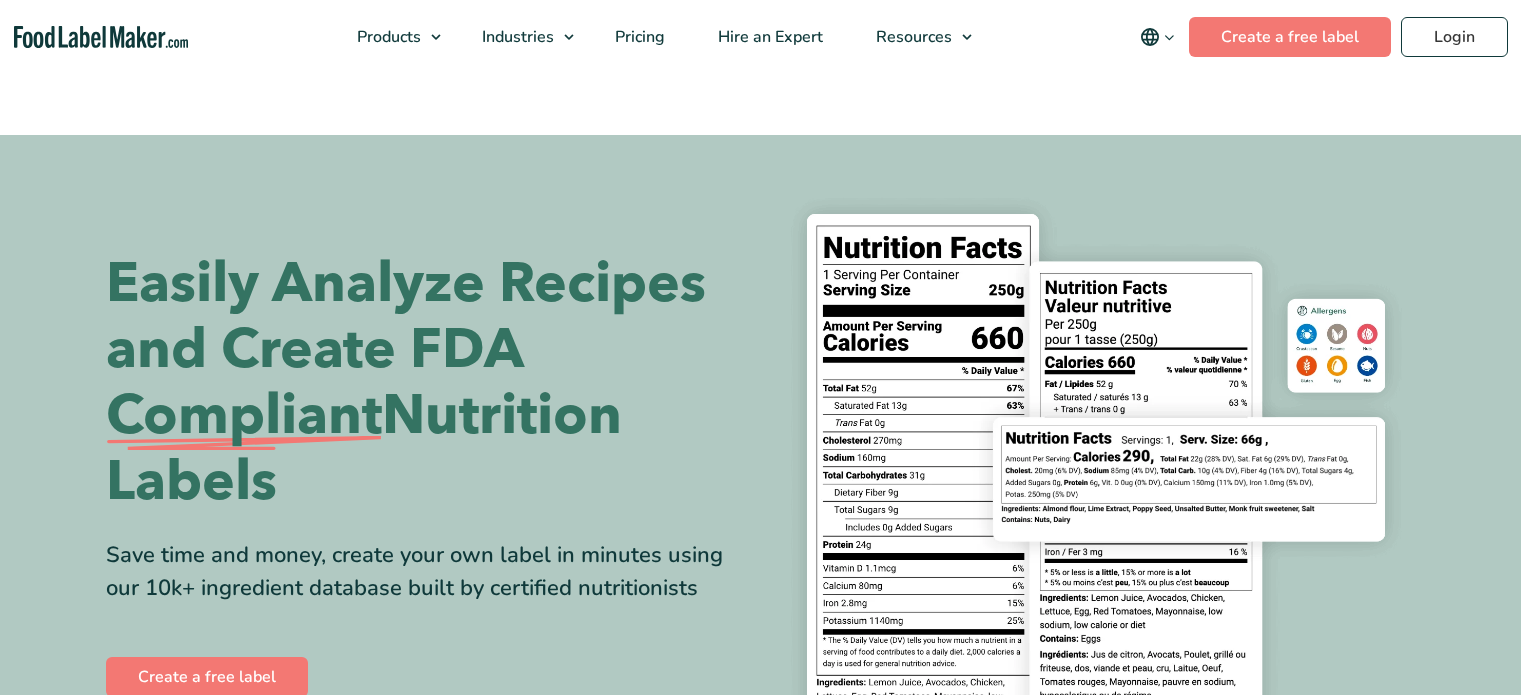scroll, scrollTop: 0, scrollLeft: 0, axis: both 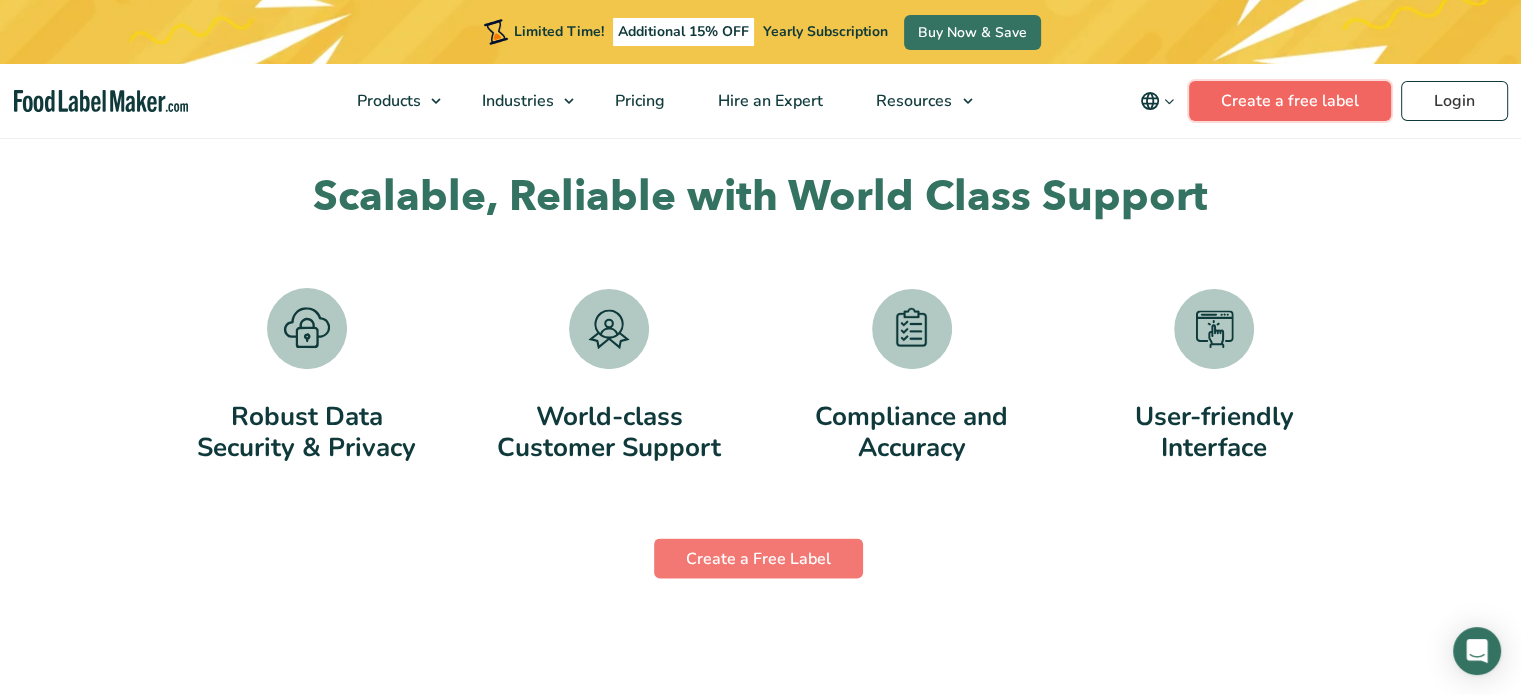 click on "Create a free label" at bounding box center [1290, 101] 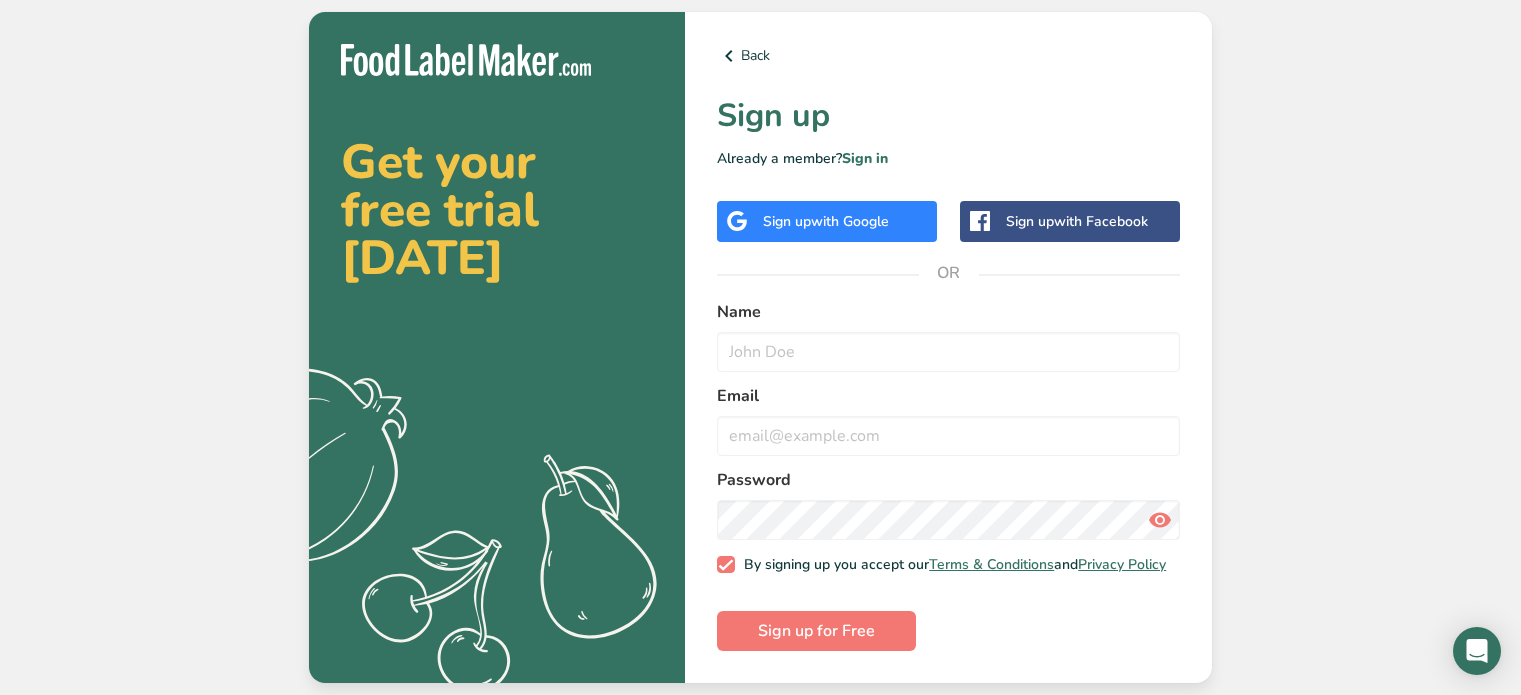 scroll, scrollTop: 0, scrollLeft: 0, axis: both 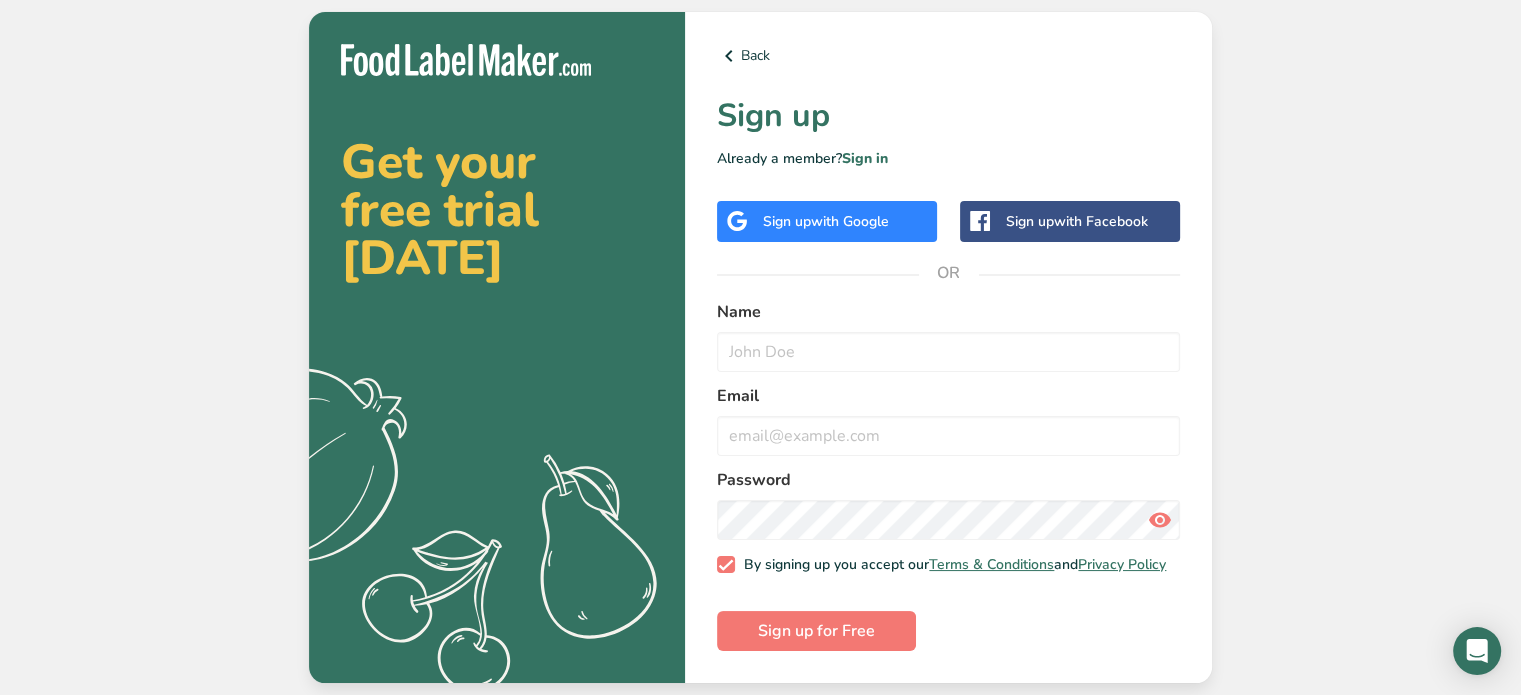 click on "Sign up  with Google" at bounding box center (826, 221) 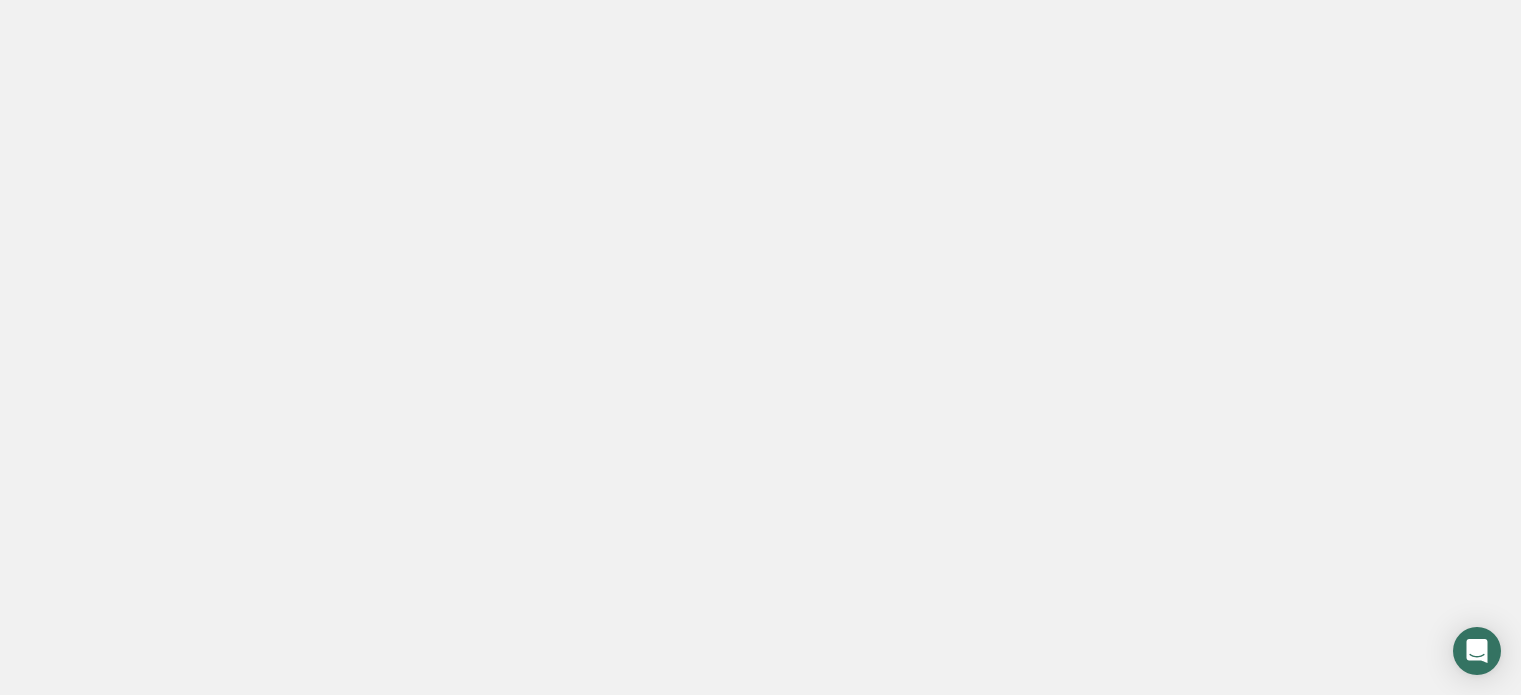 scroll, scrollTop: 0, scrollLeft: 0, axis: both 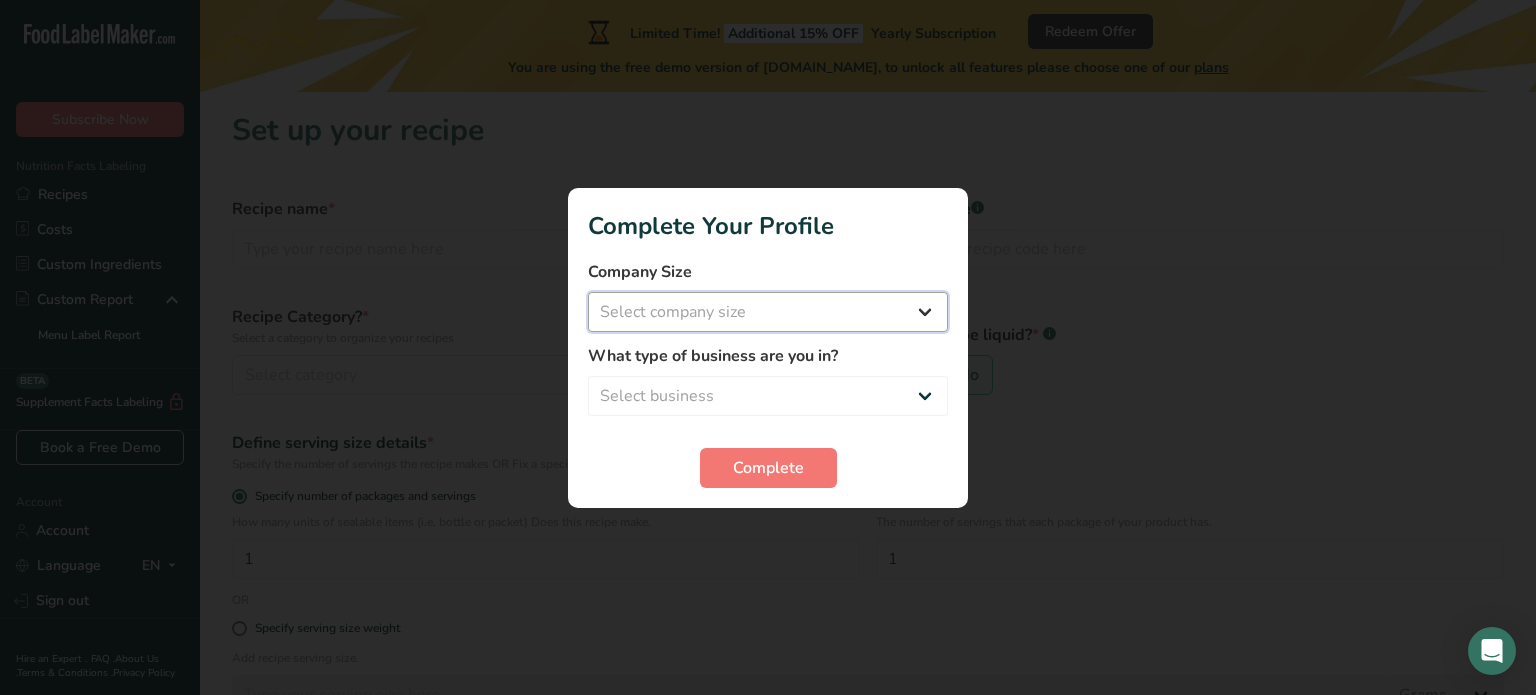 click on "Select company size
Fewer than 10 Employees
10 to 50 Employees
51 to 500 Employees
Over 500 Employees" at bounding box center [768, 312] 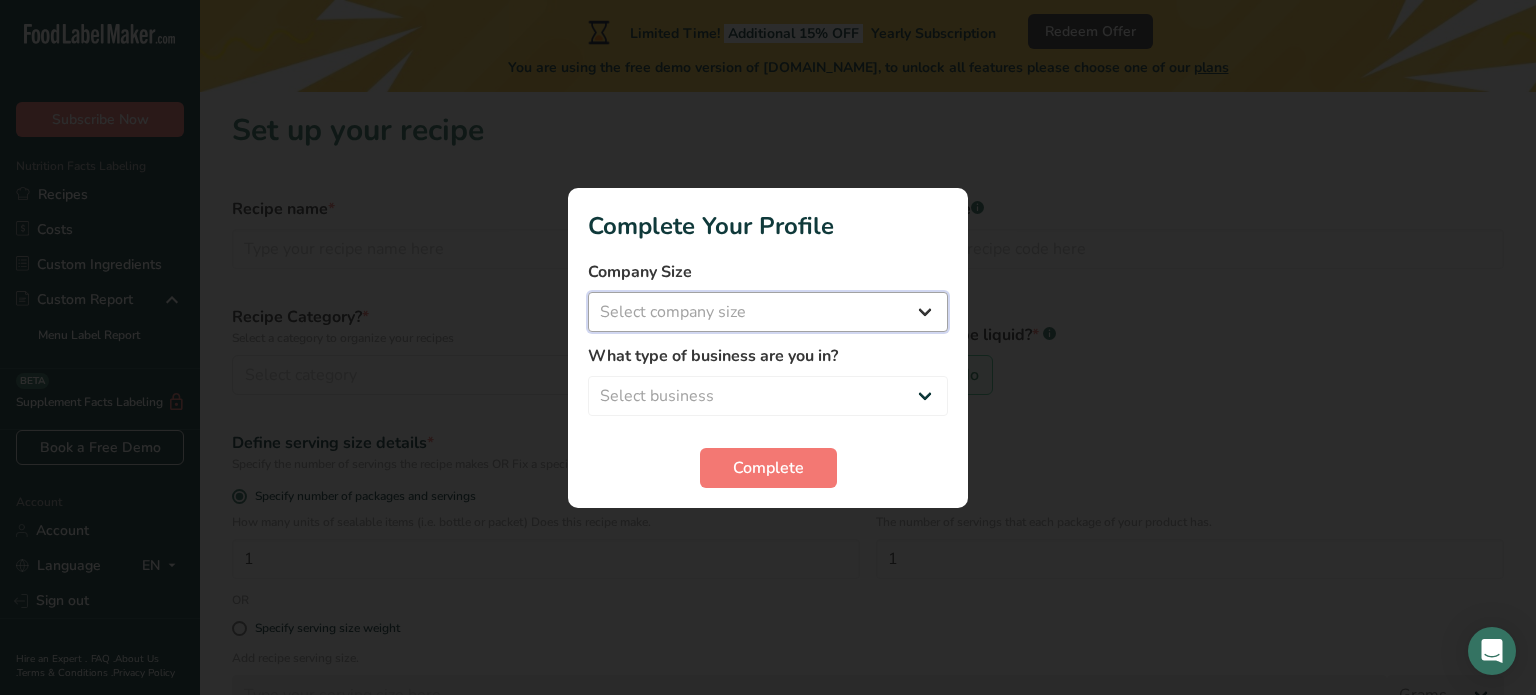 select on "1" 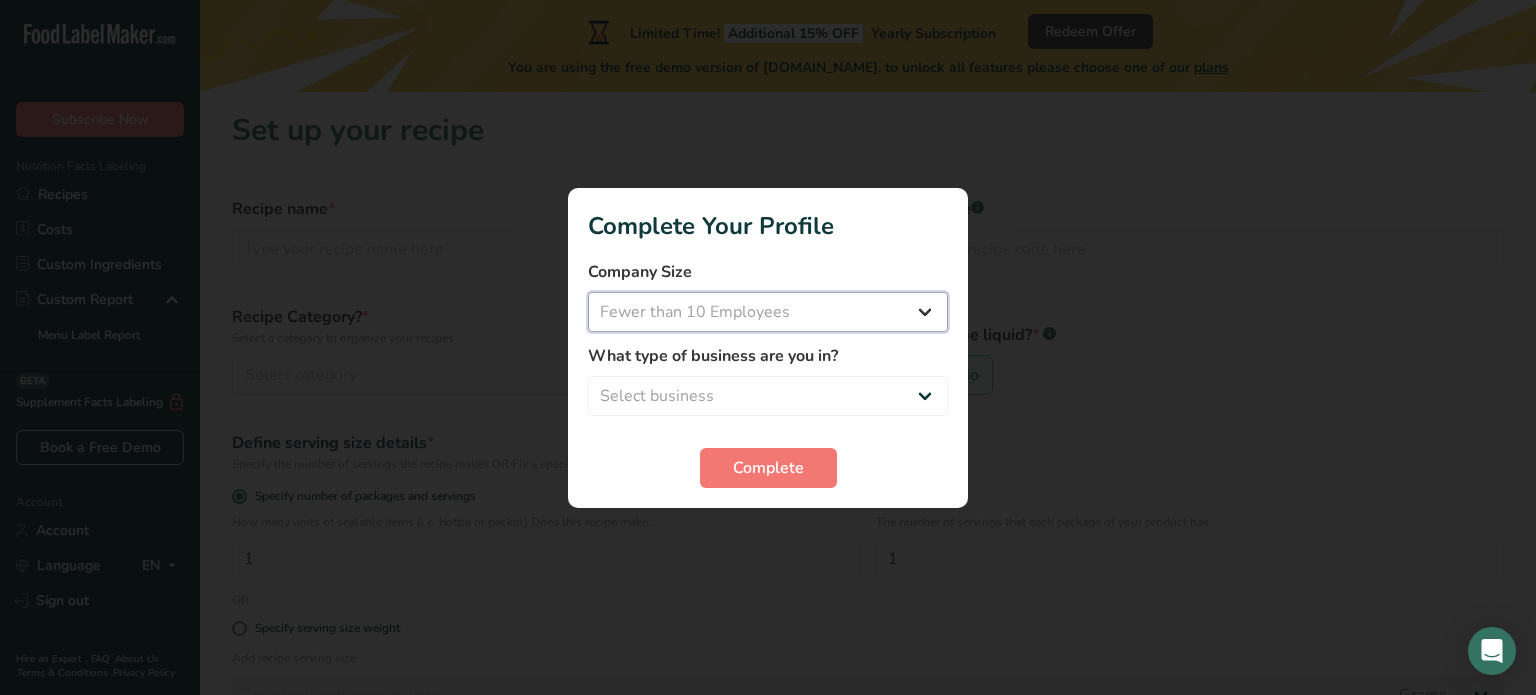 click on "Select company size
Fewer than 10 Employees
10 to 50 Employees
51 to 500 Employees
Over 500 Employees" at bounding box center (768, 312) 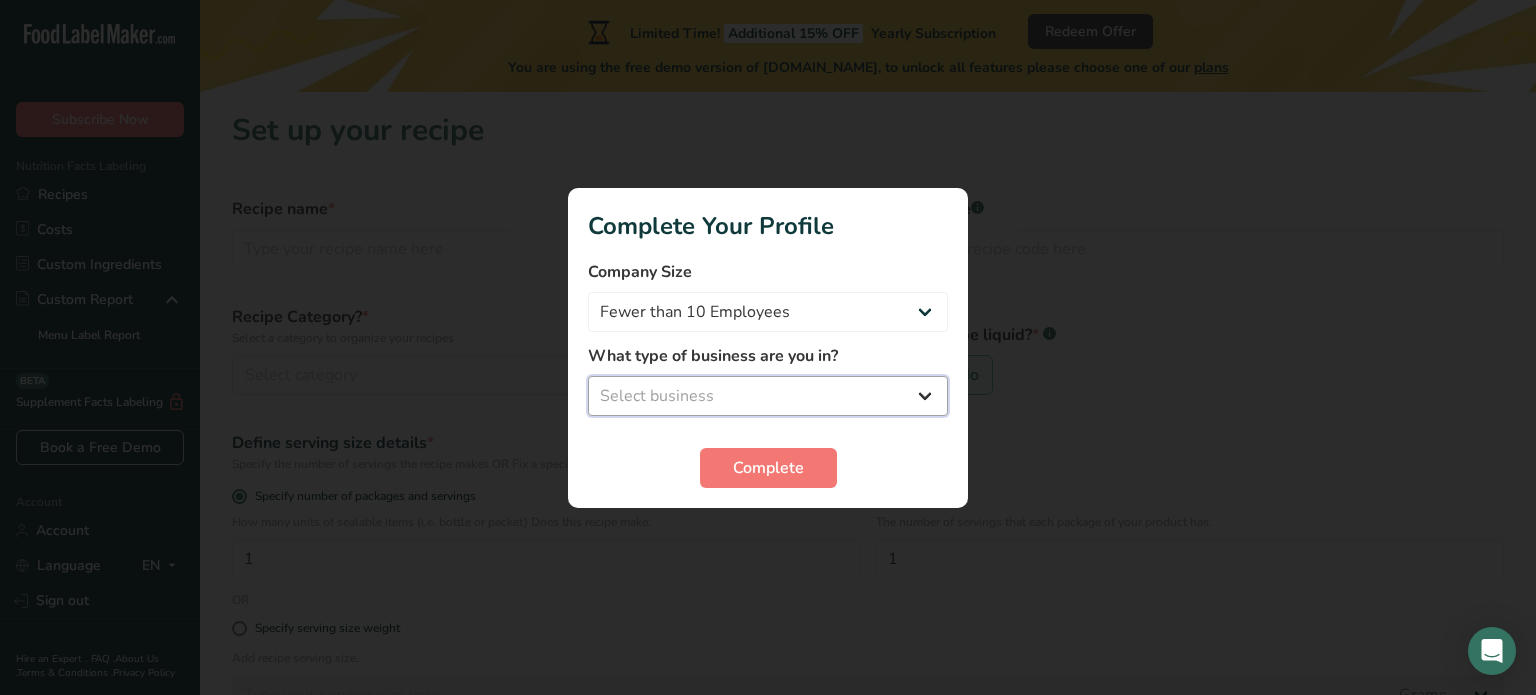 click on "Select business
Packaged Food Manufacturer
Restaurant & Cafe
Bakery
Meal Plans & Catering Company
Nutritionist
Food Blogger
Personal Trainer
Other" at bounding box center (768, 396) 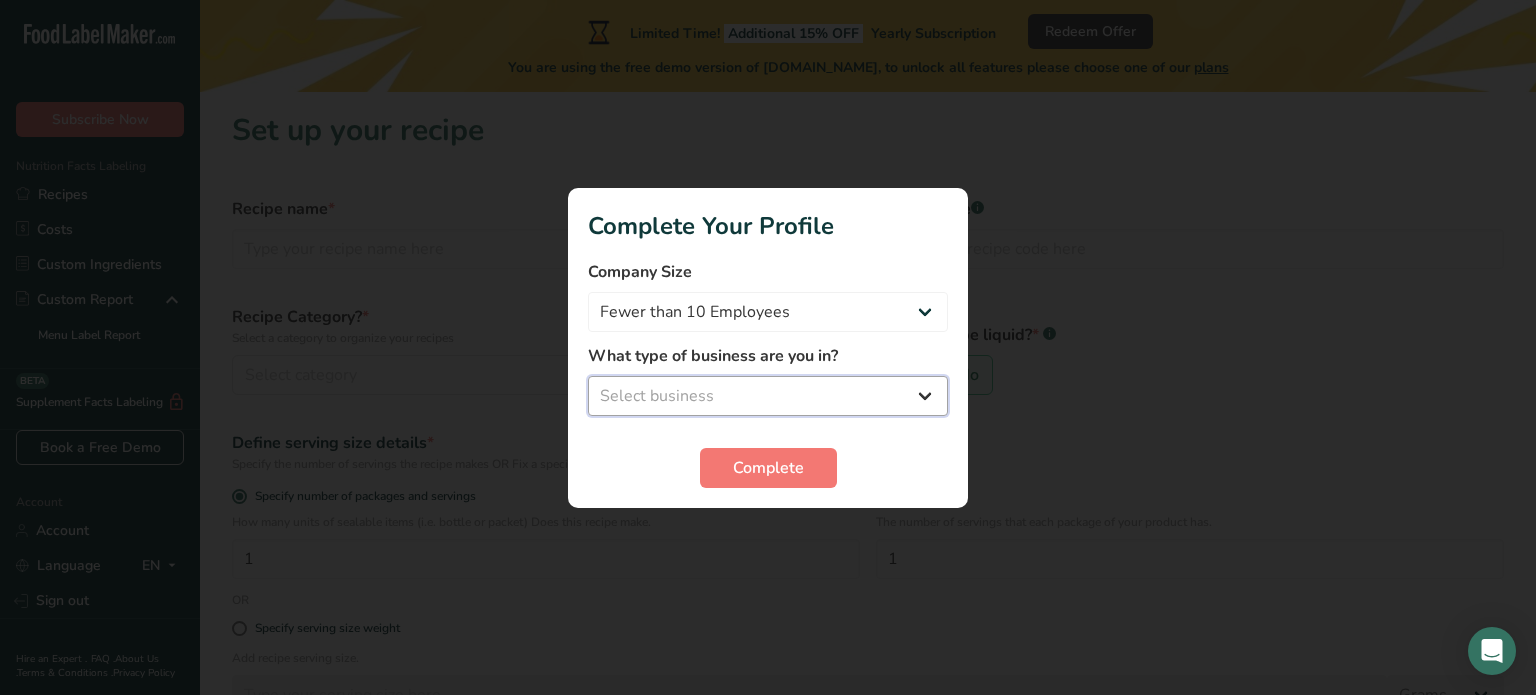 select on "3" 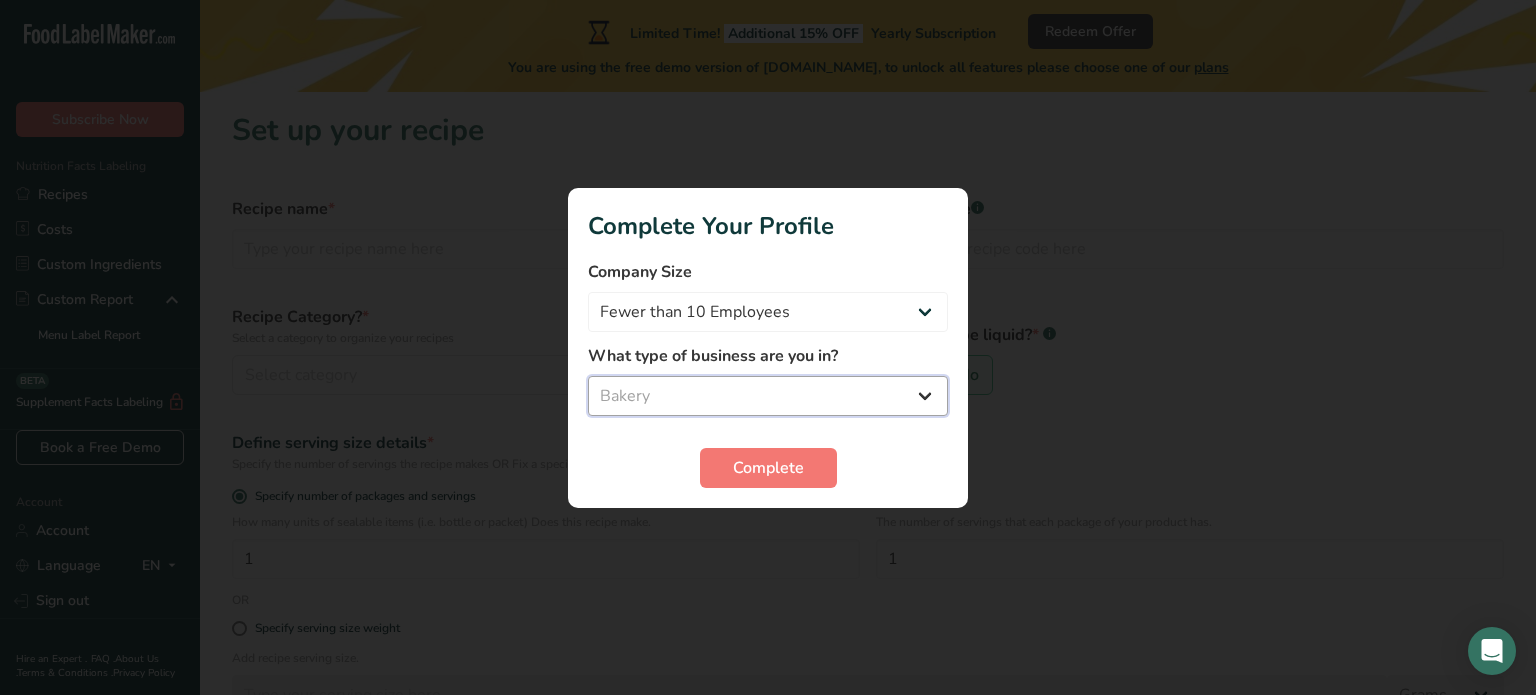click on "Select business
Packaged Food Manufacturer
Restaurant & Cafe
Bakery
Meal Plans & Catering Company
Nutritionist
Food Blogger
Personal Trainer
Other" at bounding box center [768, 396] 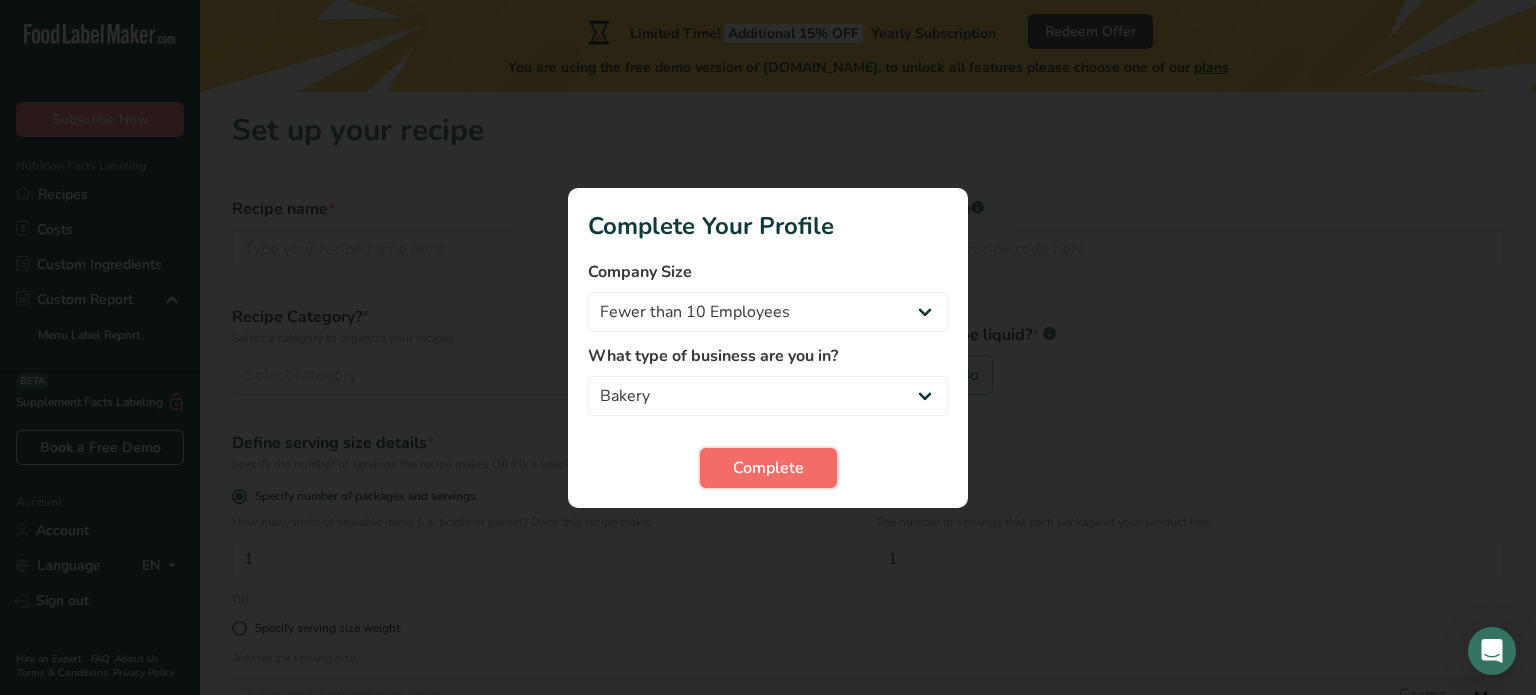 click on "Complete" at bounding box center (768, 468) 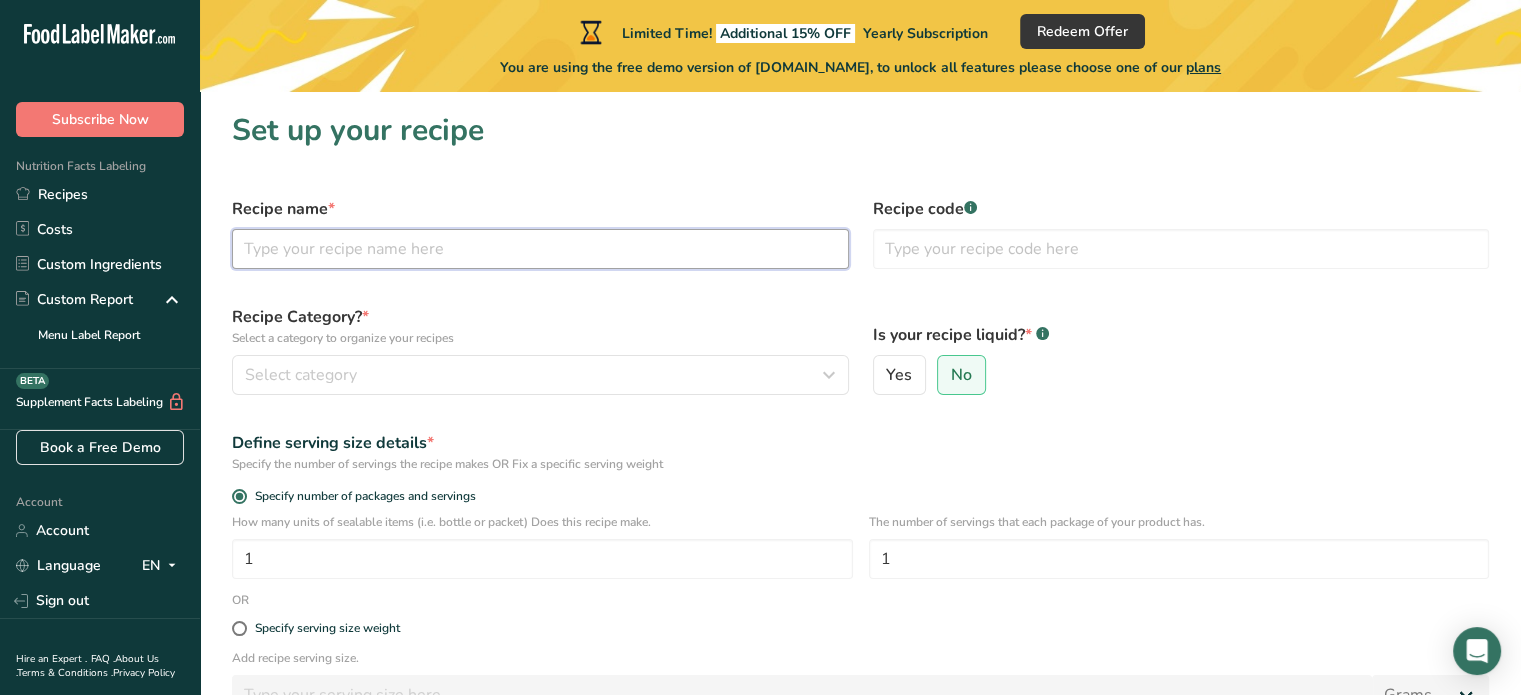 click at bounding box center [540, 249] 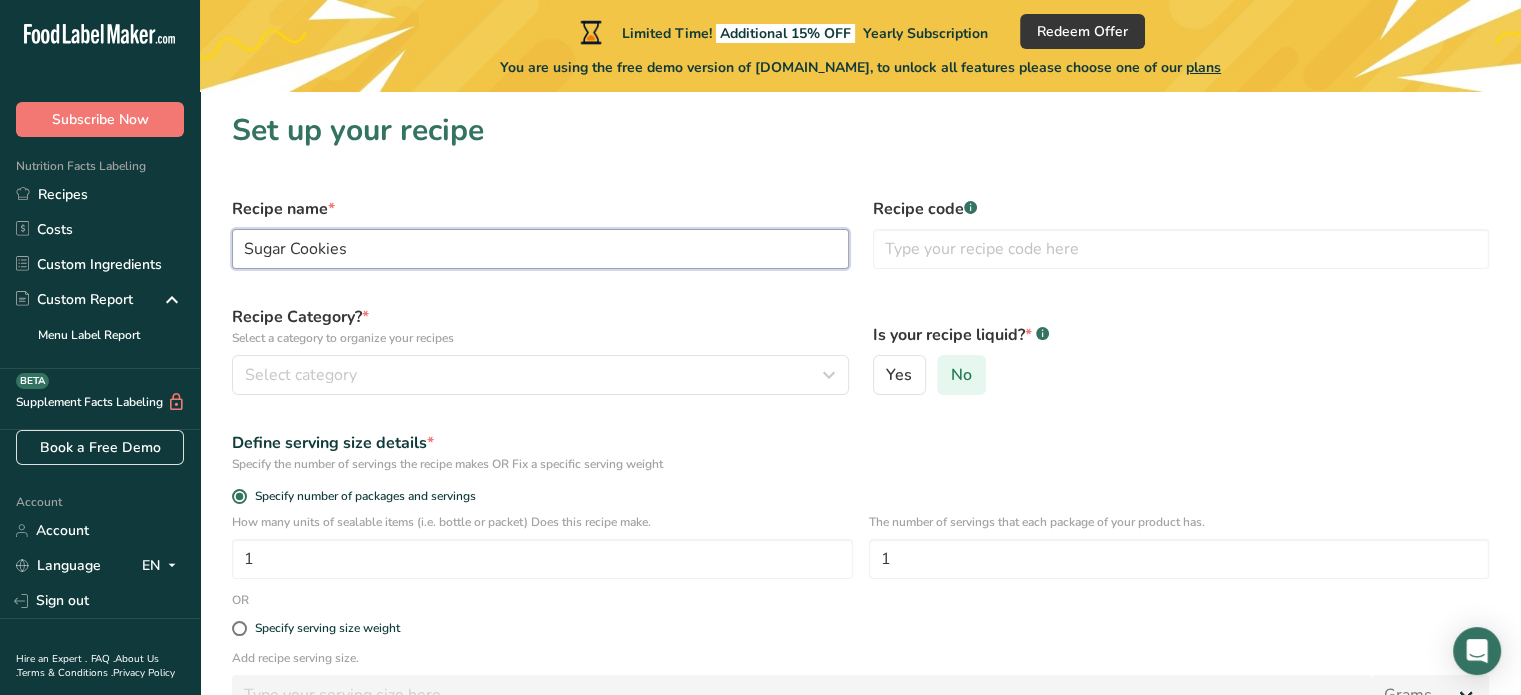 type on "Sugar Cookies" 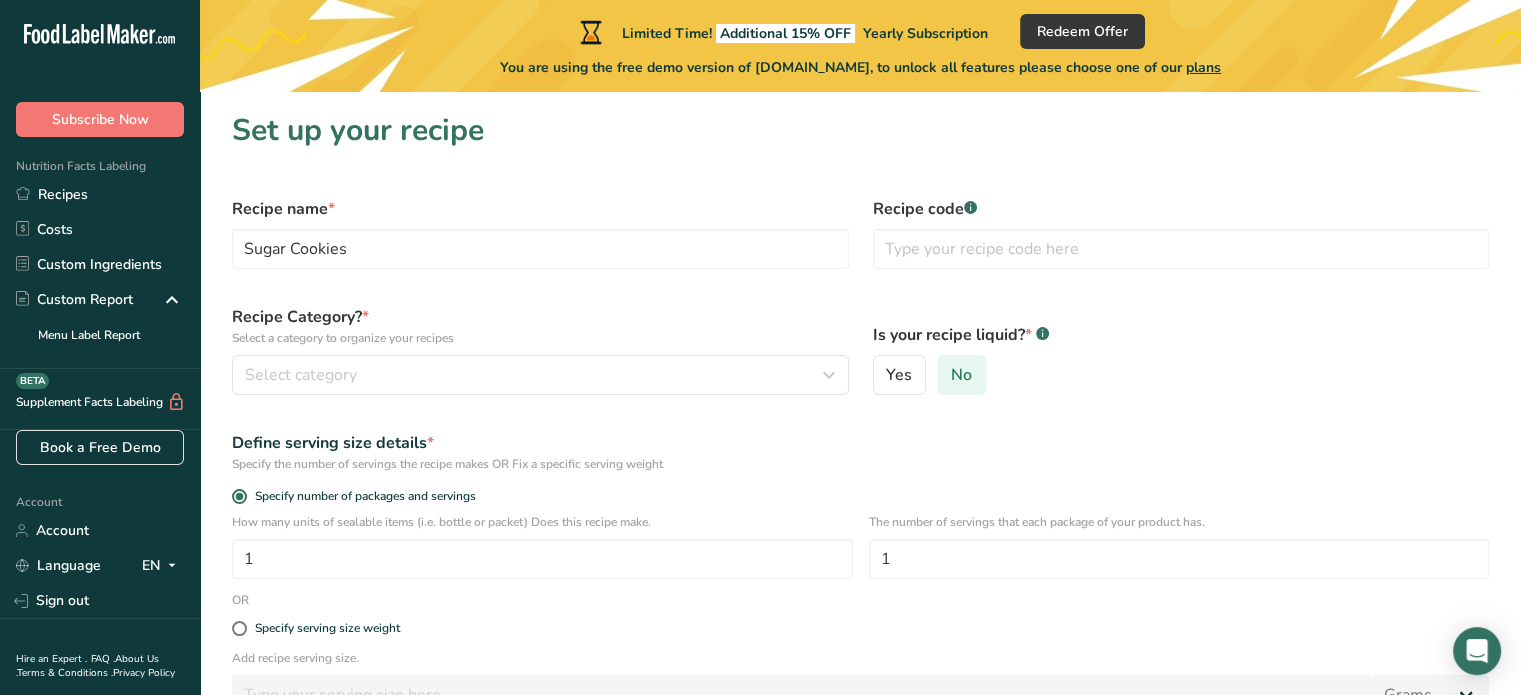 click on "No" at bounding box center [961, 375] 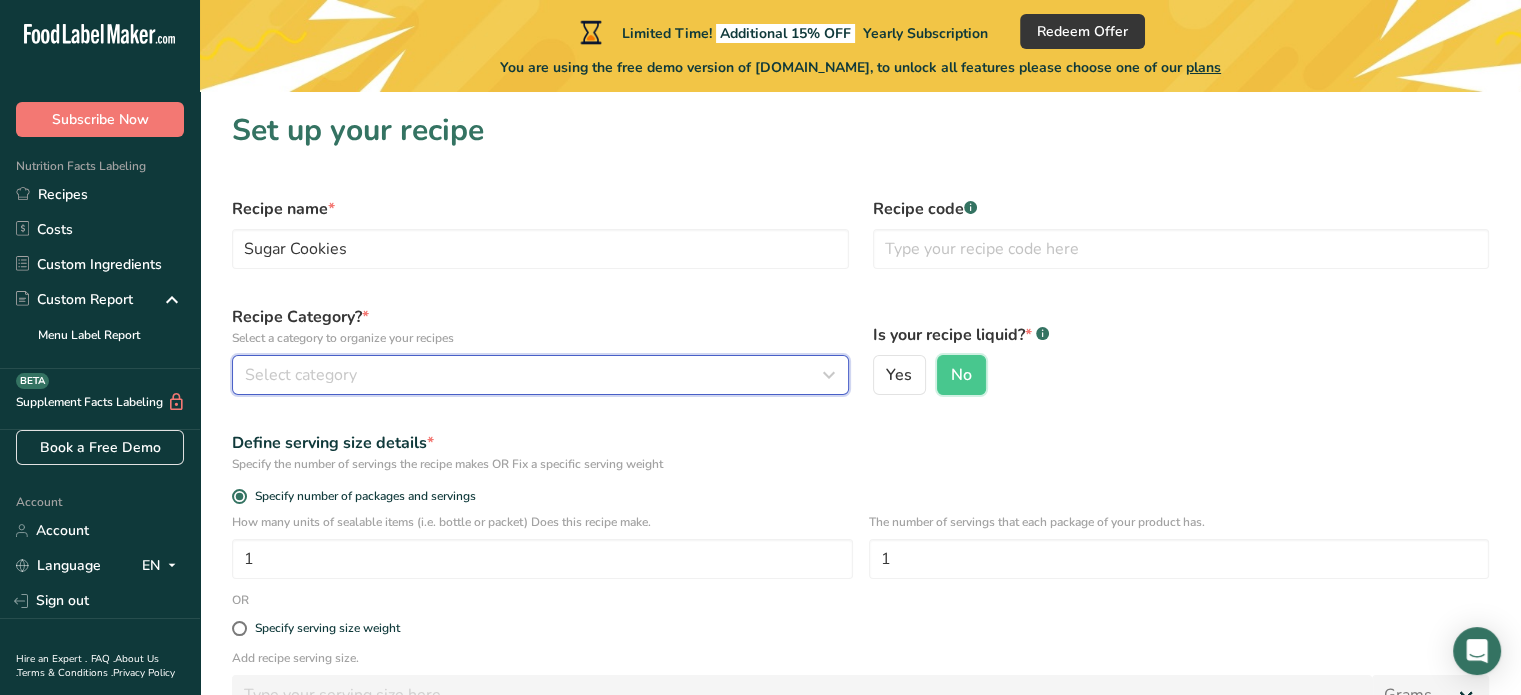 click on "Select category" at bounding box center (534, 375) 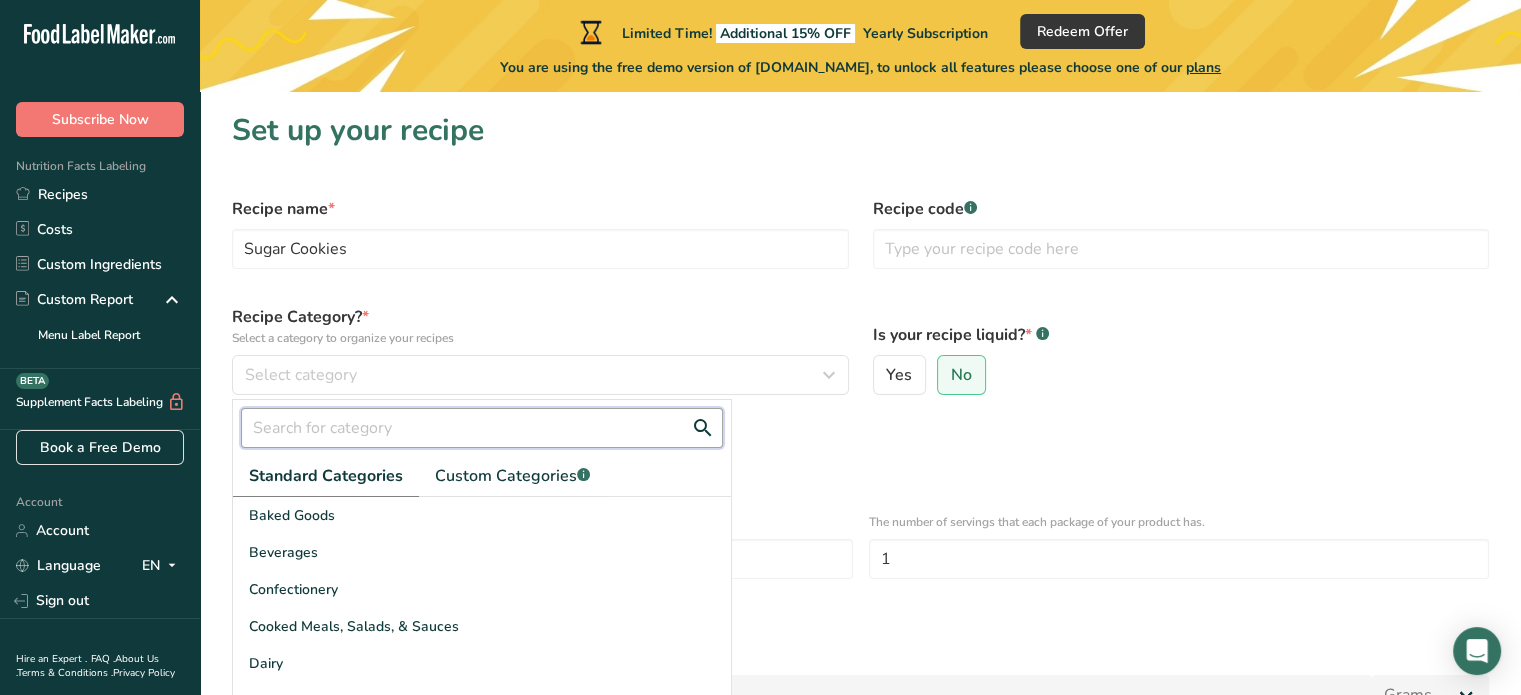 click at bounding box center (482, 428) 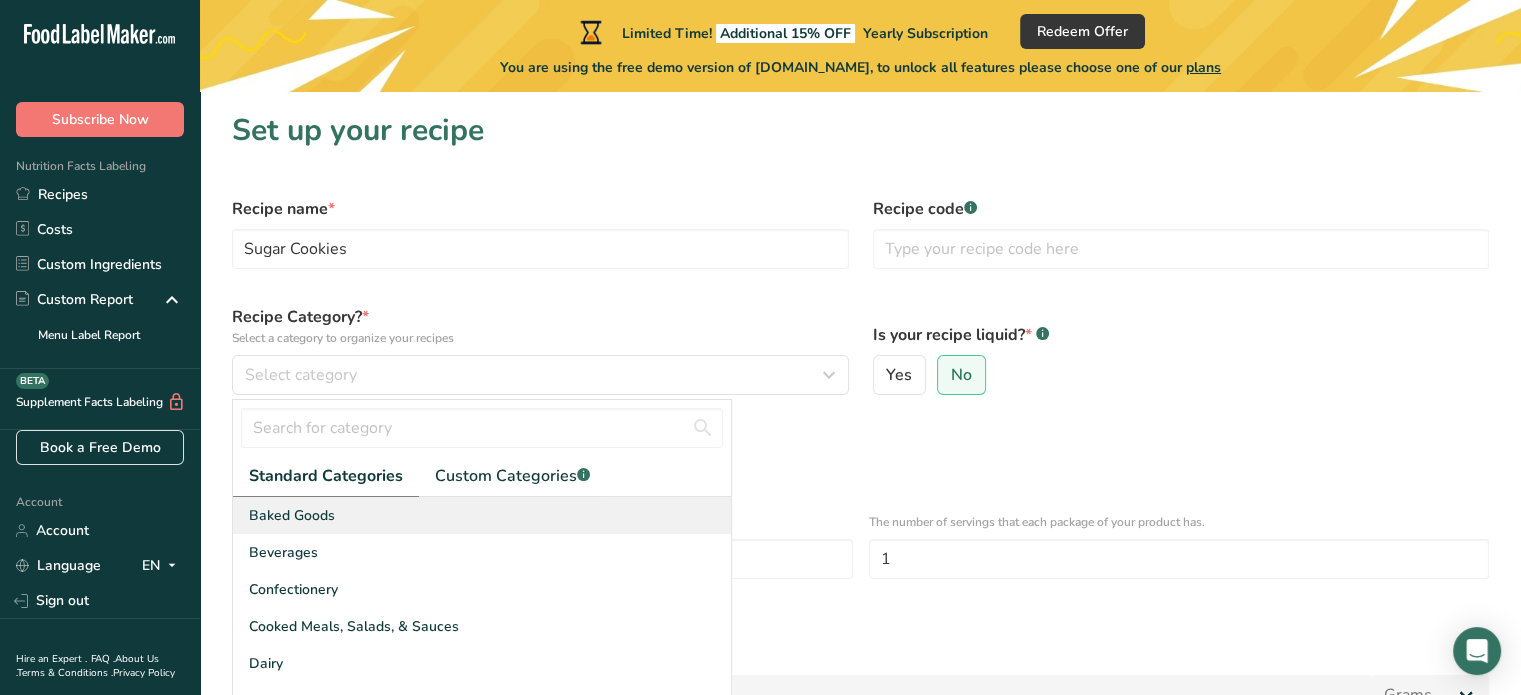 click on "Baked Goods" at bounding box center (482, 515) 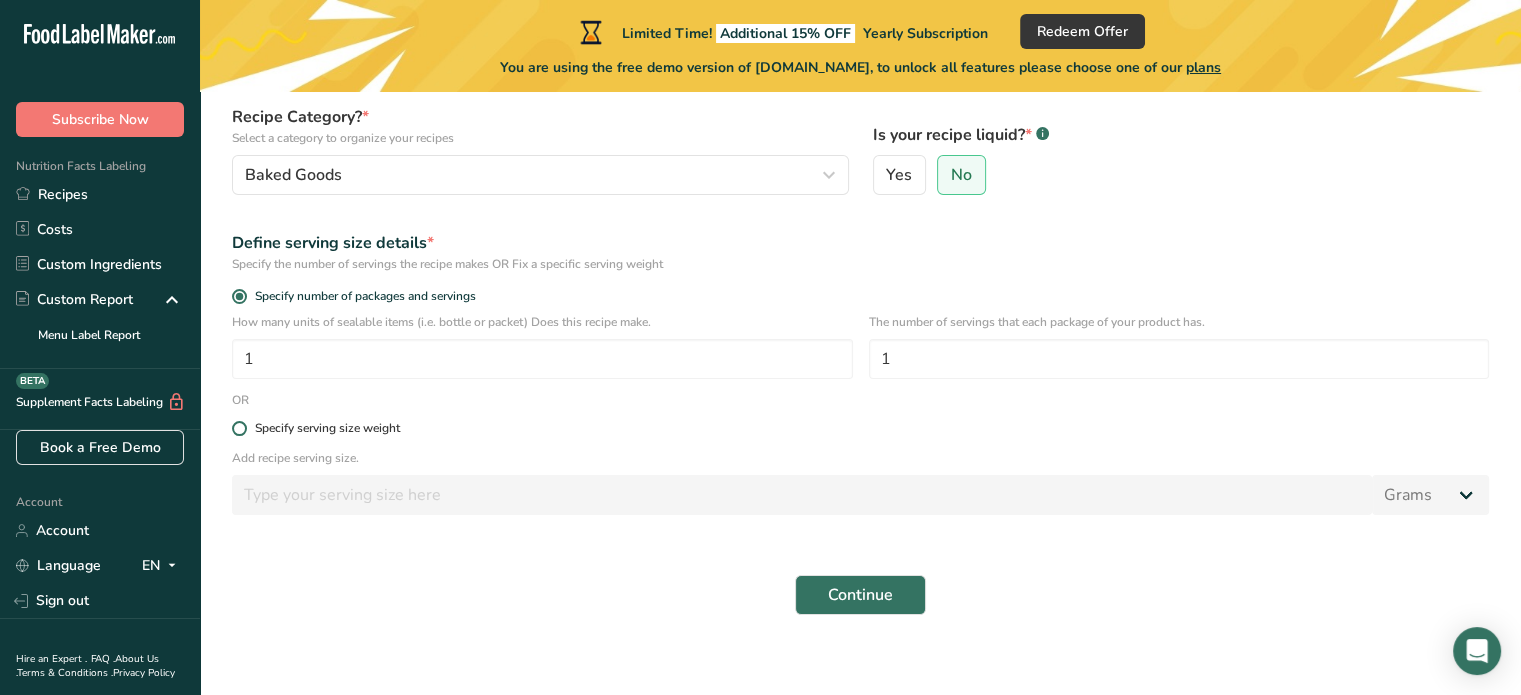scroll, scrollTop: 216, scrollLeft: 0, axis: vertical 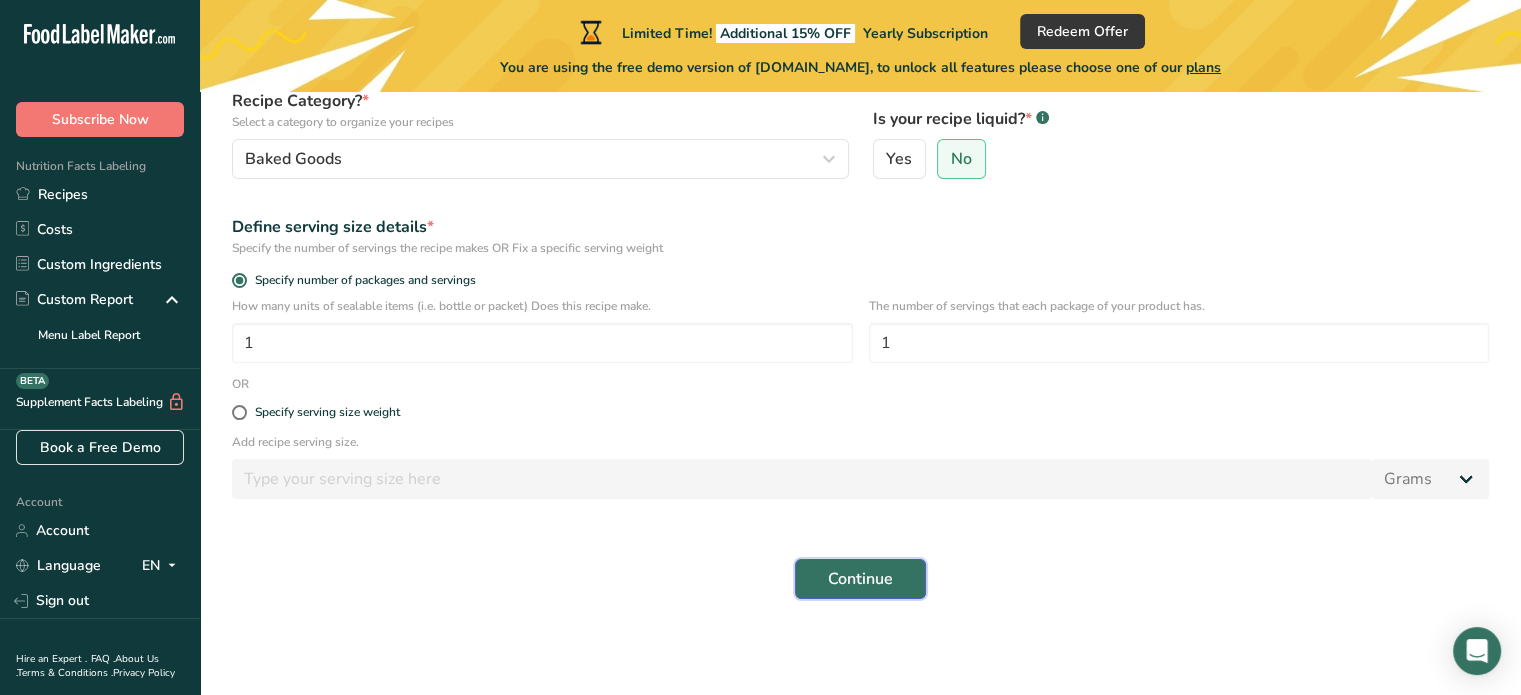 click on "Continue" at bounding box center (860, 579) 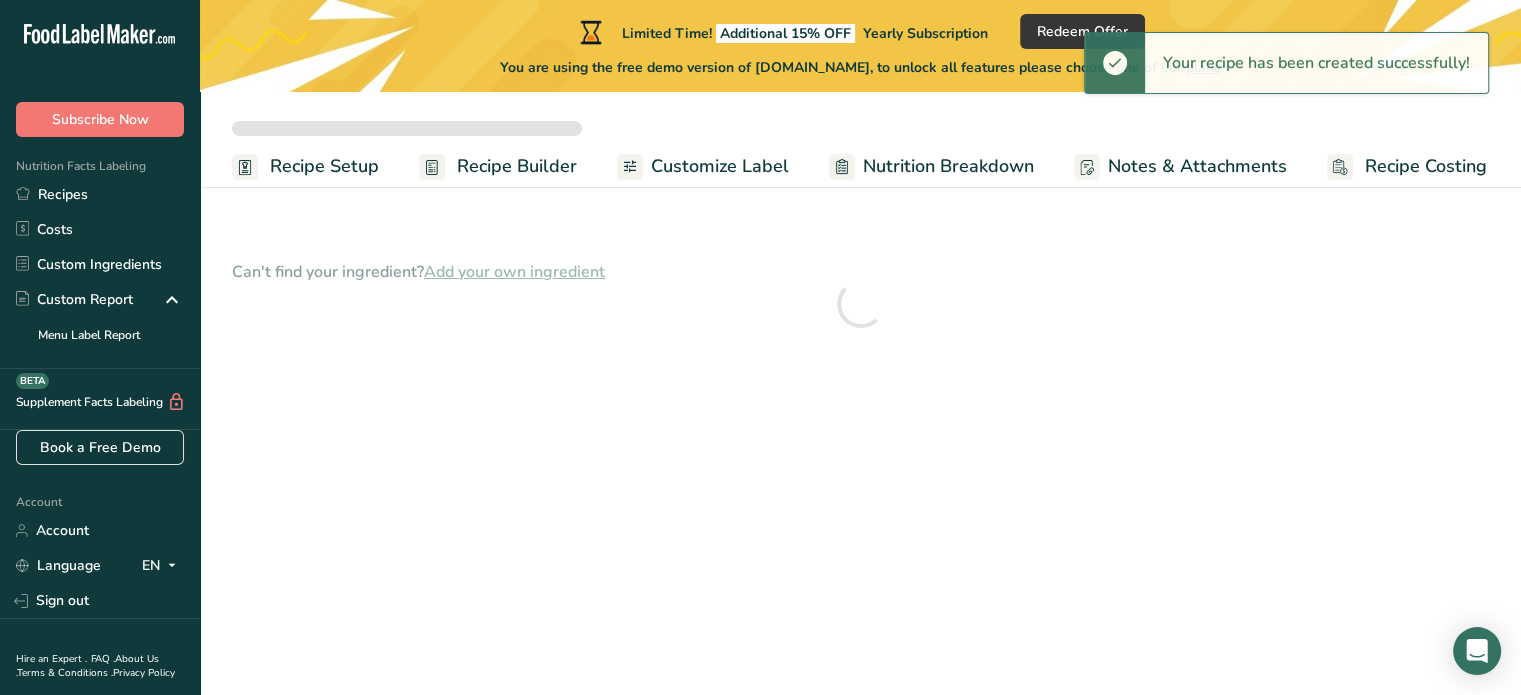 scroll, scrollTop: 0, scrollLeft: 0, axis: both 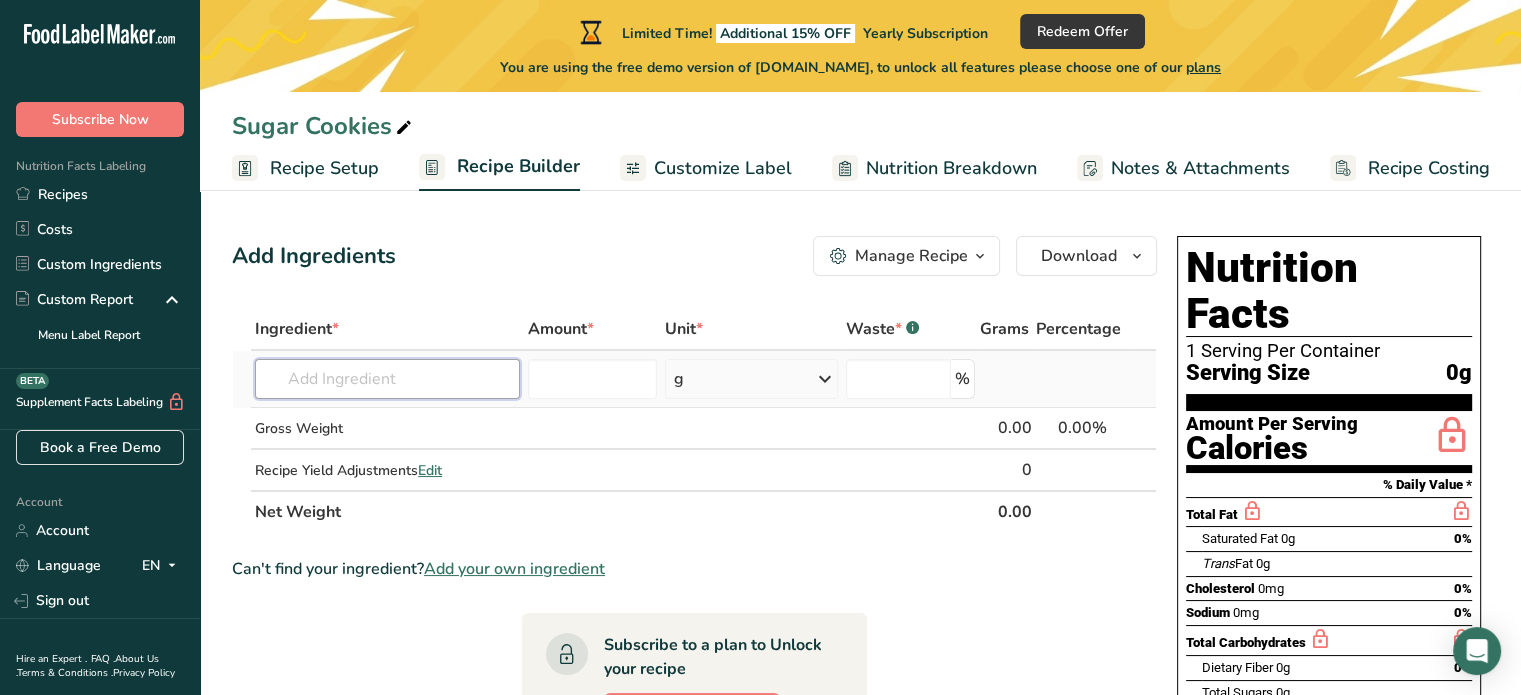 click at bounding box center (387, 379) 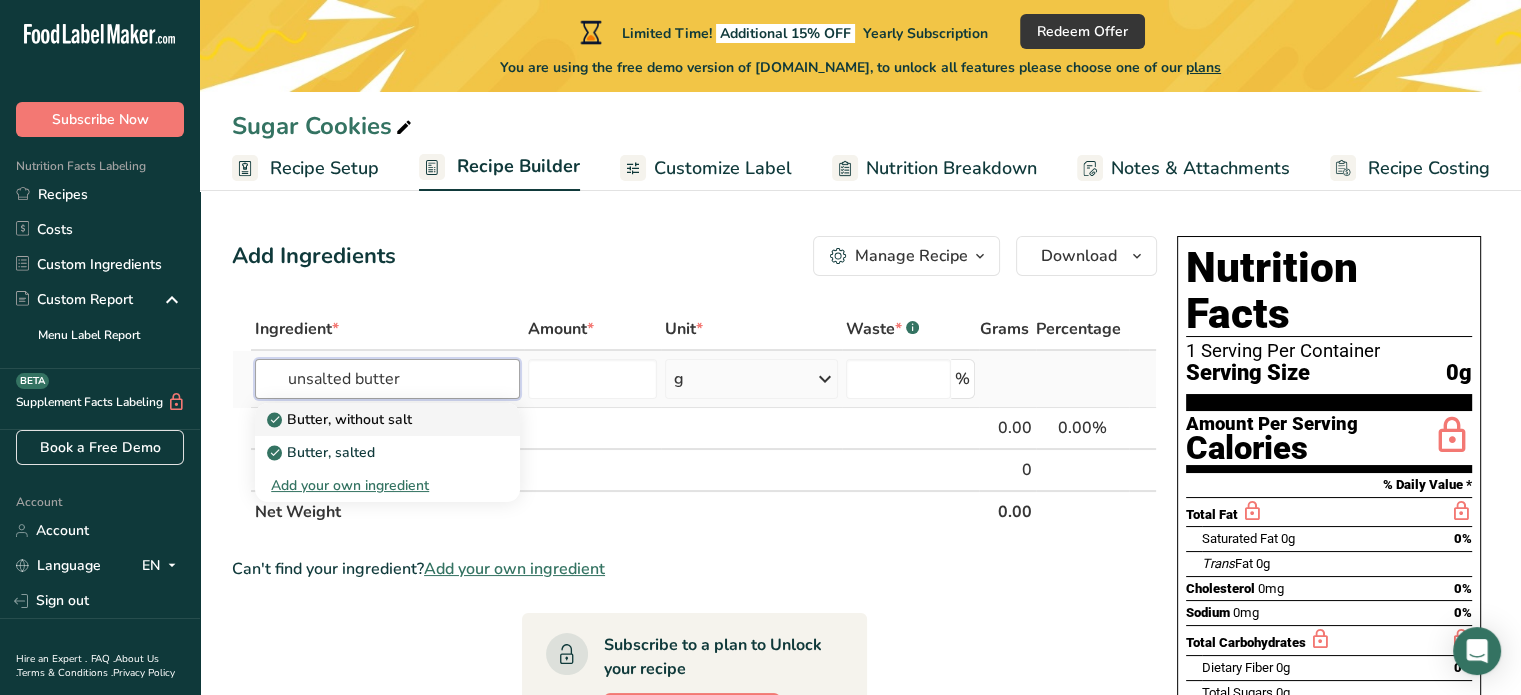 type on "unsalted butter" 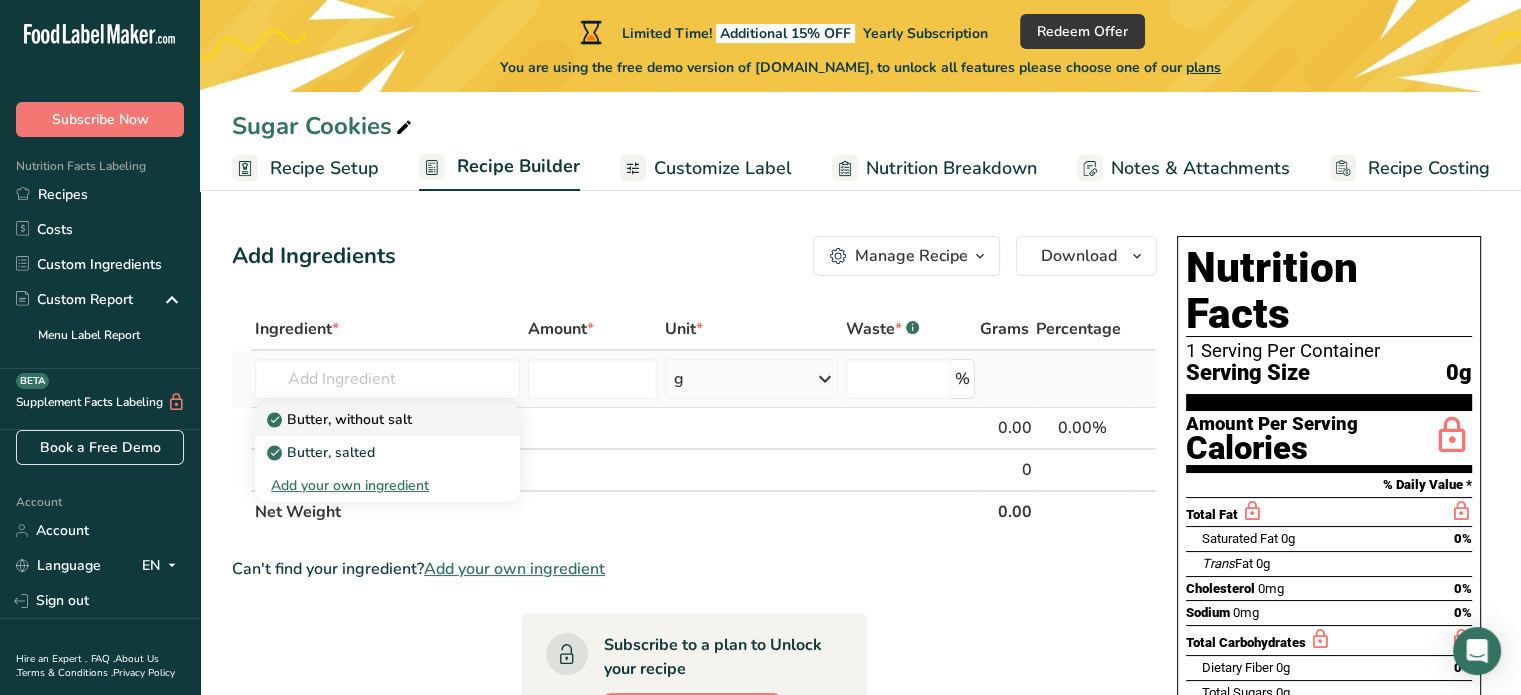 click on "Butter, without salt" at bounding box center (341, 419) 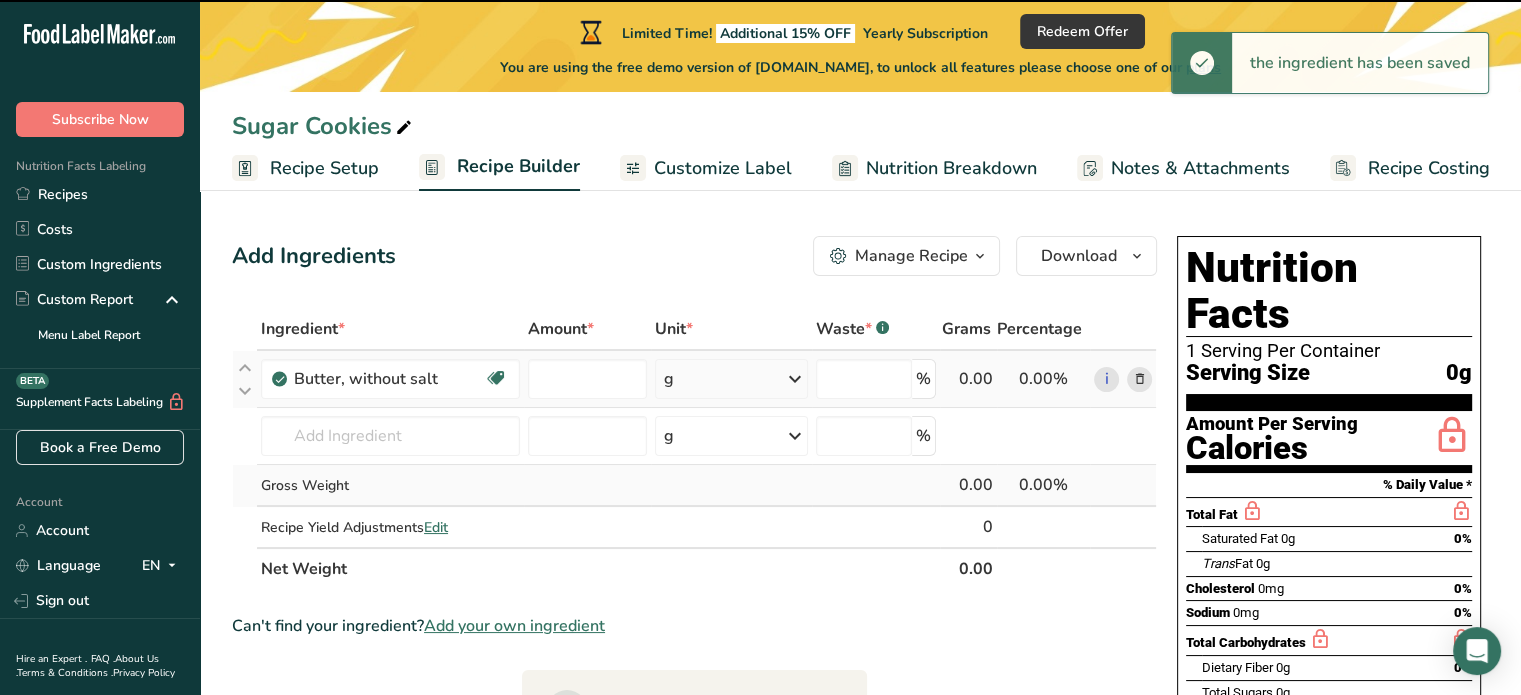 type on "0" 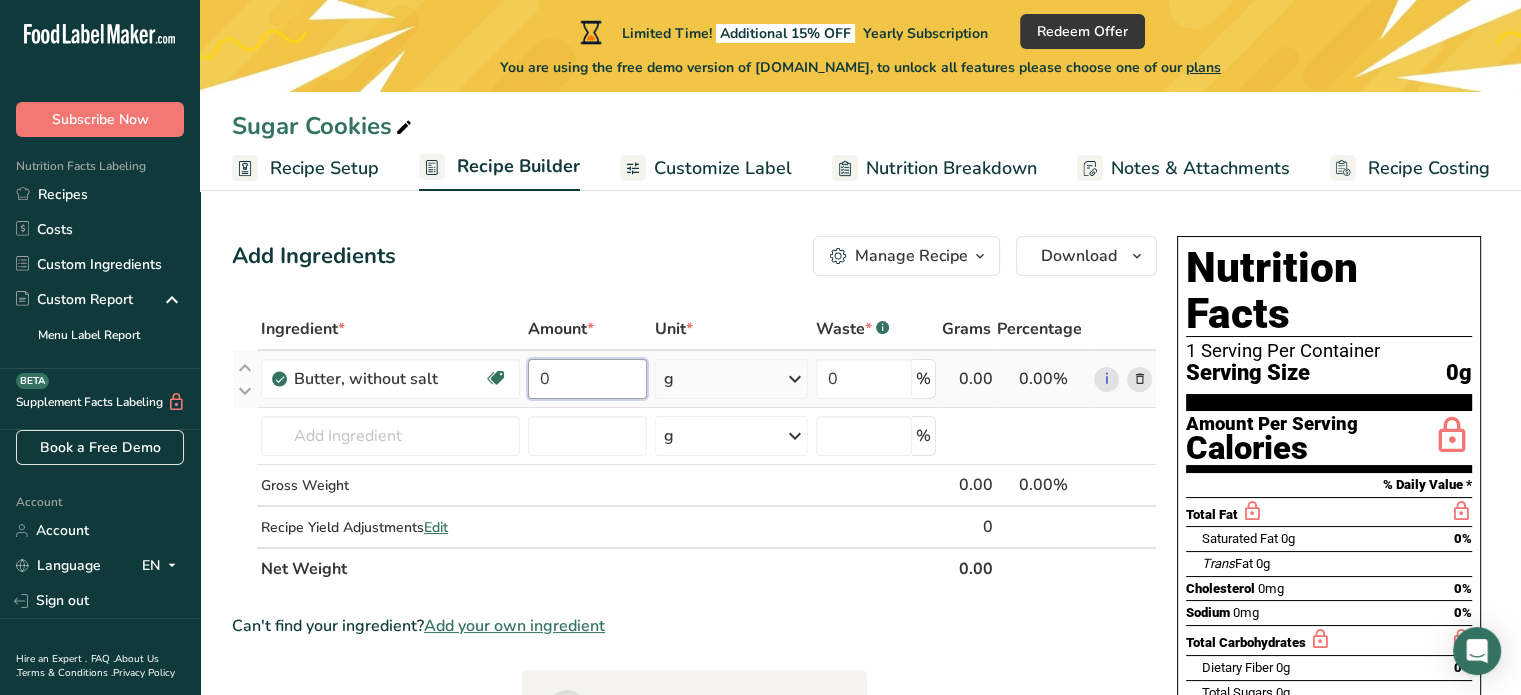click on "0" at bounding box center (587, 379) 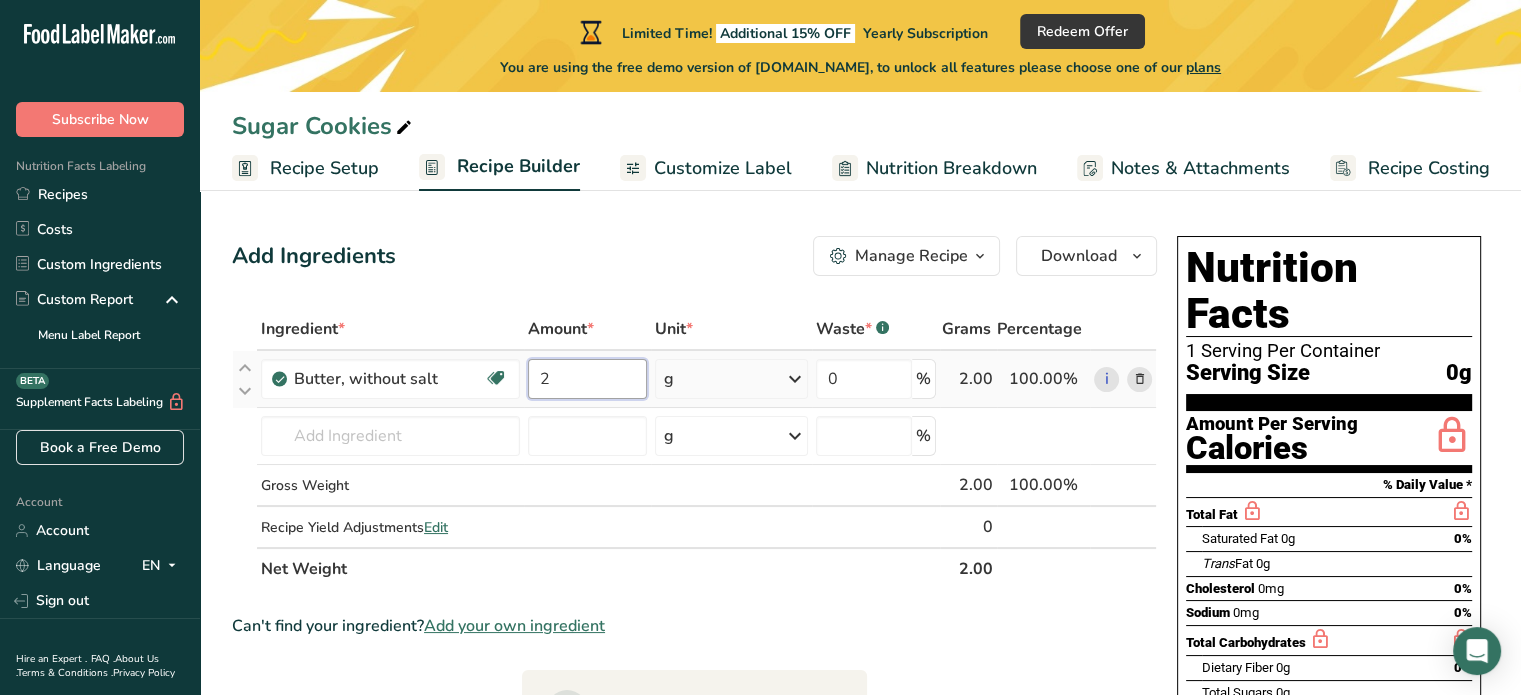 type on "2" 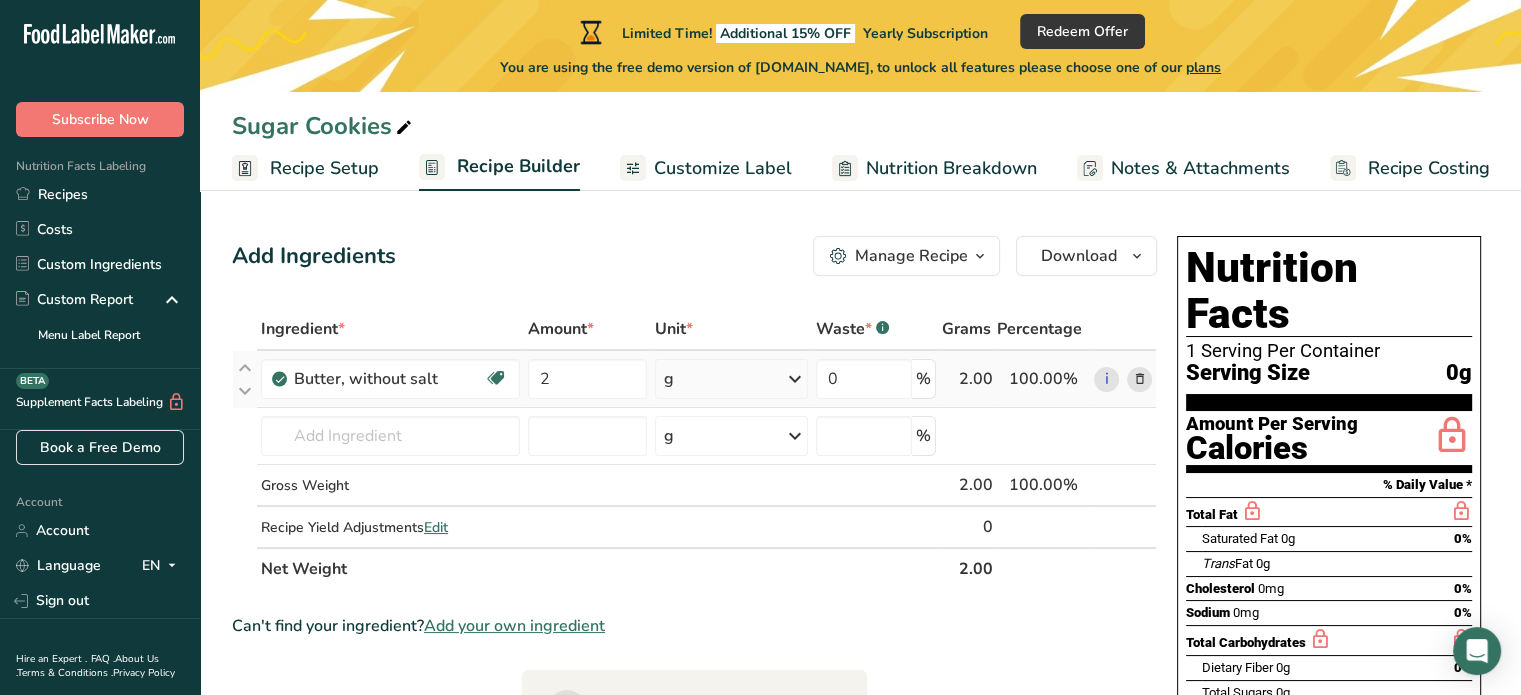 click on "Ingredient *
Amount *
Unit *
Waste *   .a-a{fill:#347362;}.b-a{fill:#fff;}          Grams
Percentage
Butter, without salt
Gluten free
Vegetarian
Soy free
2
g
Portions
1 pat (1" sq, 1/3" high)
1 tbsp
1 cup
See more
Weight Units
g
kg
mg
See more
Volume Units
l
Volume units require a density conversion. If you know your ingredient's density enter it below. Otherwise, click on "RIA" our AI Regulatory bot - she will be able to help you
lb/ft3
g/cm3
Confirm
mL
lb/ft3" at bounding box center [694, 449] 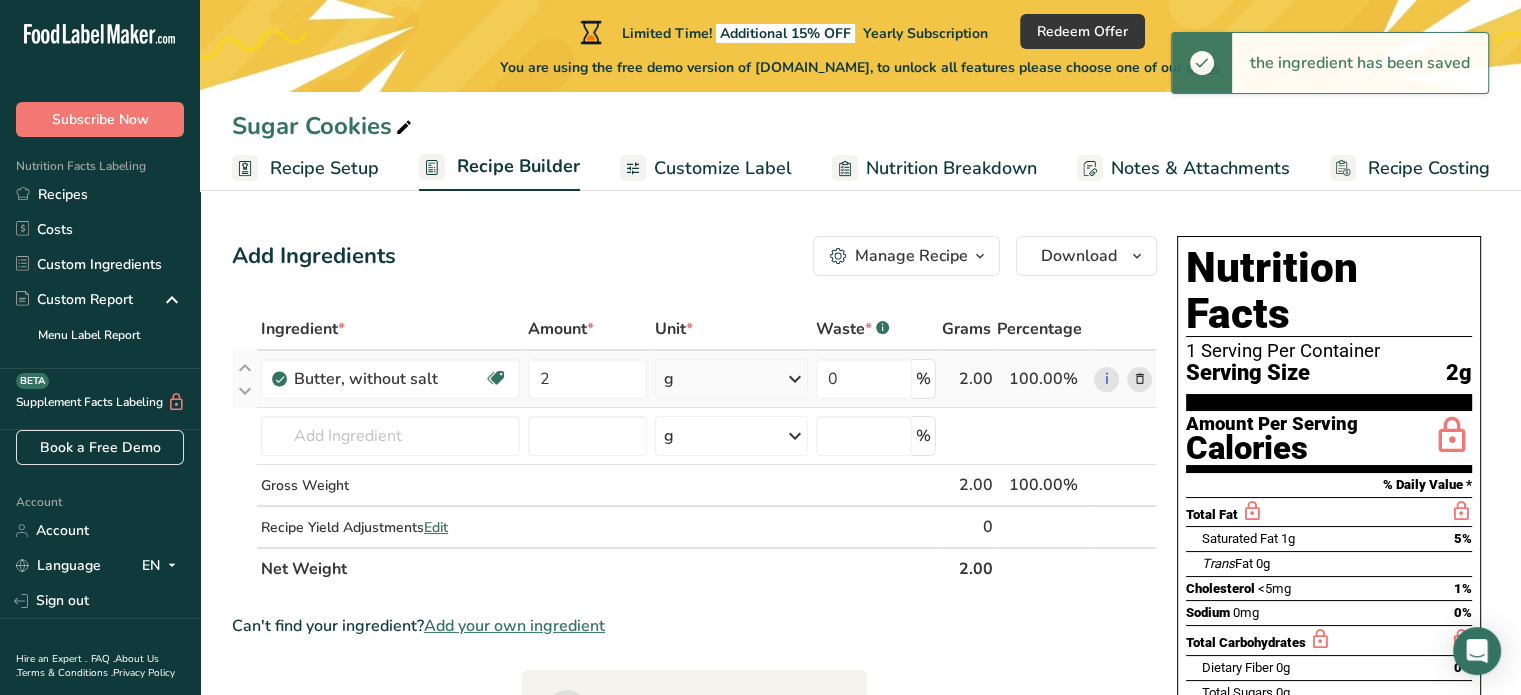 click on "g" at bounding box center [669, 379] 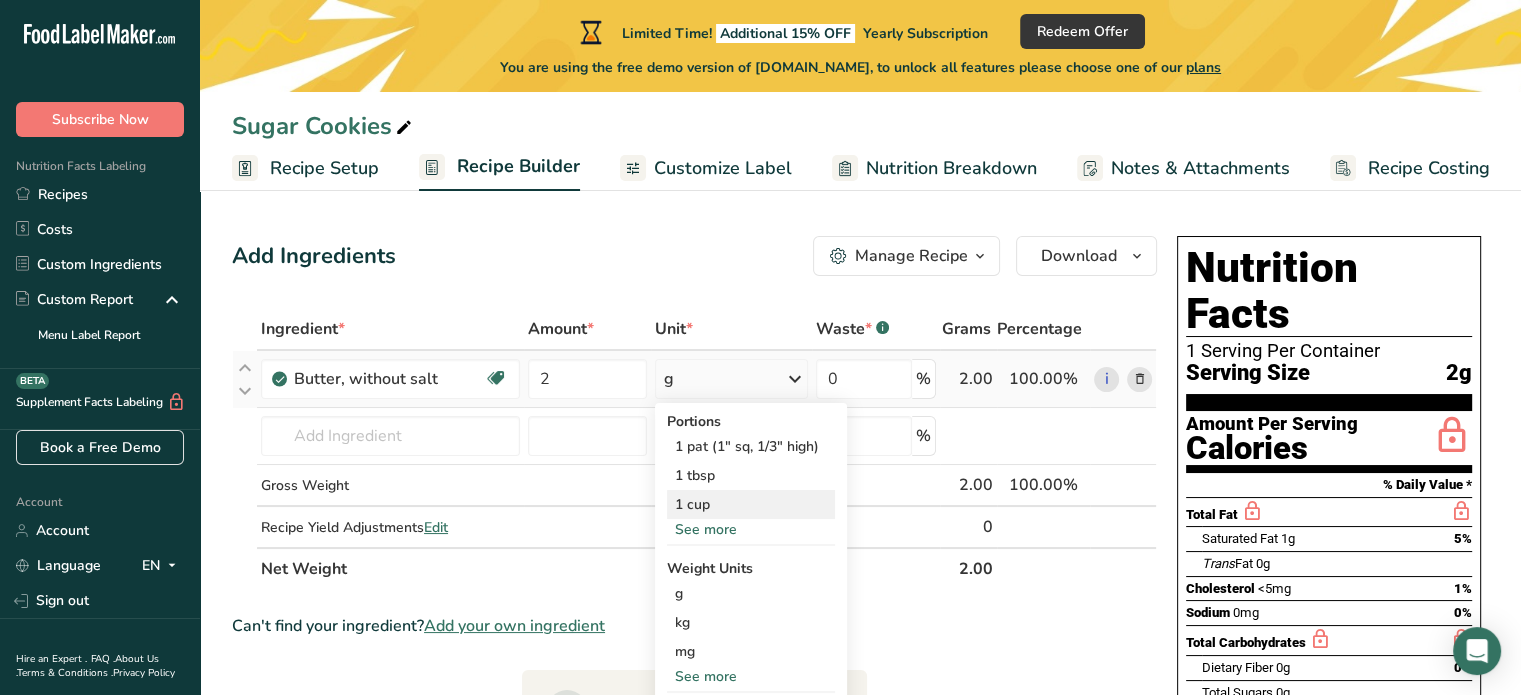 click on "1 cup" at bounding box center [751, 504] 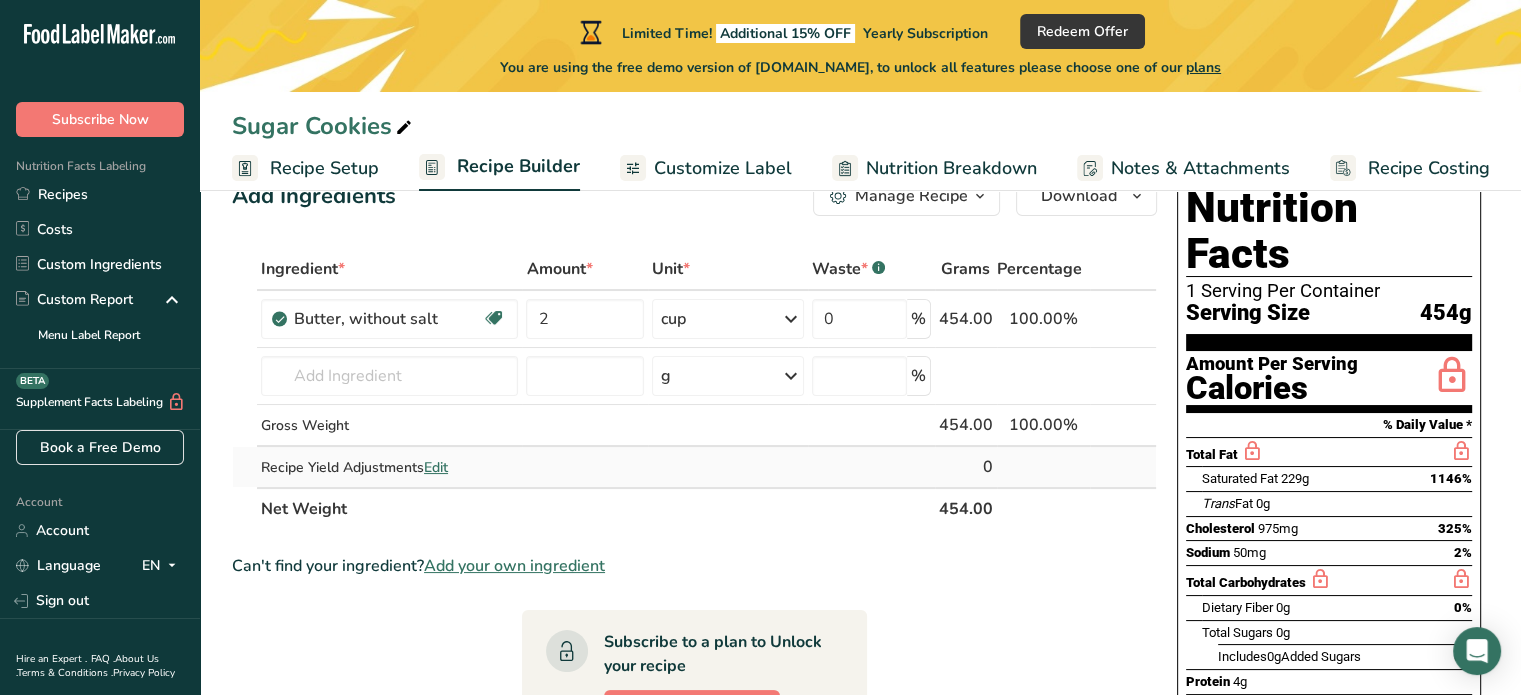 scroll, scrollTop: 0, scrollLeft: 0, axis: both 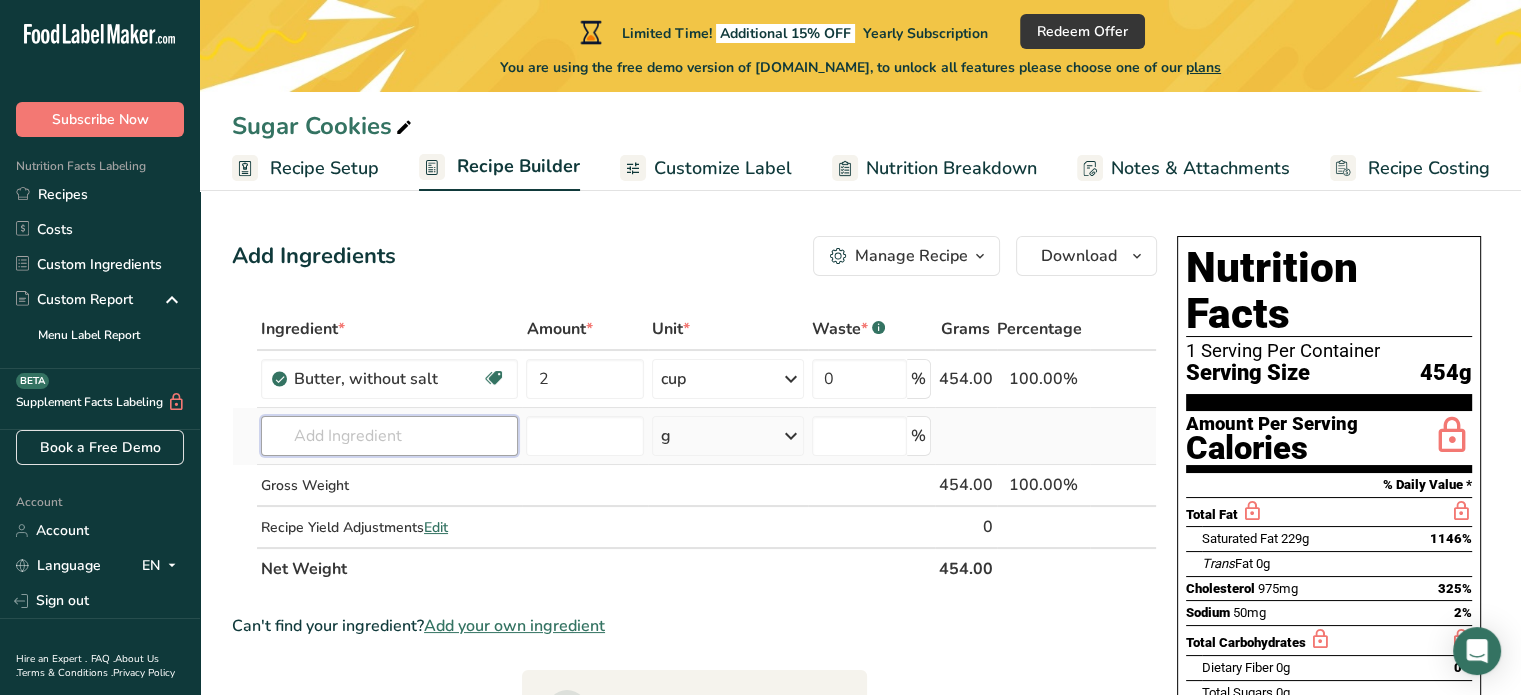 click at bounding box center [389, 436] 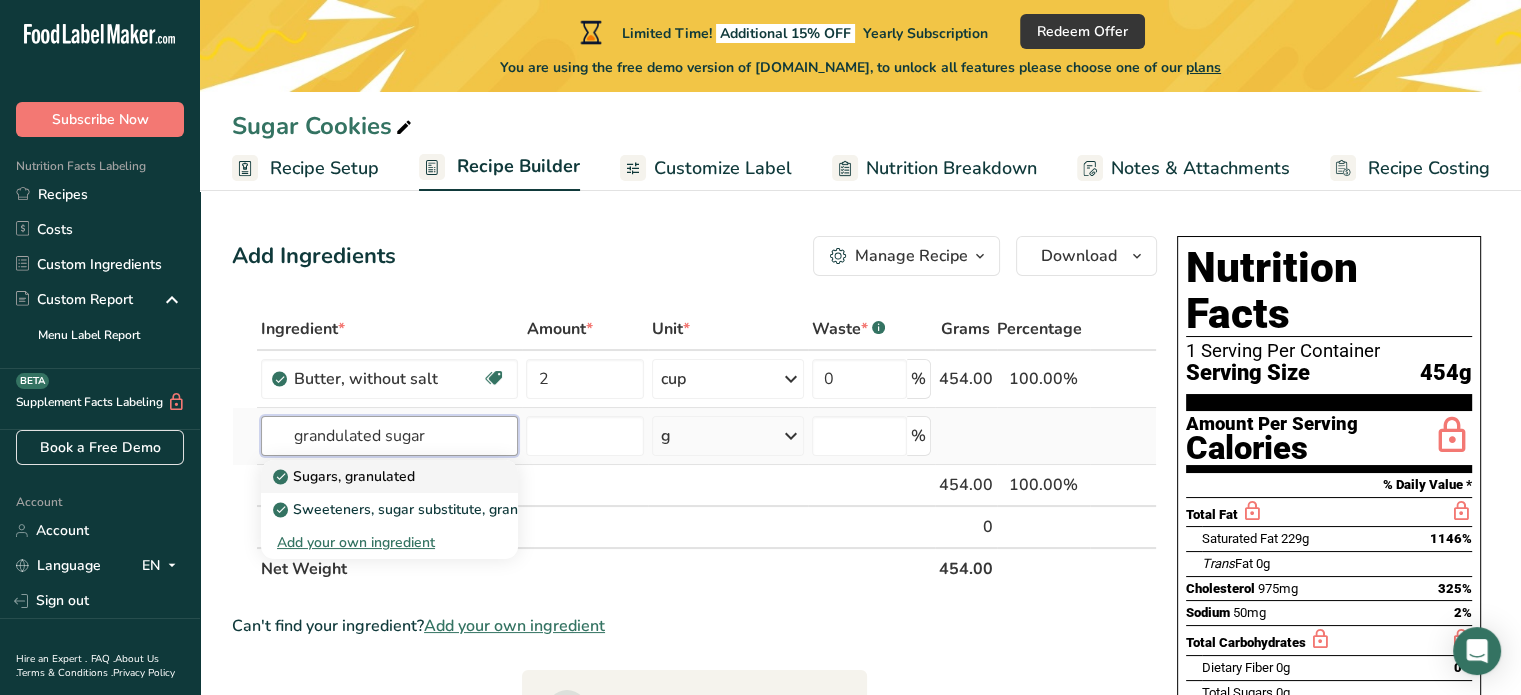 type on "grandulated sugar" 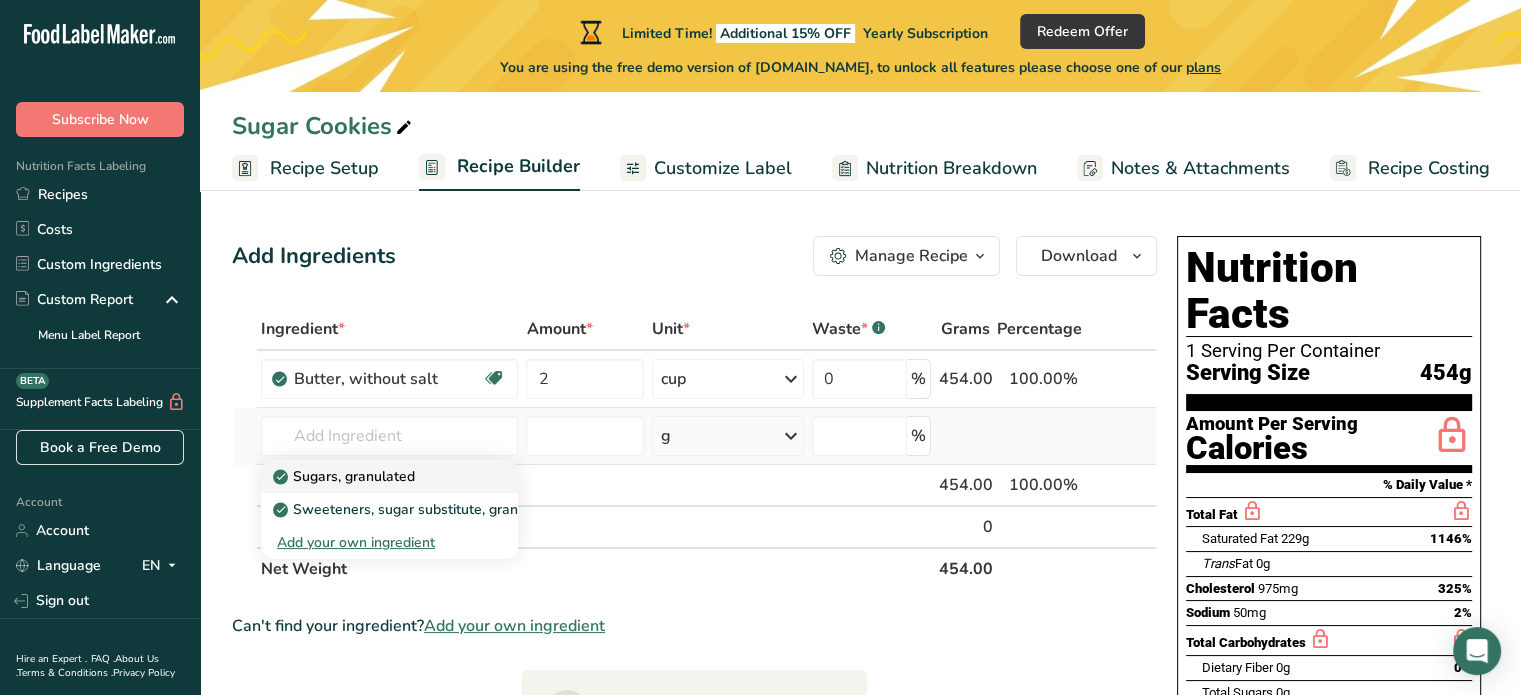 click on "Sugars, granulated" at bounding box center (346, 476) 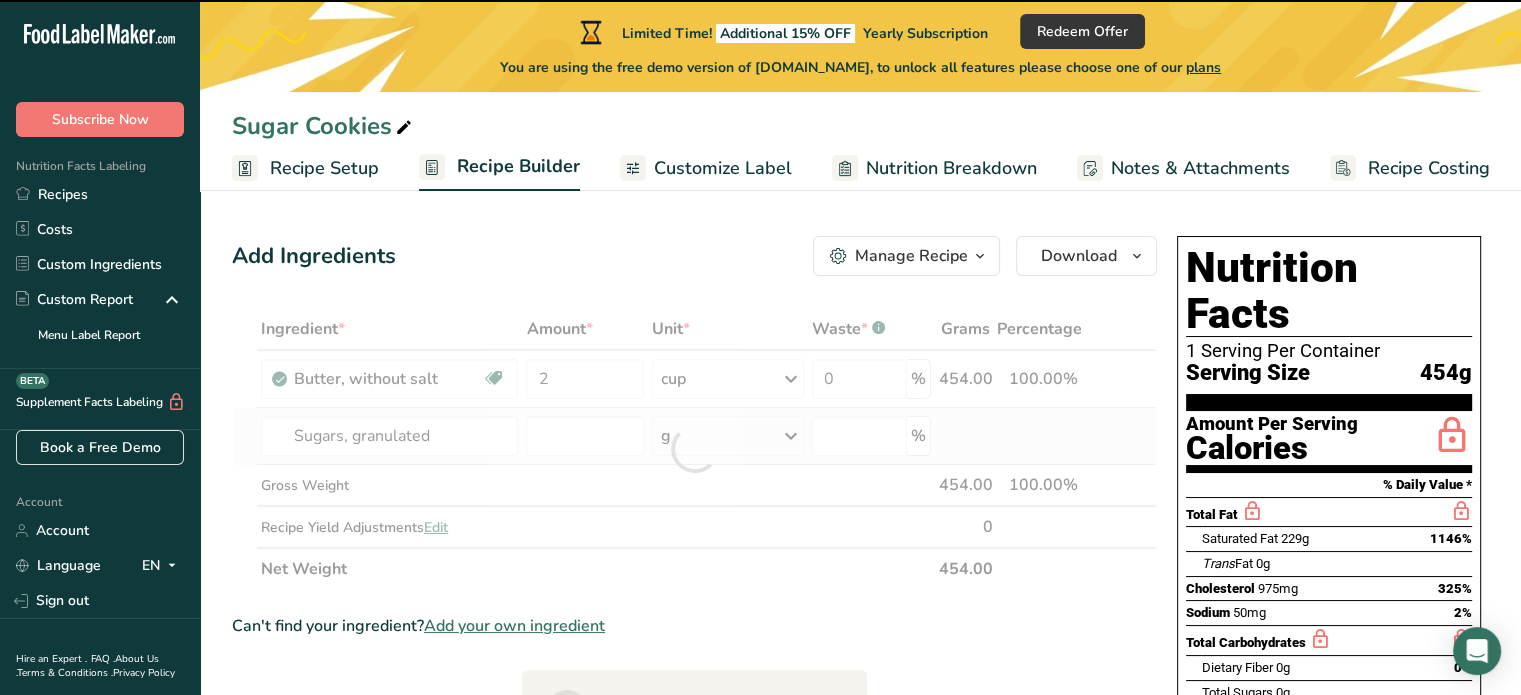 type on "0" 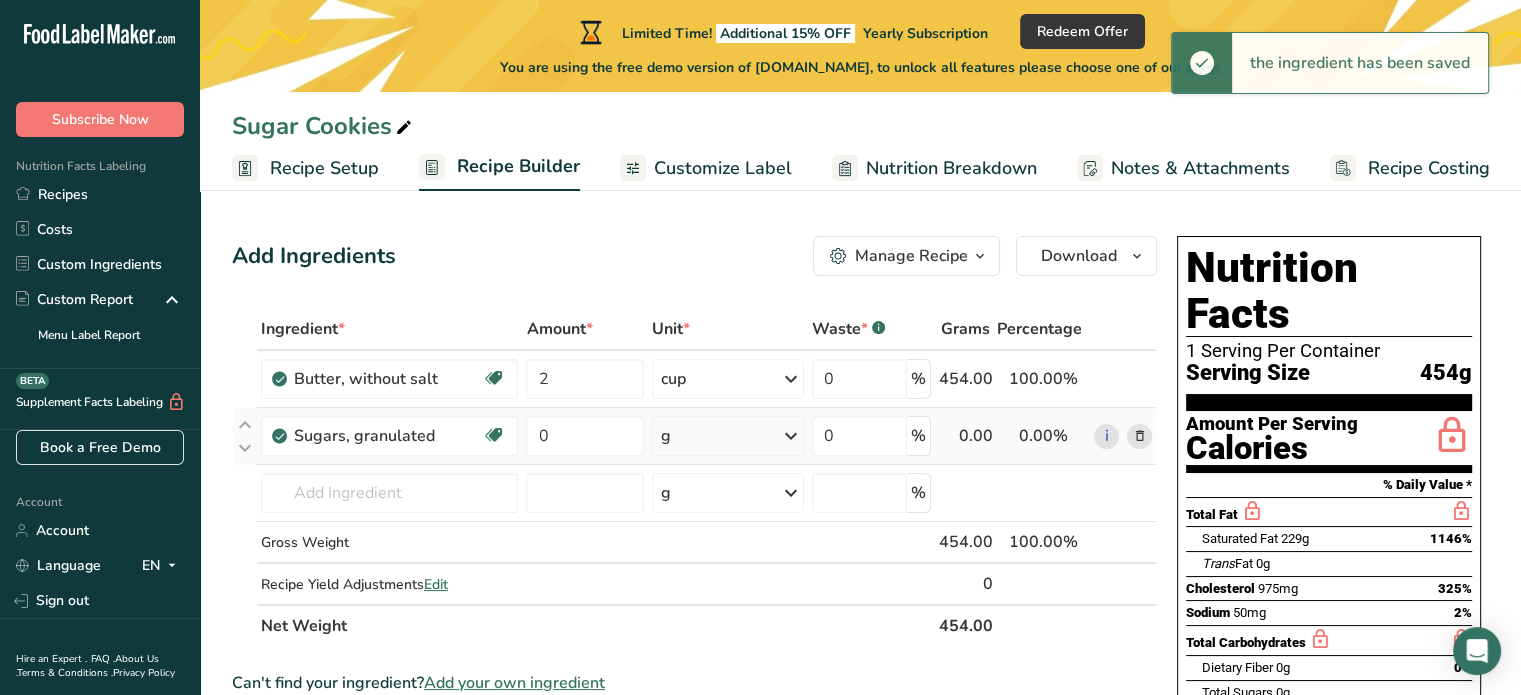 click on "g" at bounding box center (666, 436) 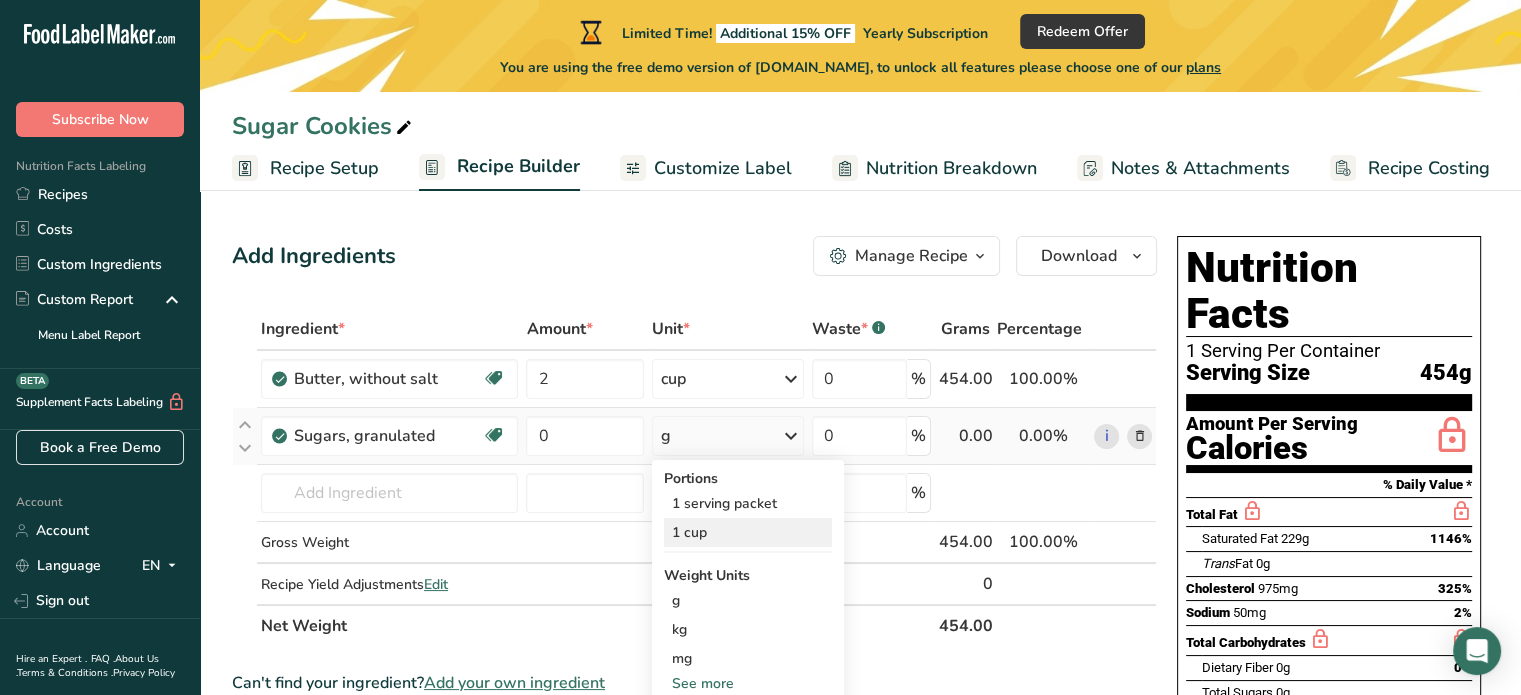 click on "1 cup" at bounding box center [748, 532] 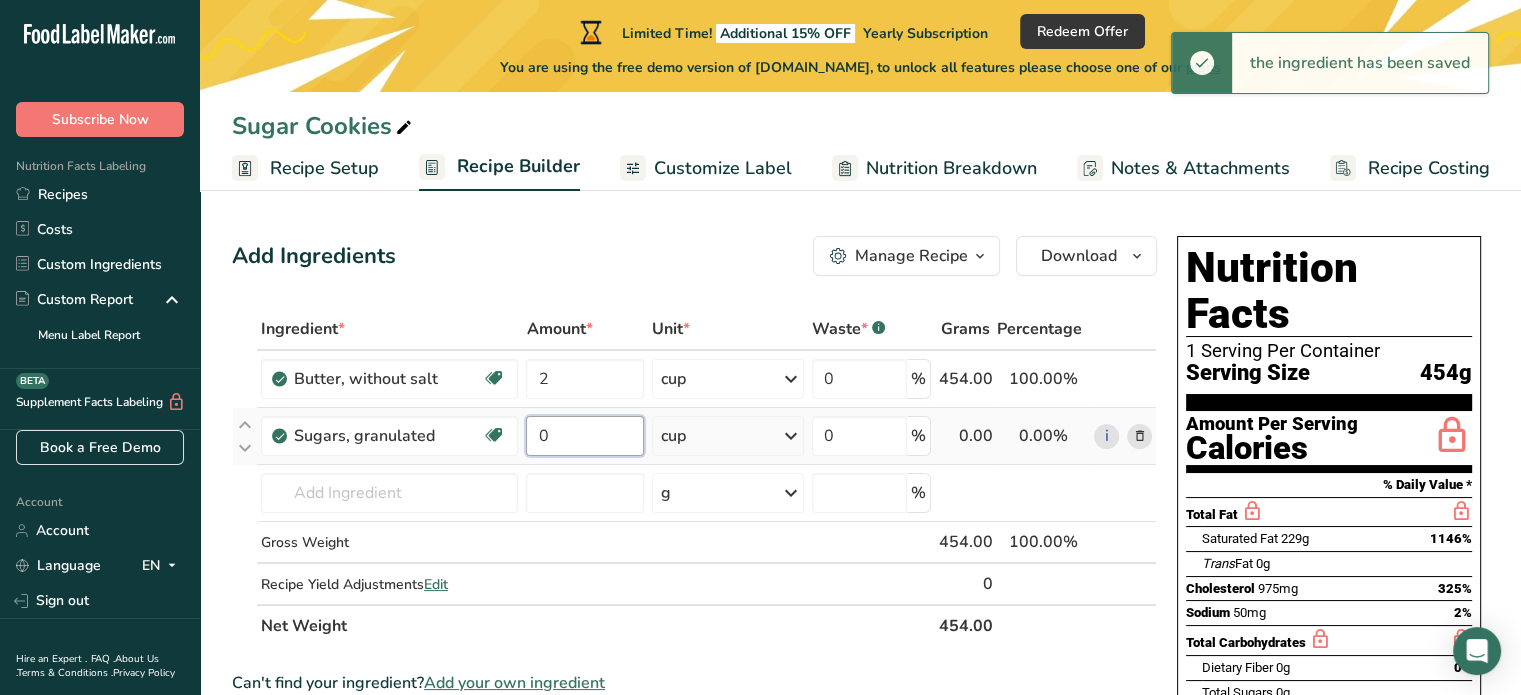 click on "0" at bounding box center [584, 436] 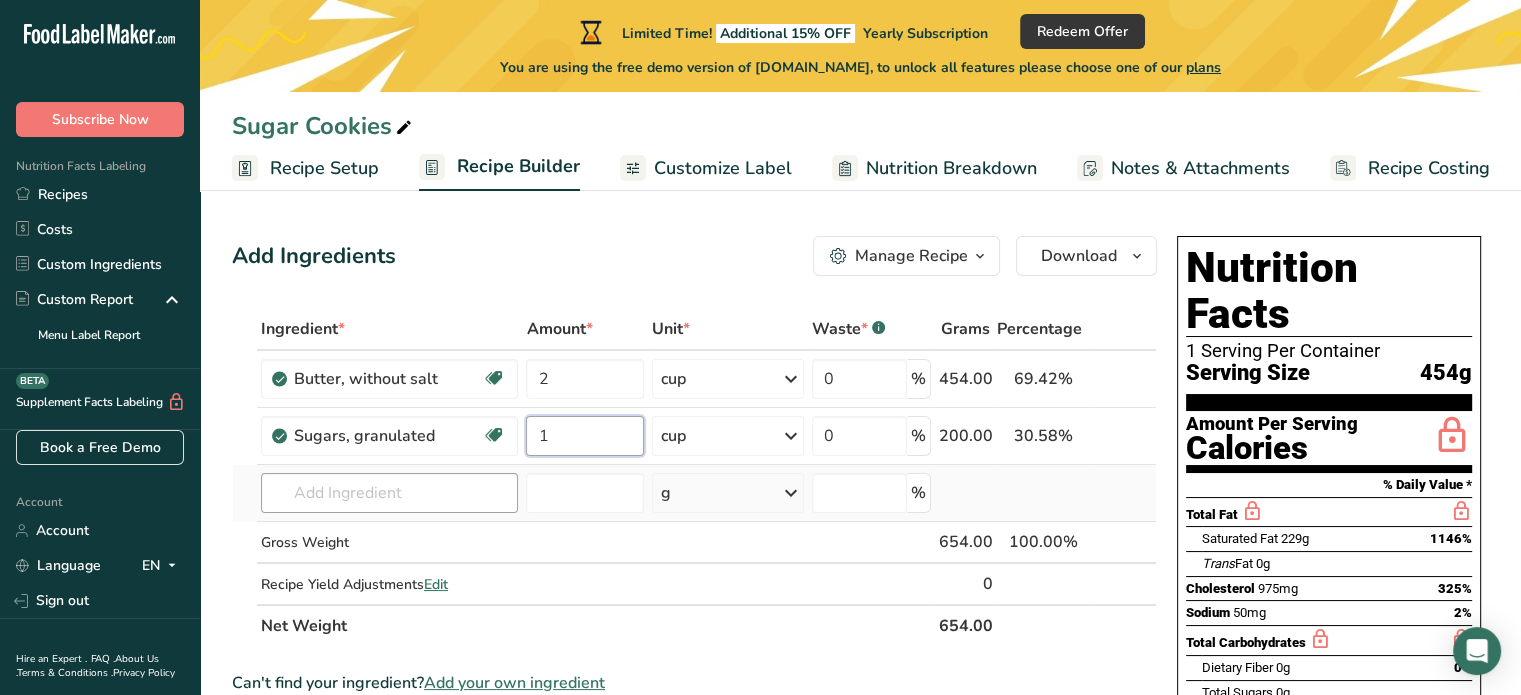 type on "1" 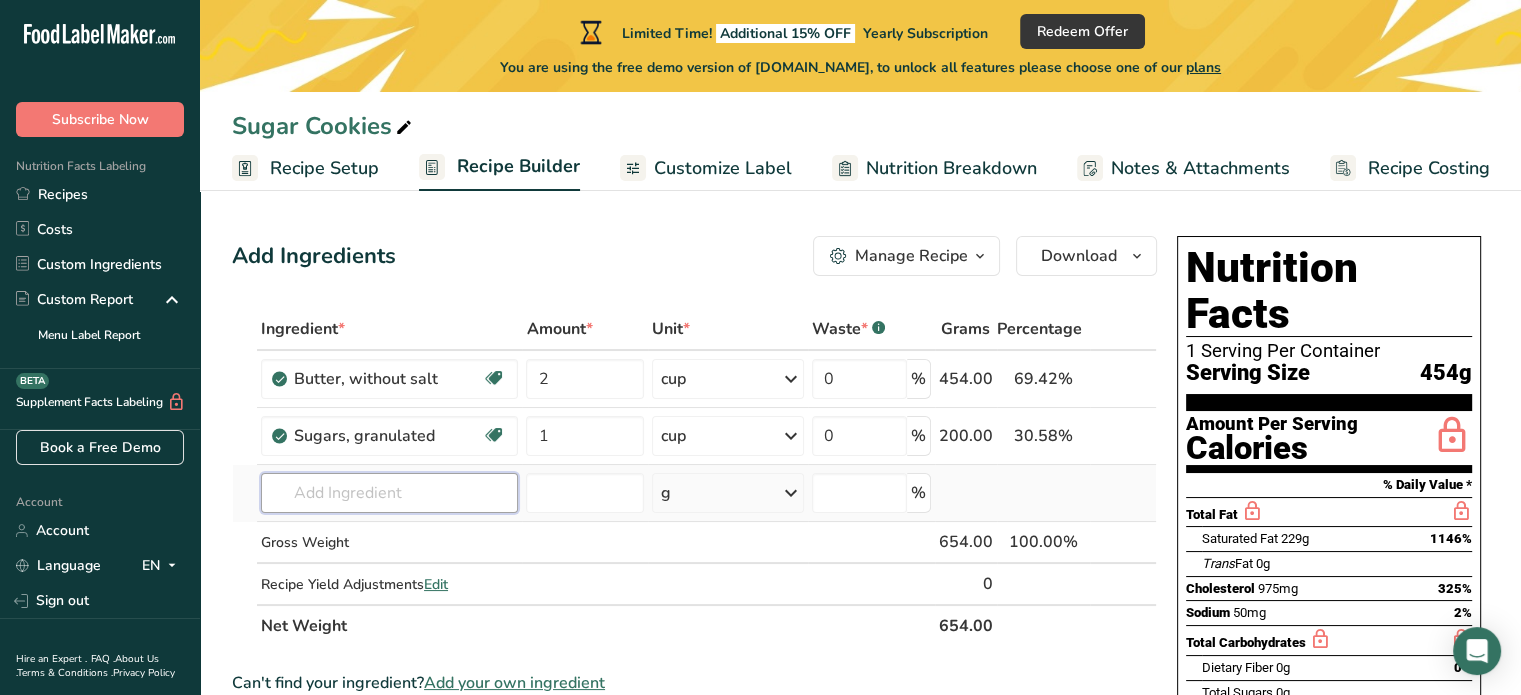 click on "Ingredient *
Amount *
Unit *
Waste *   .a-a{fill:#347362;}.b-a{fill:#fff;}          Grams
Percentage
Butter, without salt
Gluten free
Vegetarian
Soy free
2
cup
Portions
1 pat (1" sq, 1/3" high)
1 tbsp
1 cup
See more
Weight Units
g
kg
mg
See more
Volume Units
l
Volume units require a density conversion. If you know your ingredient's density enter it below. Otherwise, click on "RIA" our AI Regulatory bot - she will be able to help you
lb/ft3
g/cm3
Confirm
mL
lb/ft3" at bounding box center (694, 477) 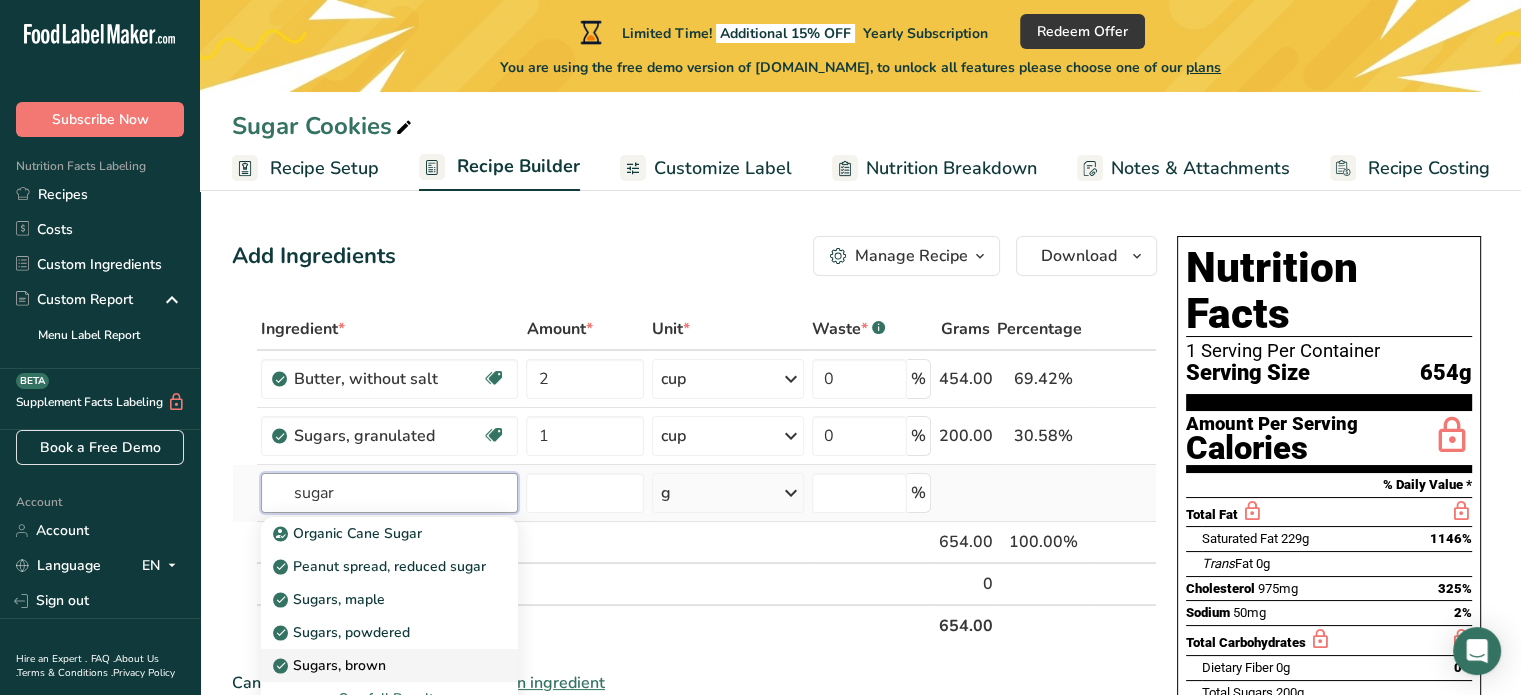 type on "sugar" 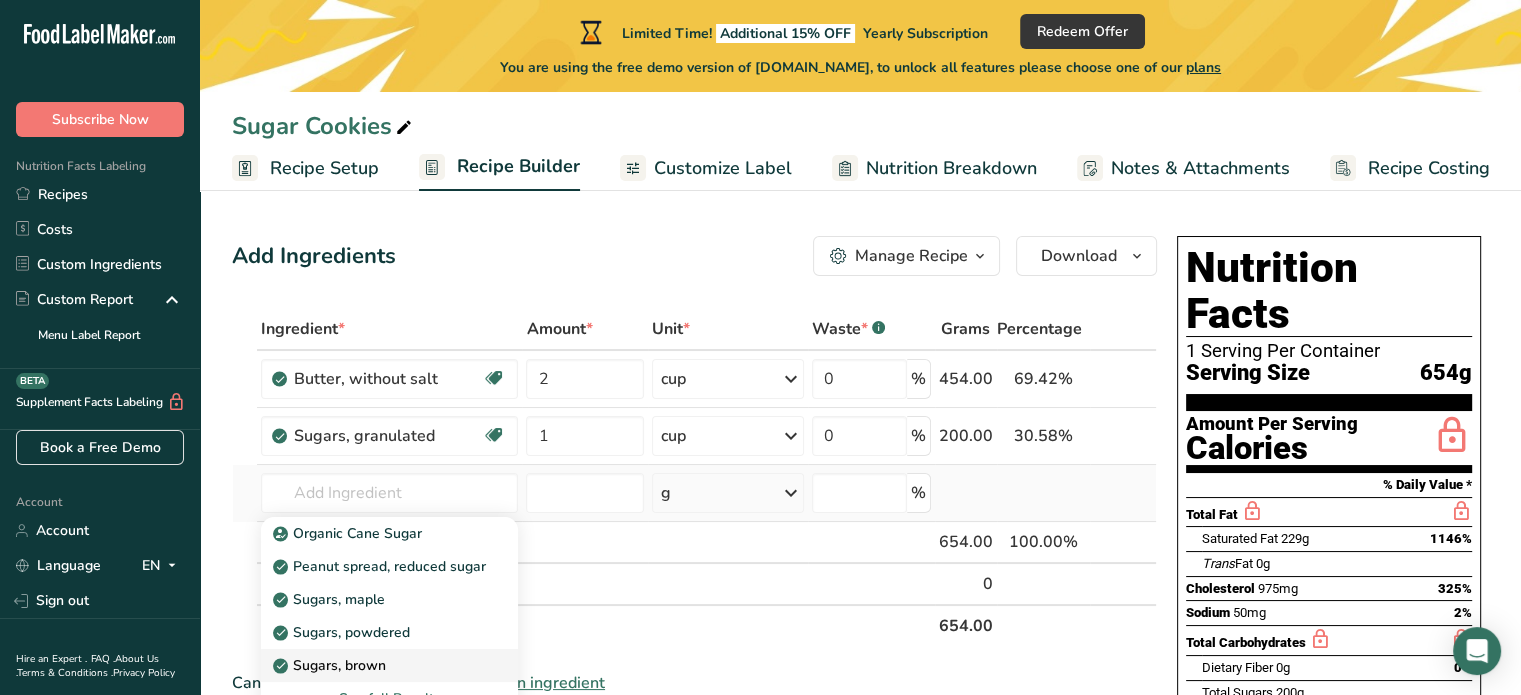 click on "Sugars, brown" at bounding box center (331, 665) 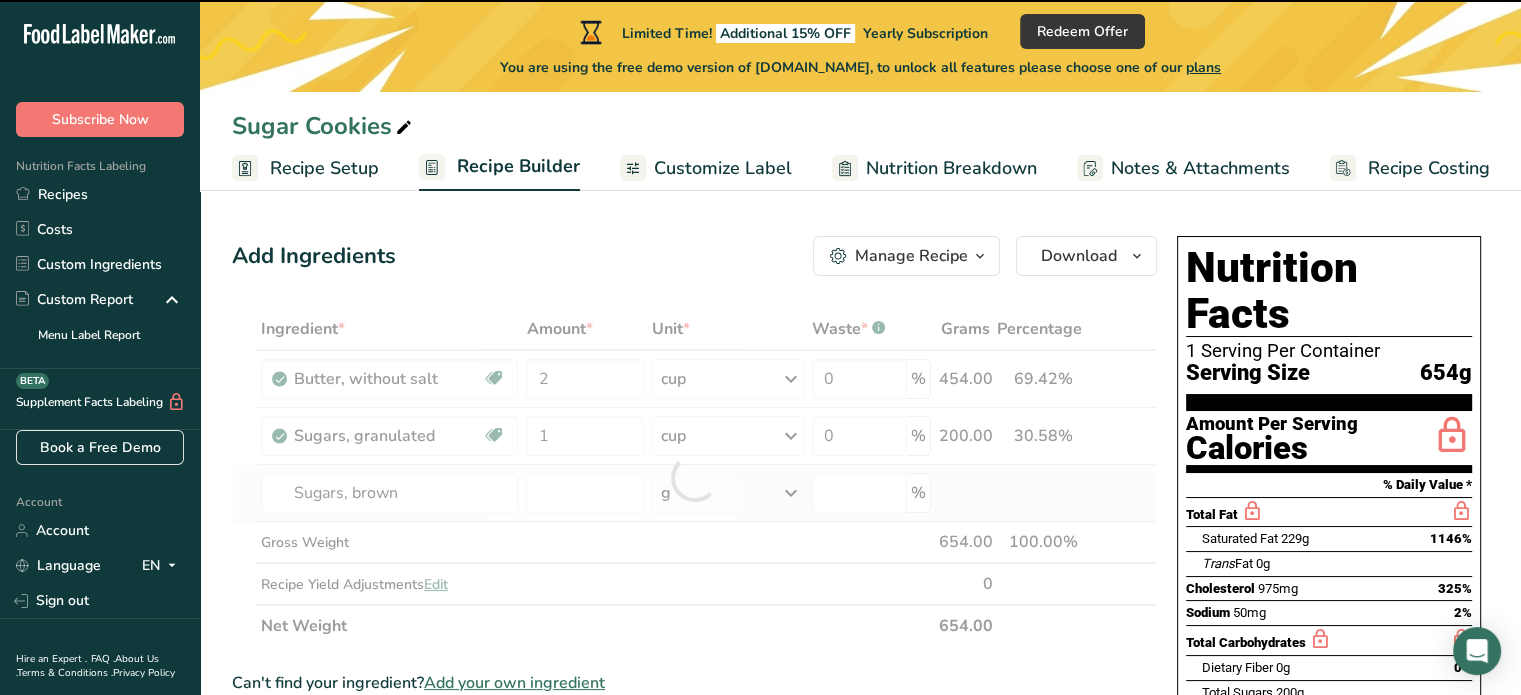 type on "0" 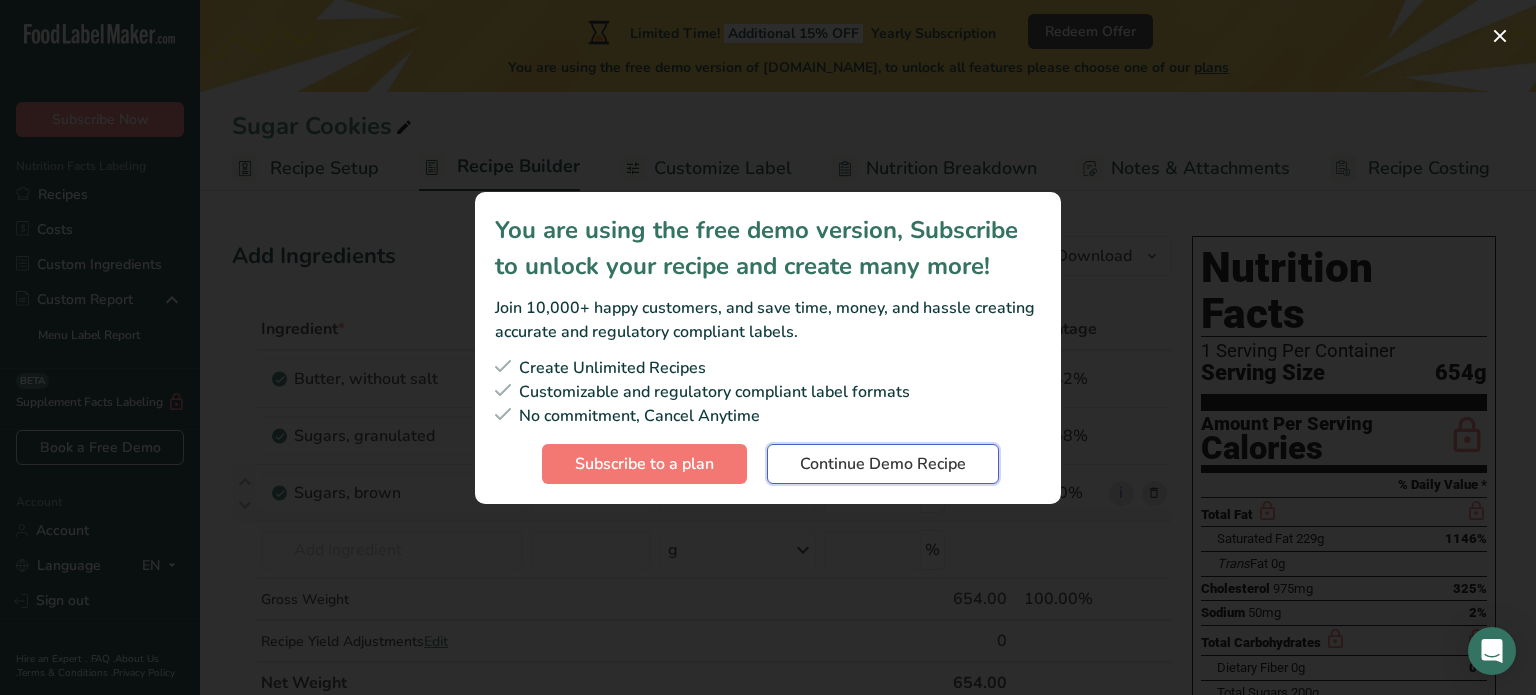 click on "Continue Demo Recipe" at bounding box center [883, 464] 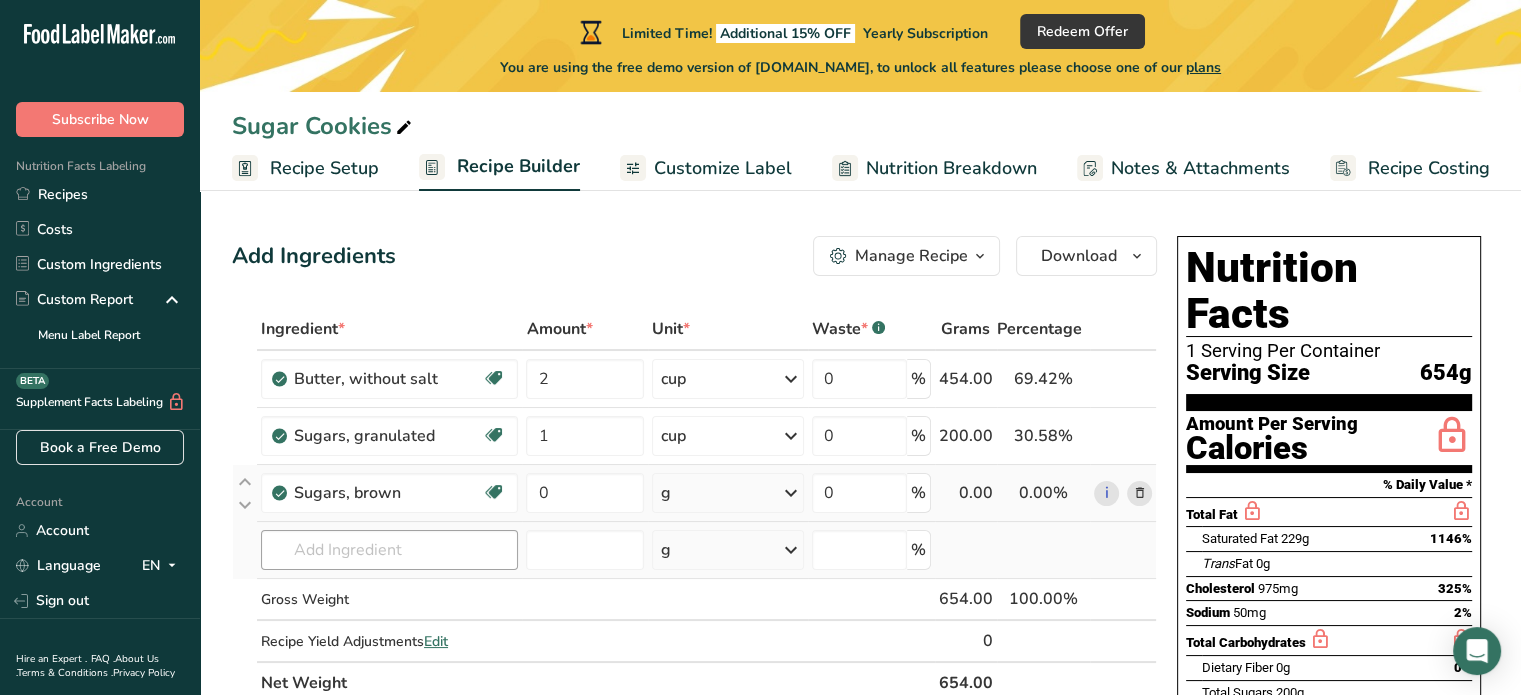 scroll, scrollTop: 100, scrollLeft: 0, axis: vertical 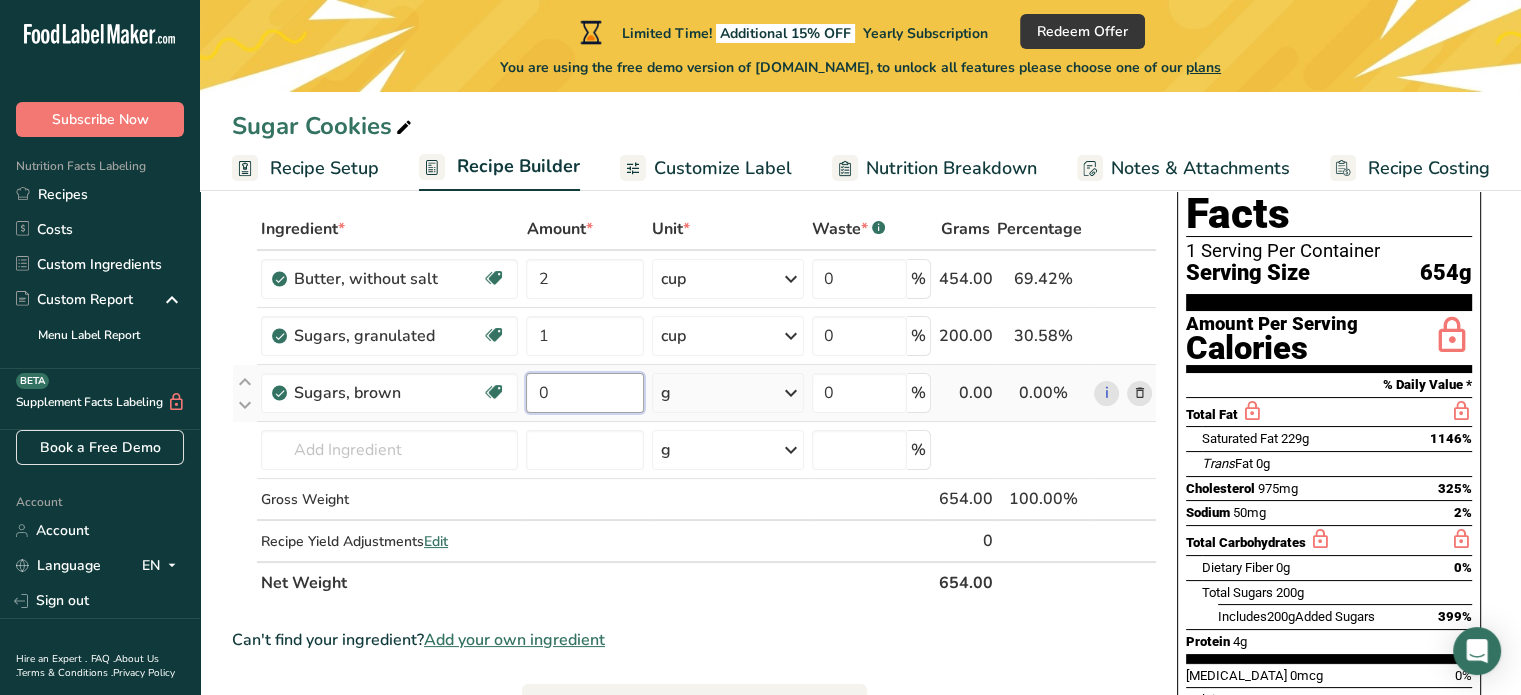 click on "0" at bounding box center [584, 393] 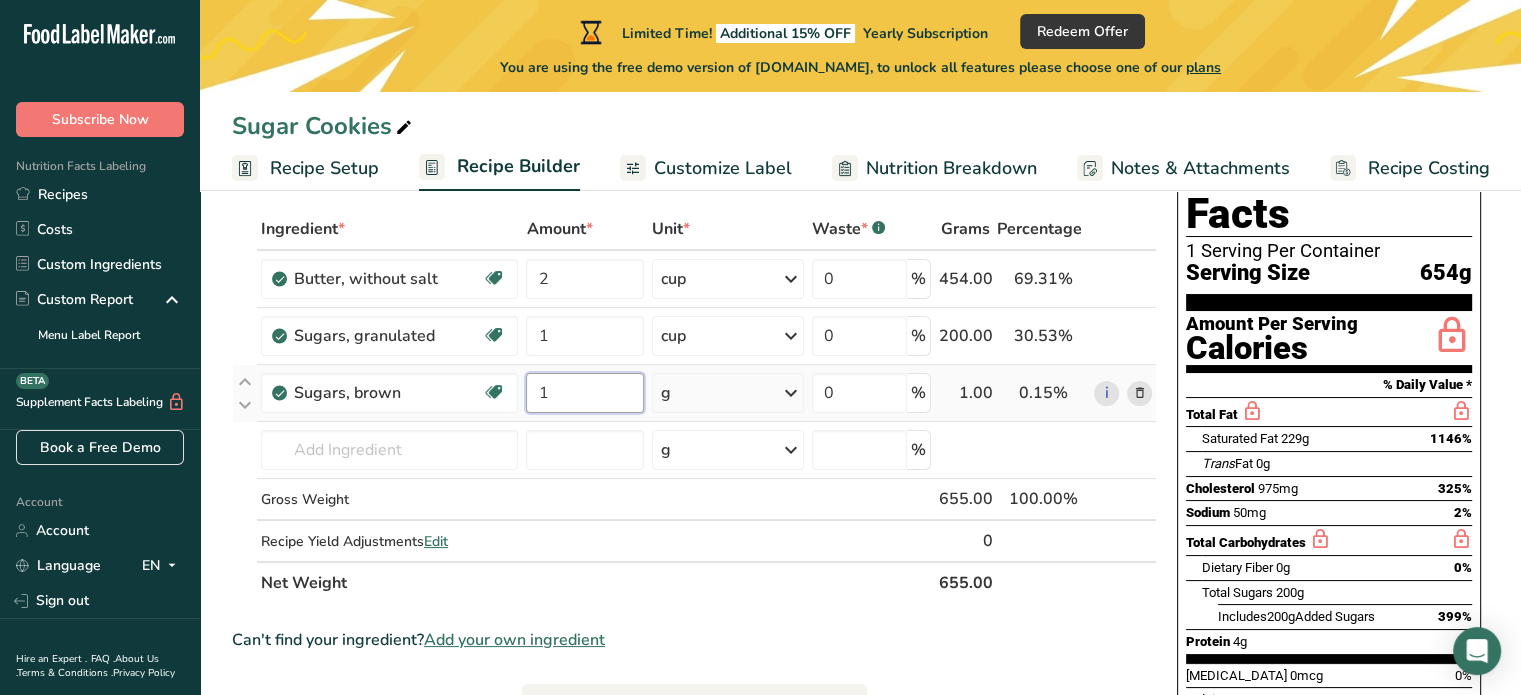 type on "1" 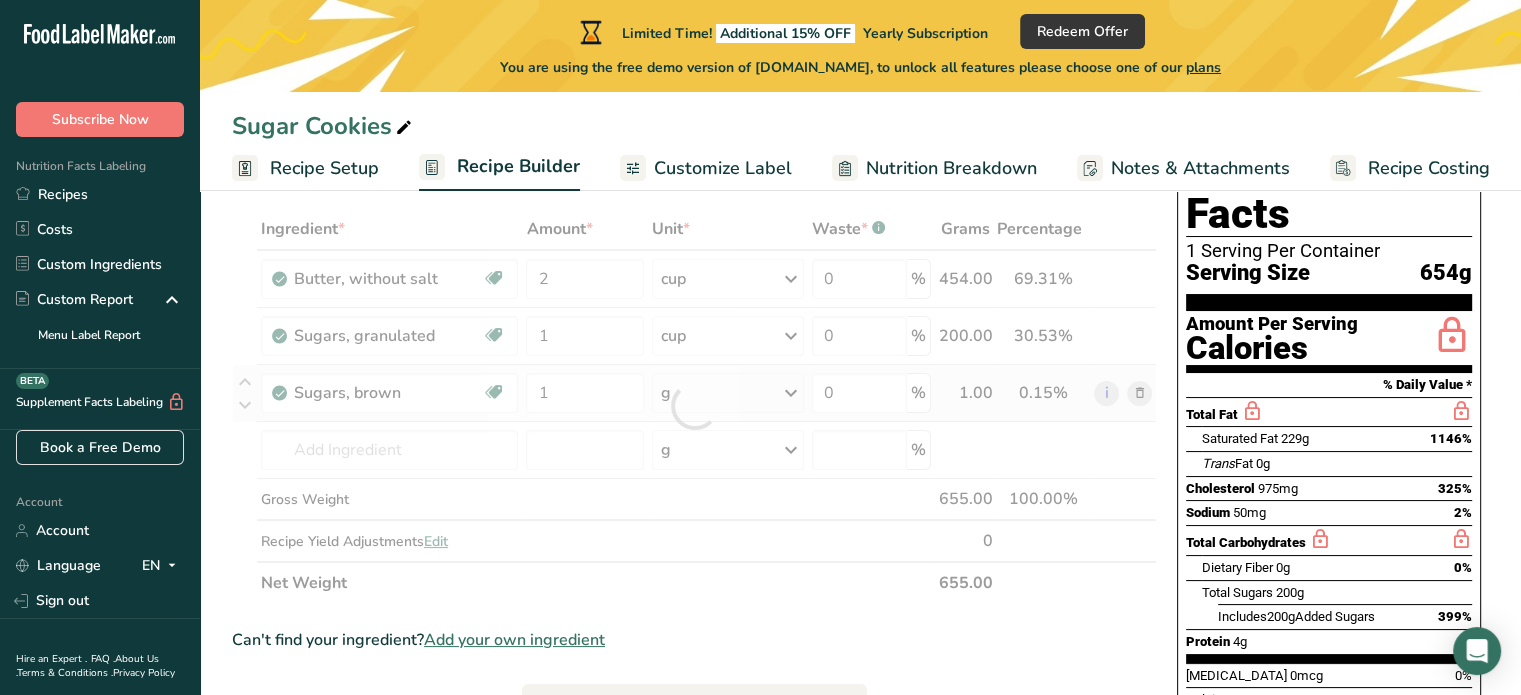 click on "Ingredient *
Amount *
Unit *
Waste *   .a-a{fill:#347362;}.b-a{fill:#fff;}          Grams
Percentage
Butter, without salt
Gluten free
Vegetarian
Soy free
2
cup
Portions
1 pat (1" sq, 1/3" high)
1 tbsp
1 cup
See more
Weight Units
g
kg
mg
See more
Volume Units
l
Volume units require a density conversion. If you know your ingredient's density enter it below. Otherwise, click on "RIA" our AI Regulatory bot - she will be able to help you
lb/ft3
g/cm3
Confirm
mL
lb/ft3" at bounding box center [694, 406] 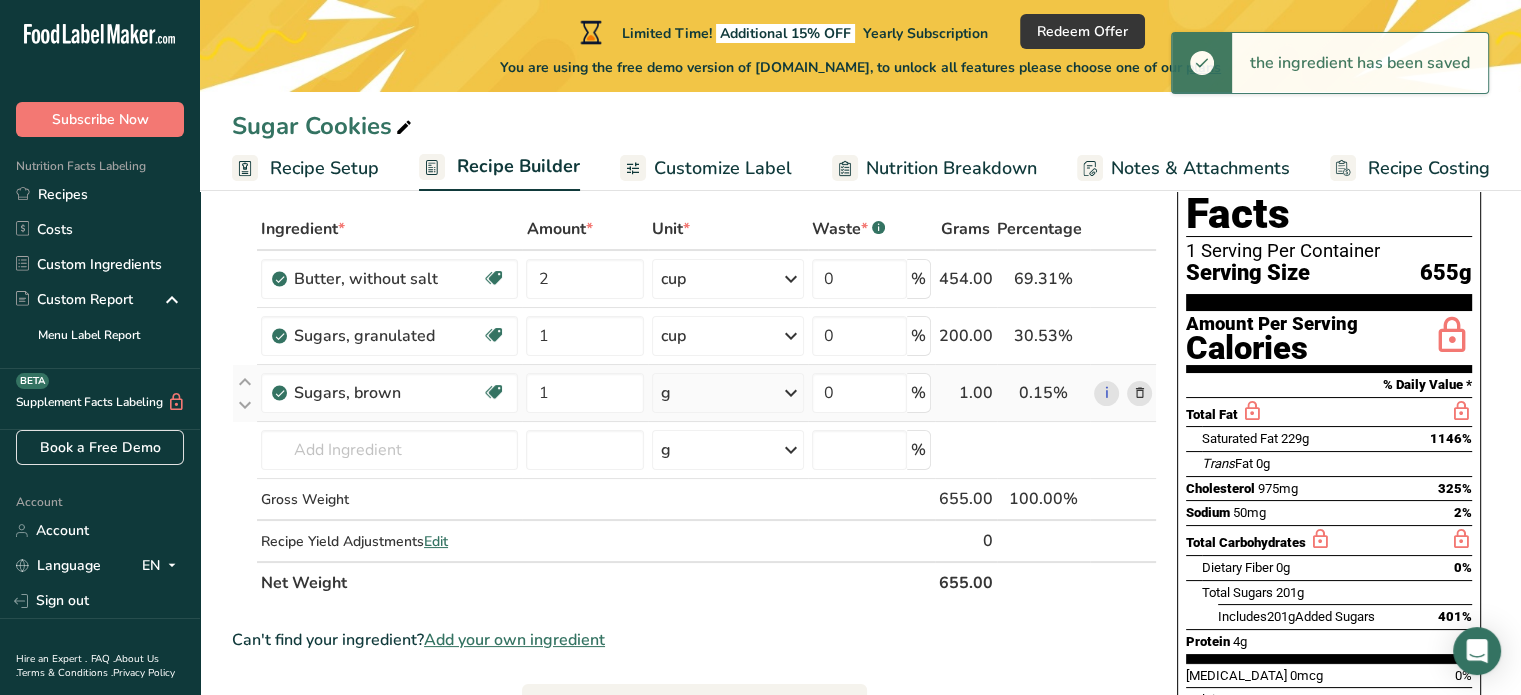 click on "g" at bounding box center [728, 393] 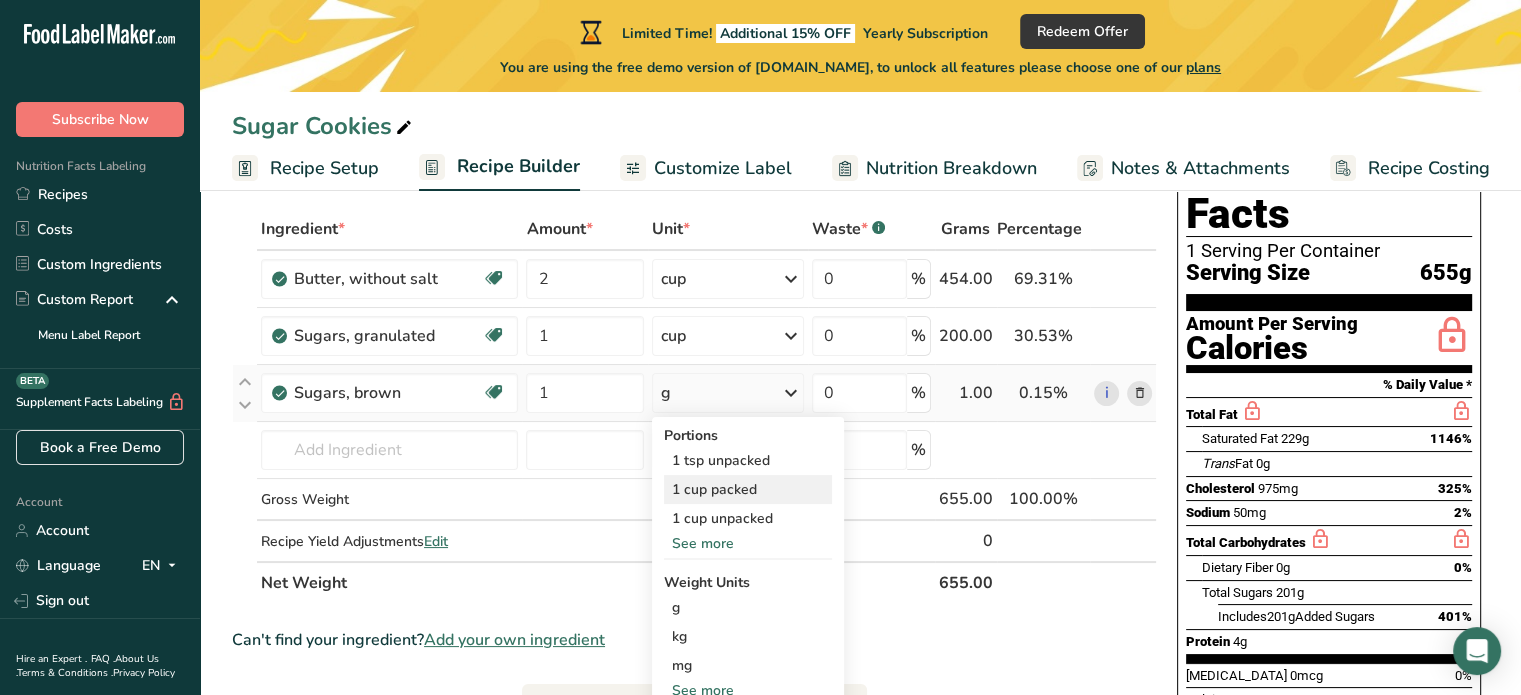 click on "1 cup packed" at bounding box center (748, 489) 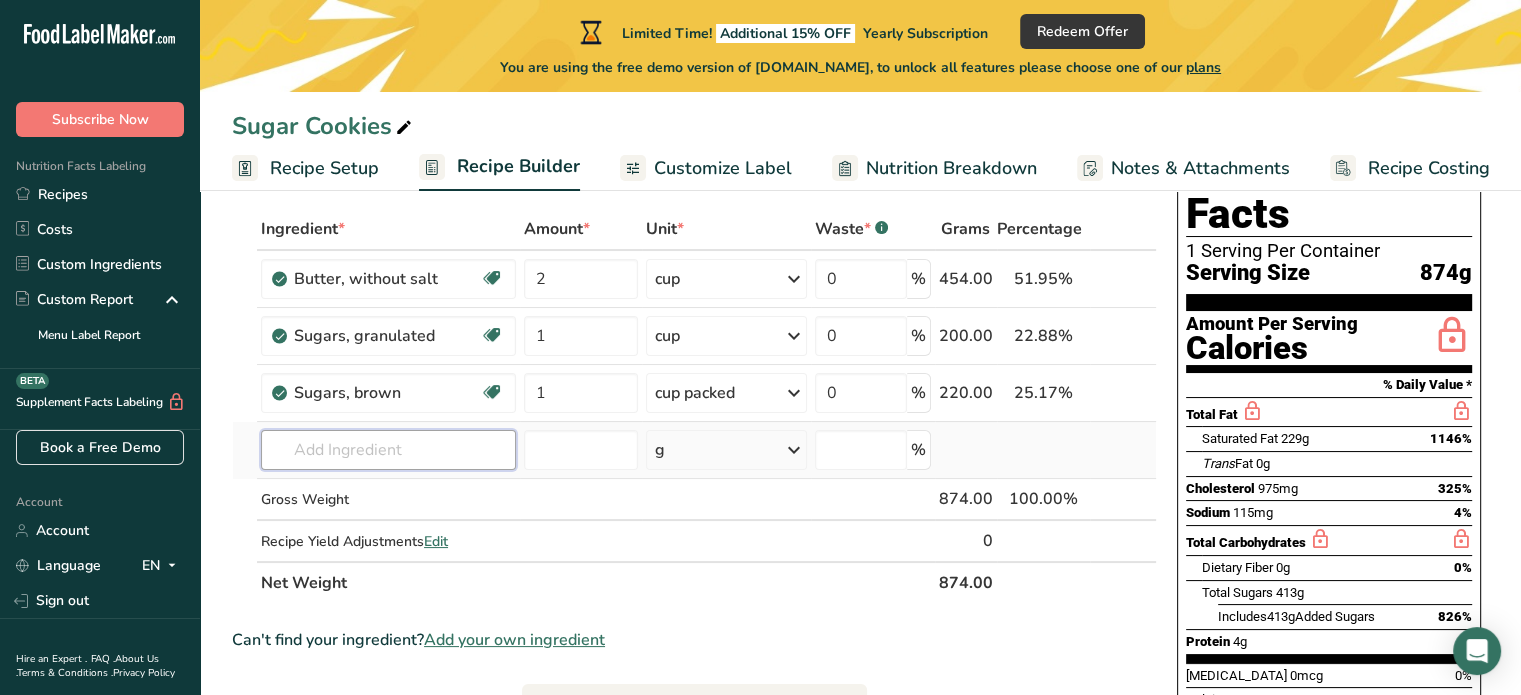 click at bounding box center [388, 450] 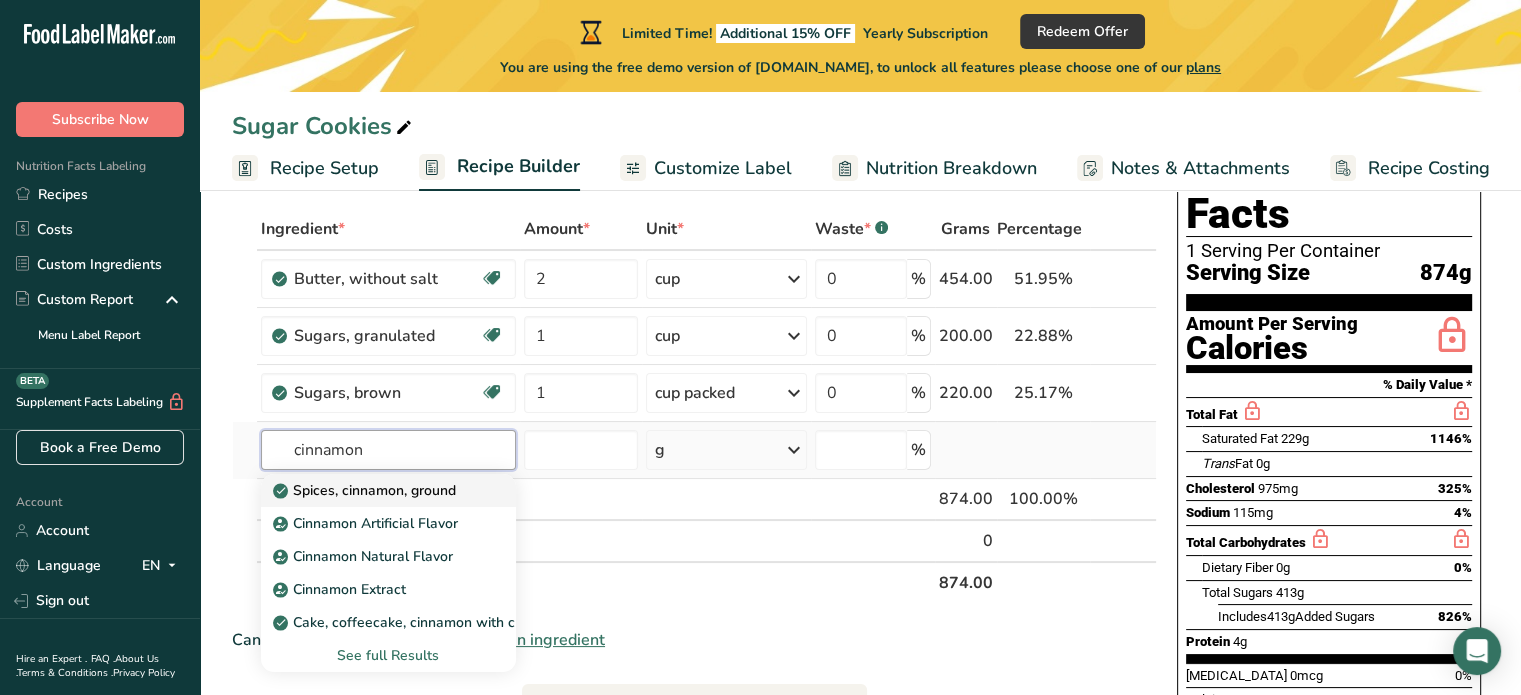 type on "cinnamon" 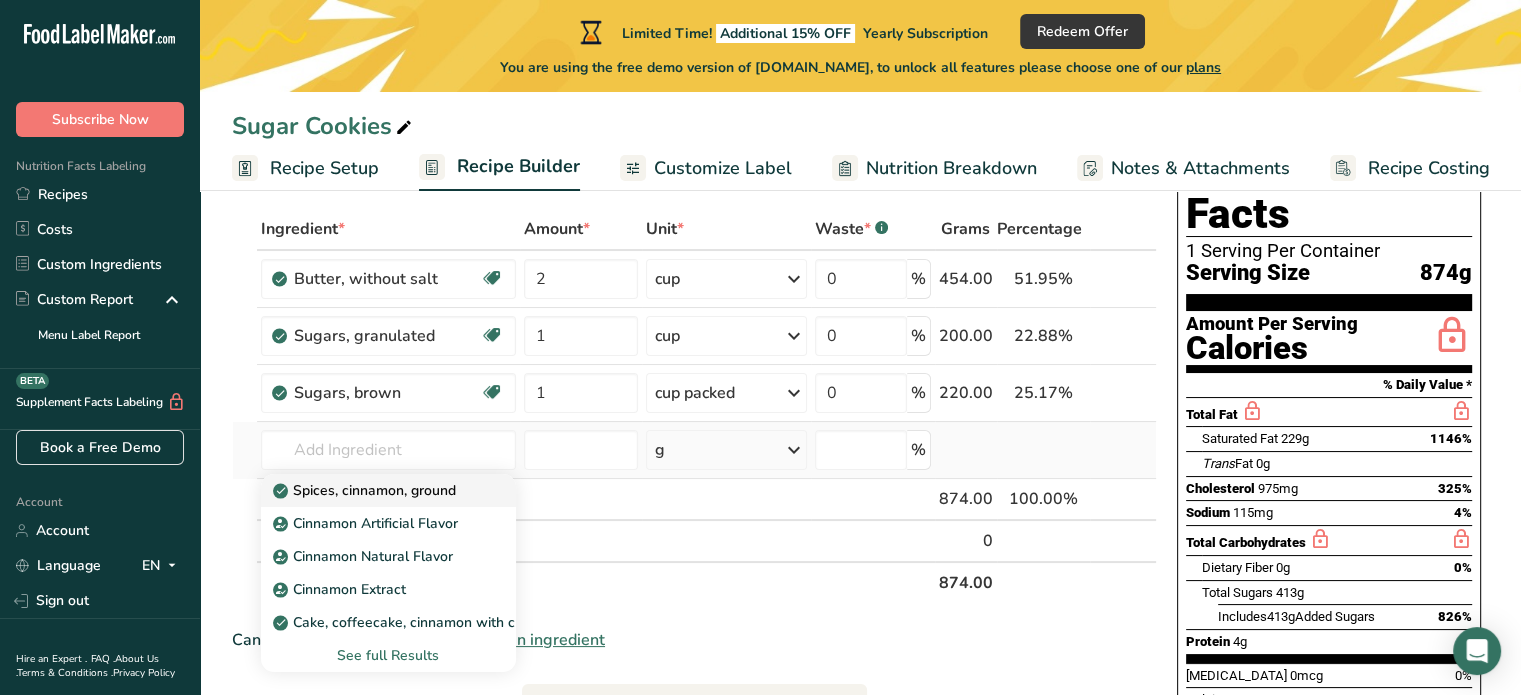 click on "Spices, cinnamon, ground" at bounding box center (366, 490) 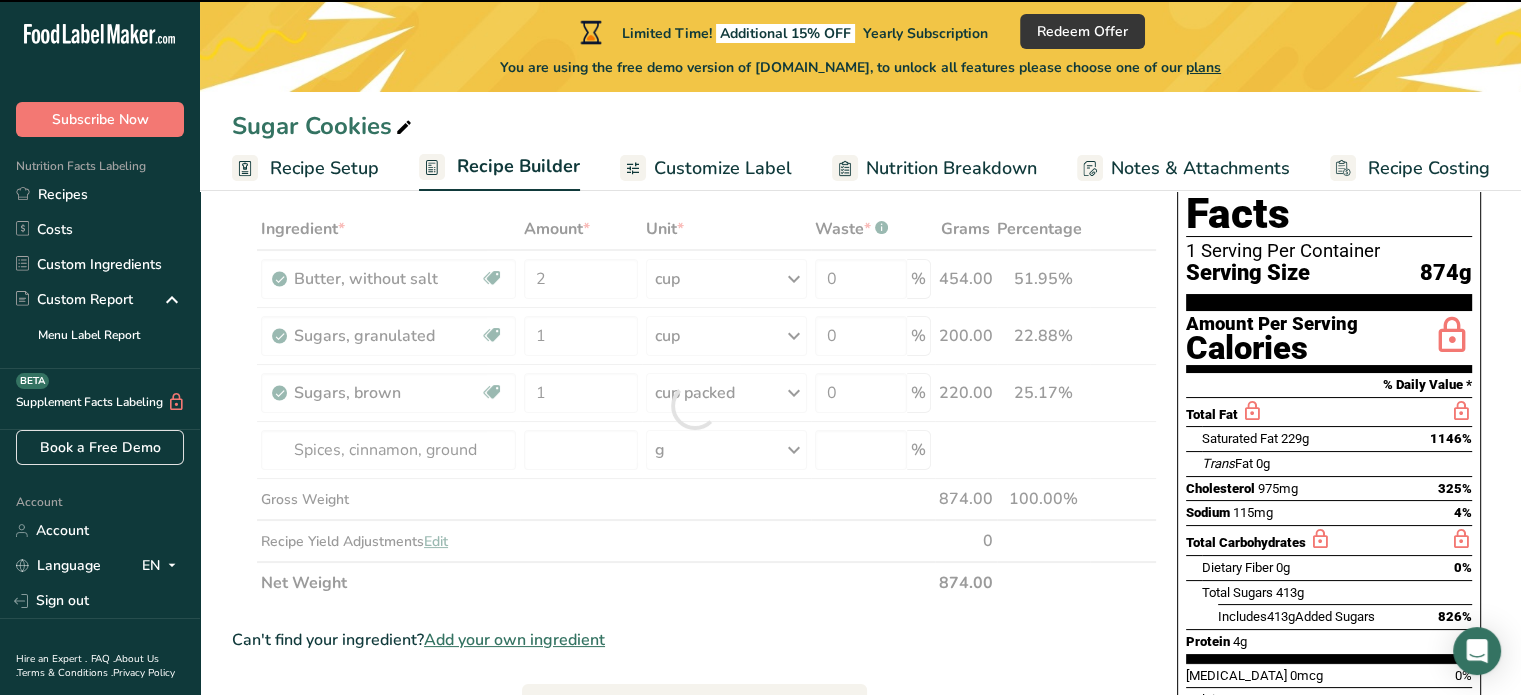 type on "0" 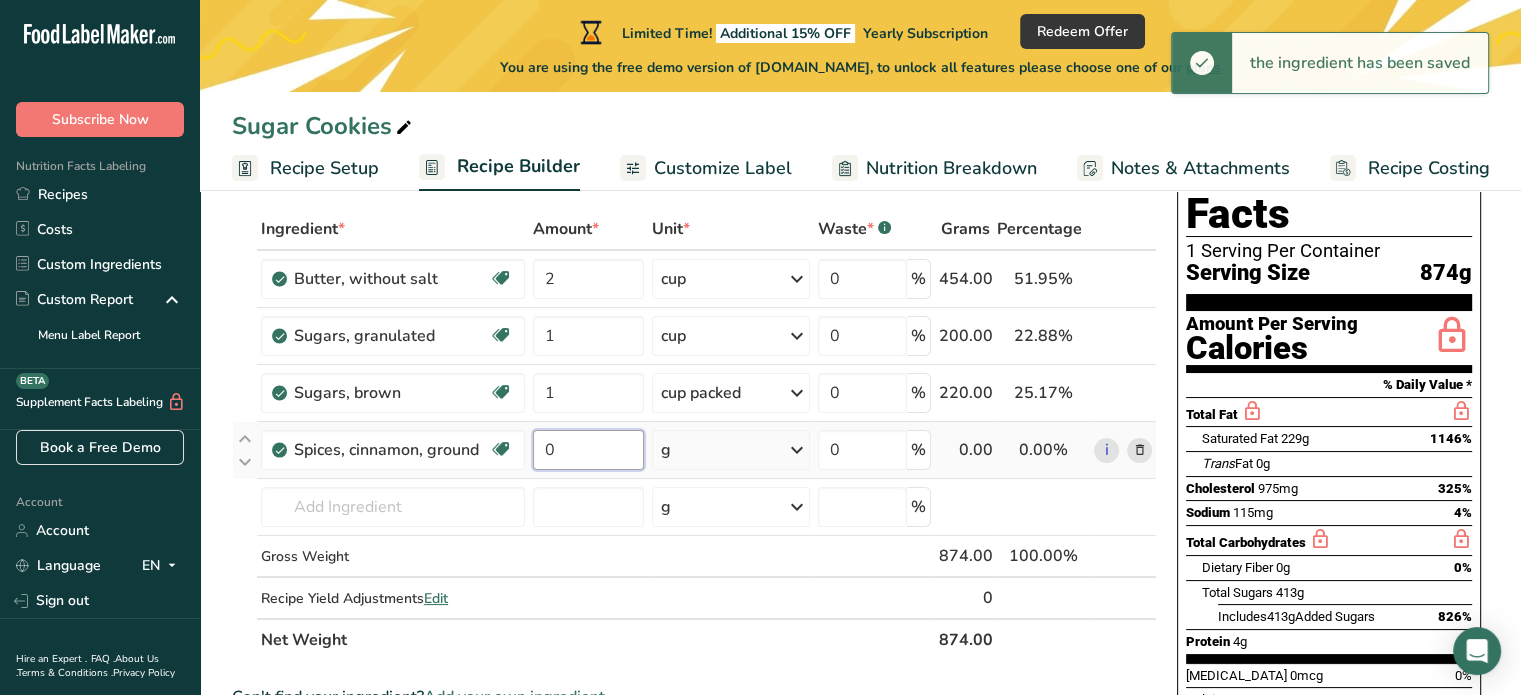 click on "0" at bounding box center [588, 450] 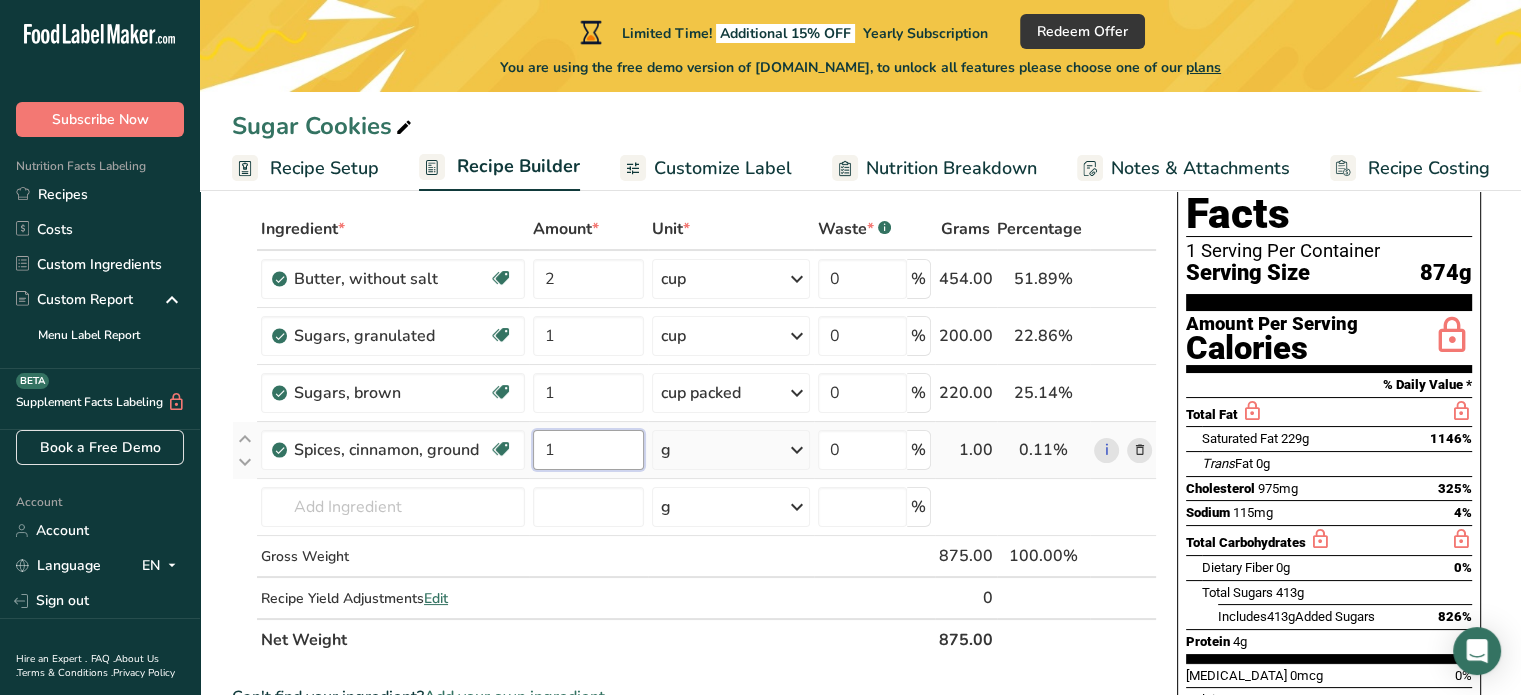type on "1" 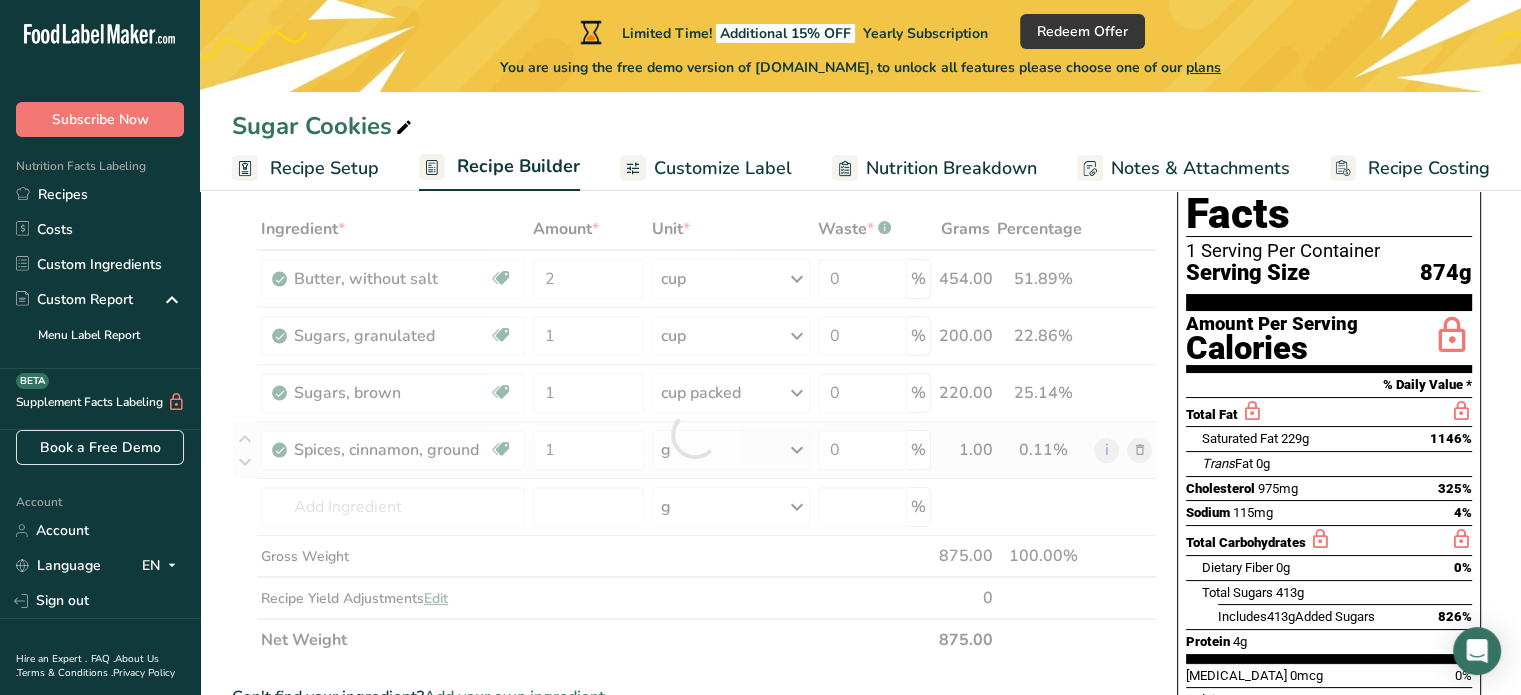 click on "Ingredient *
Amount *
Unit *
Waste *   .a-a{fill:#347362;}.b-a{fill:#fff;}          Grams
Percentage
Butter, without salt
Gluten free
Vegetarian
Soy free
2
cup
Portions
1 pat (1" sq, 1/3" high)
1 tbsp
1 cup
See more
Weight Units
g
kg
mg
See more
Volume Units
l
Volume units require a density conversion. If you know your ingredient's density enter it below. Otherwise, click on "RIA" our AI Regulatory bot - she will be able to help you
lb/ft3
g/cm3
Confirm
mL
lb/ft3" at bounding box center [694, 434] 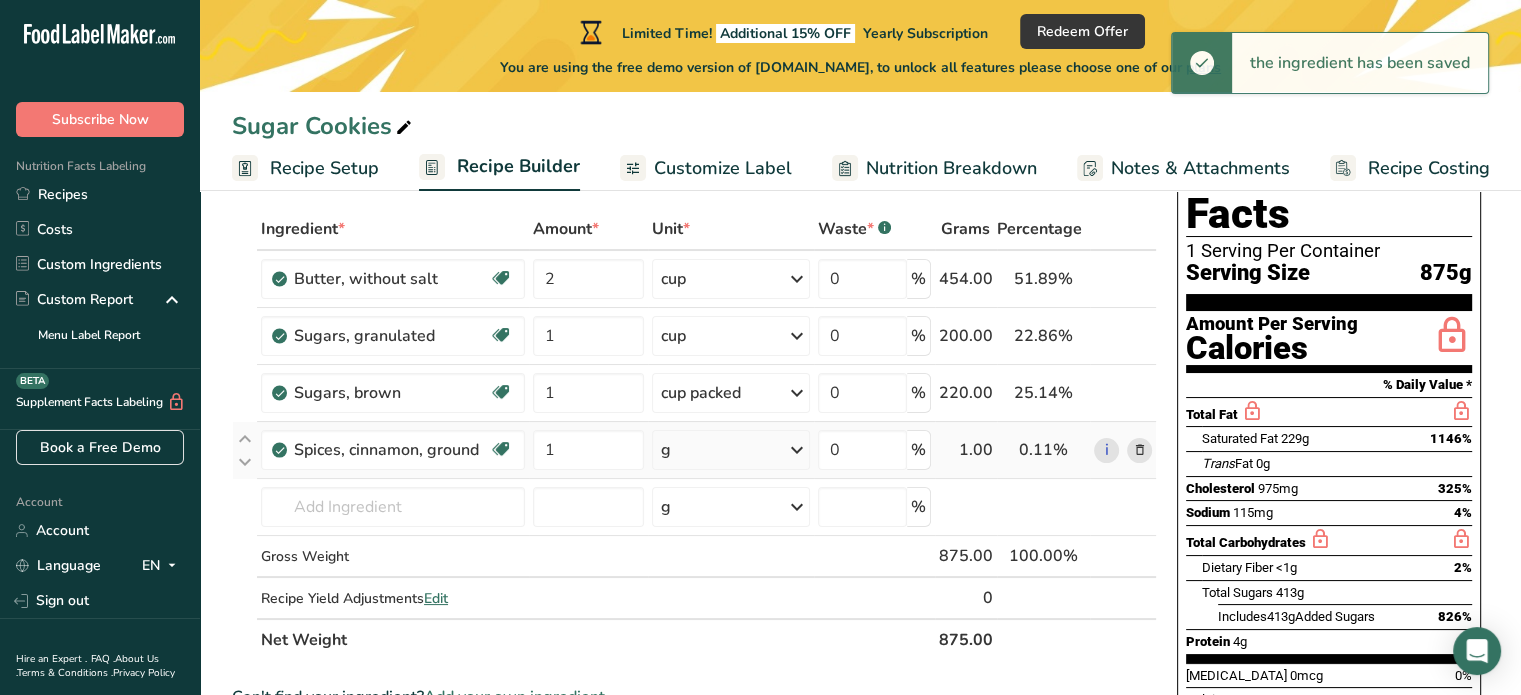 click at bounding box center (797, 450) 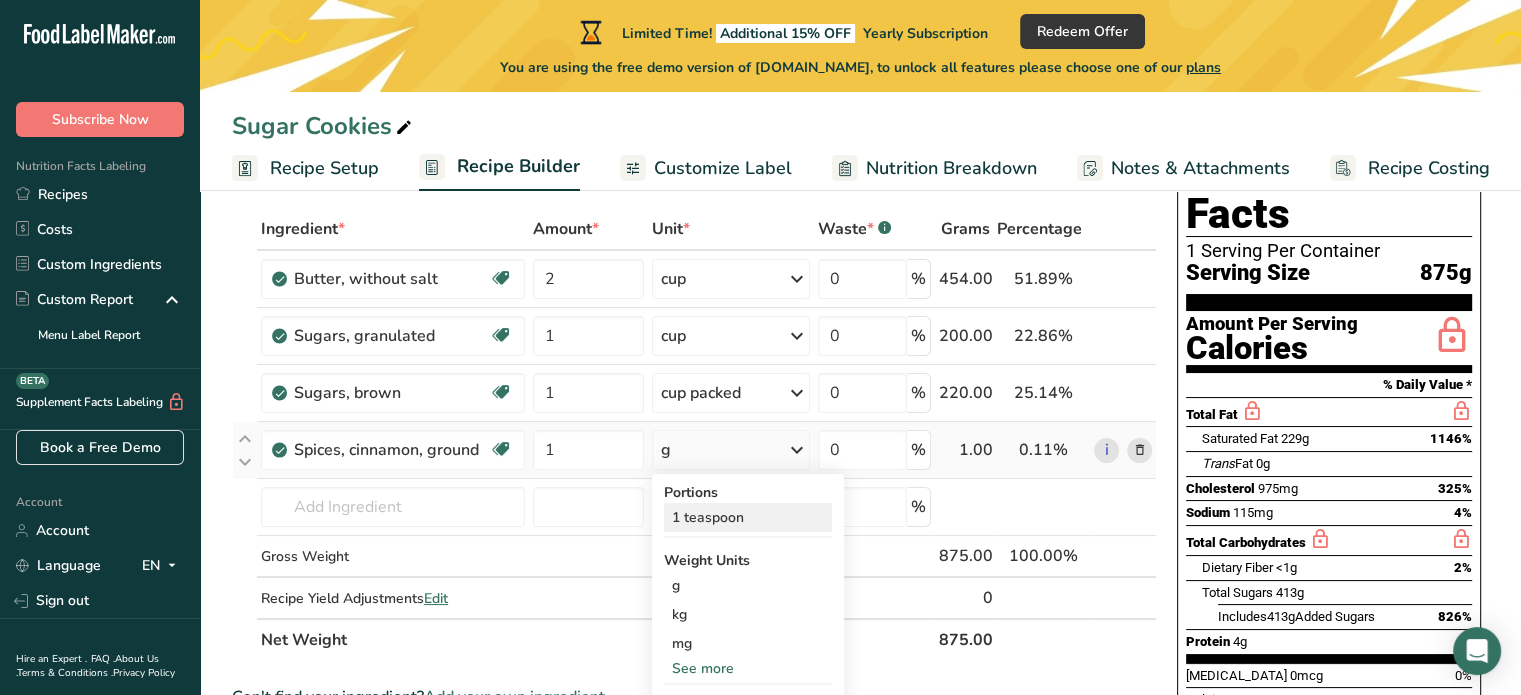 click on "1 teaspoon" at bounding box center (748, 517) 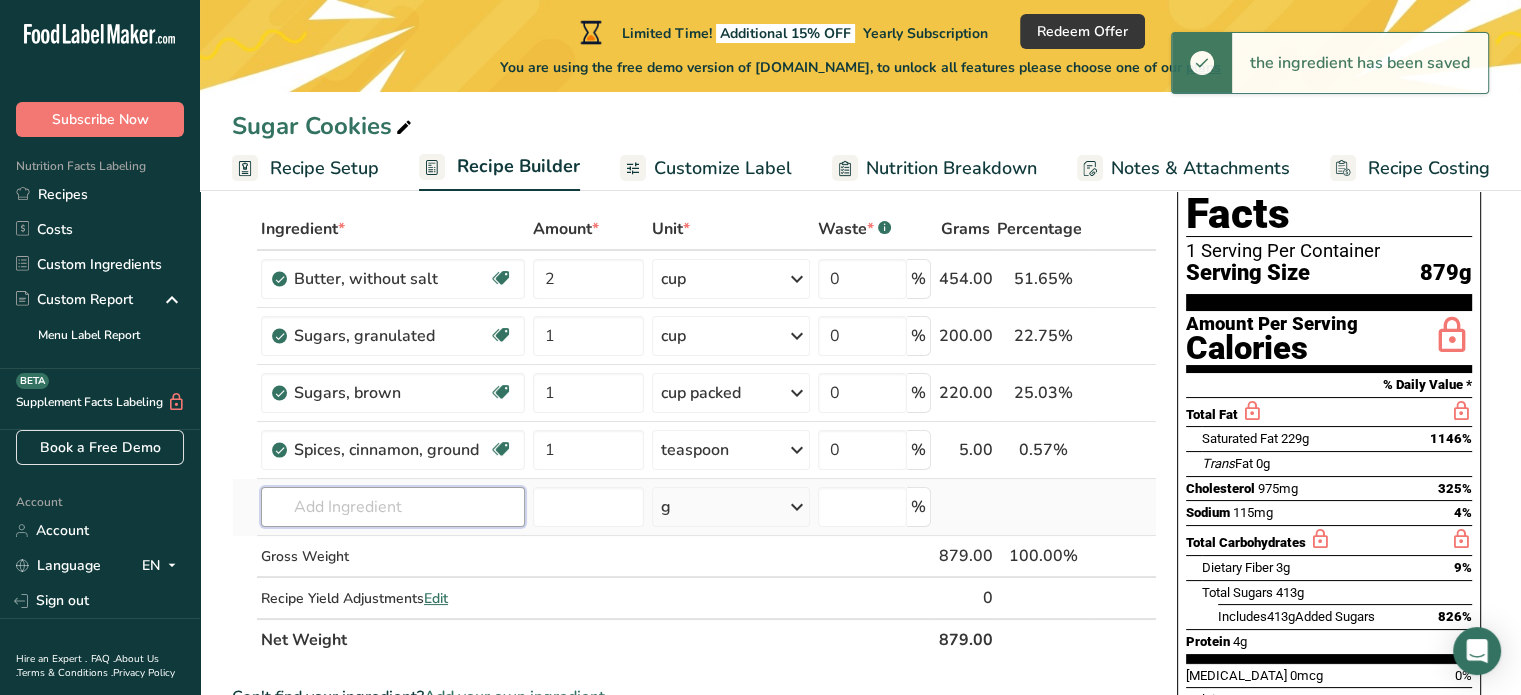 click at bounding box center [393, 507] 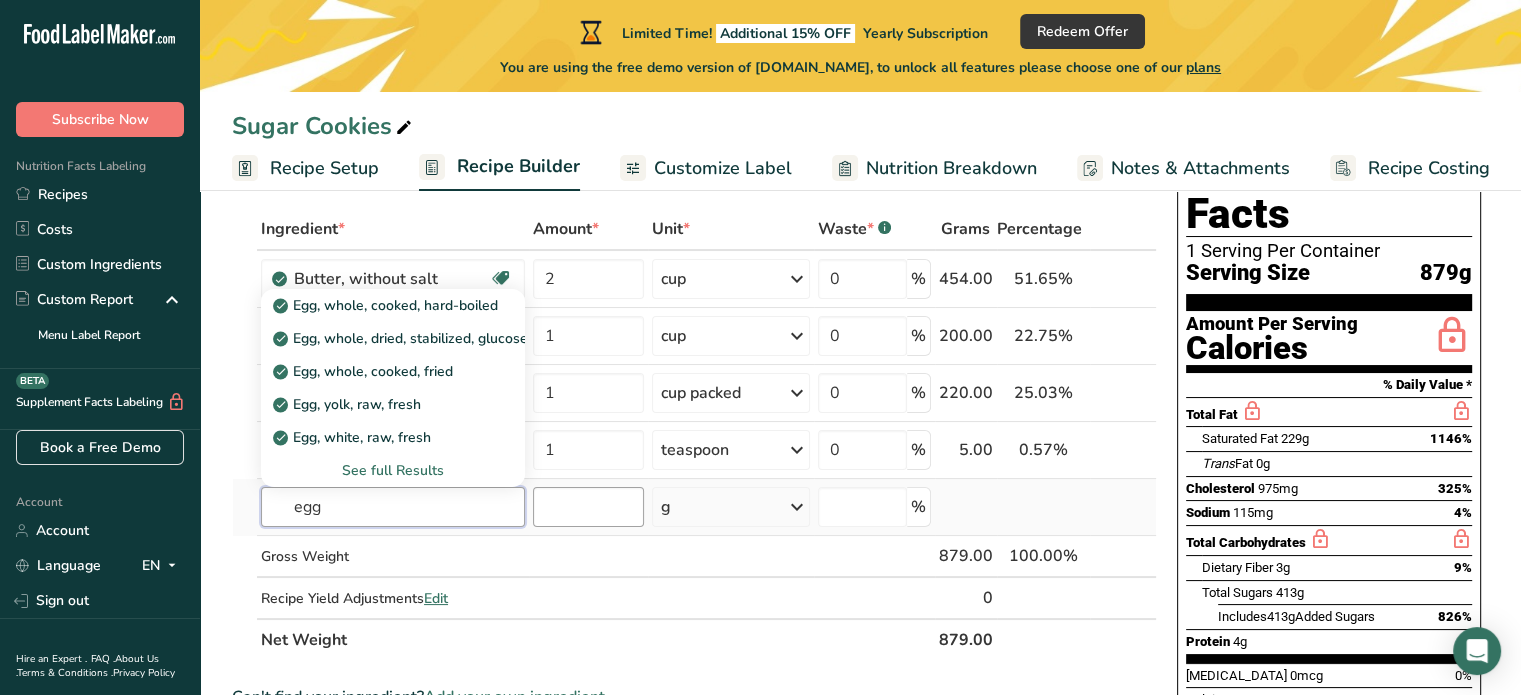 type on "egg" 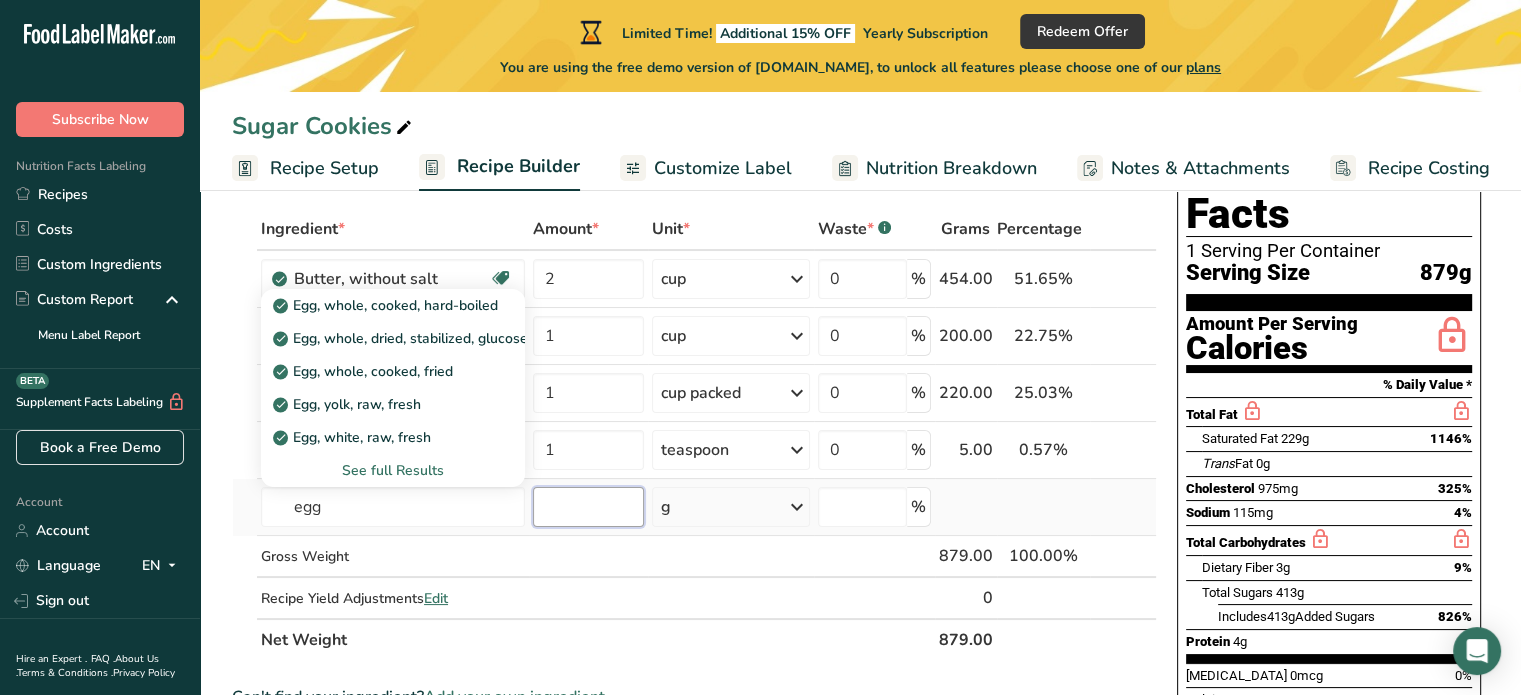 type 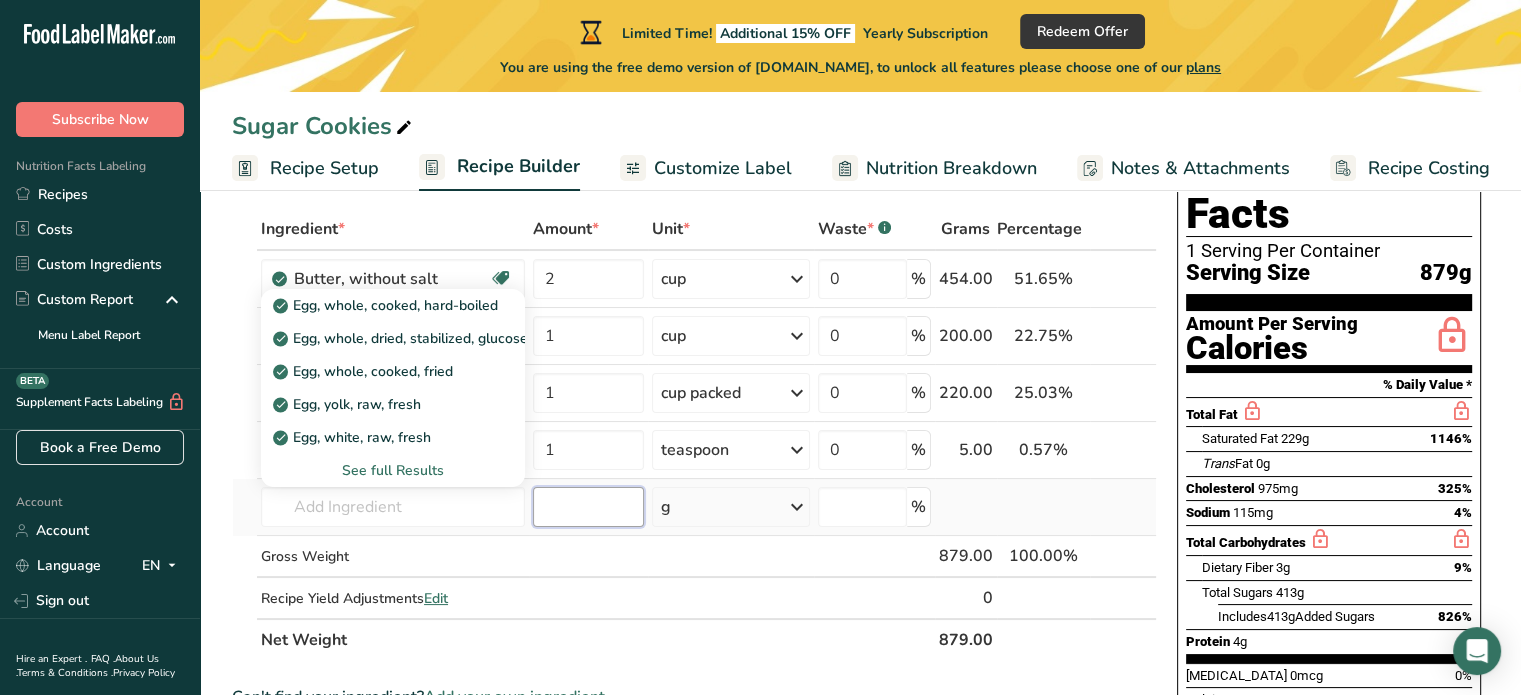 click at bounding box center [588, 507] 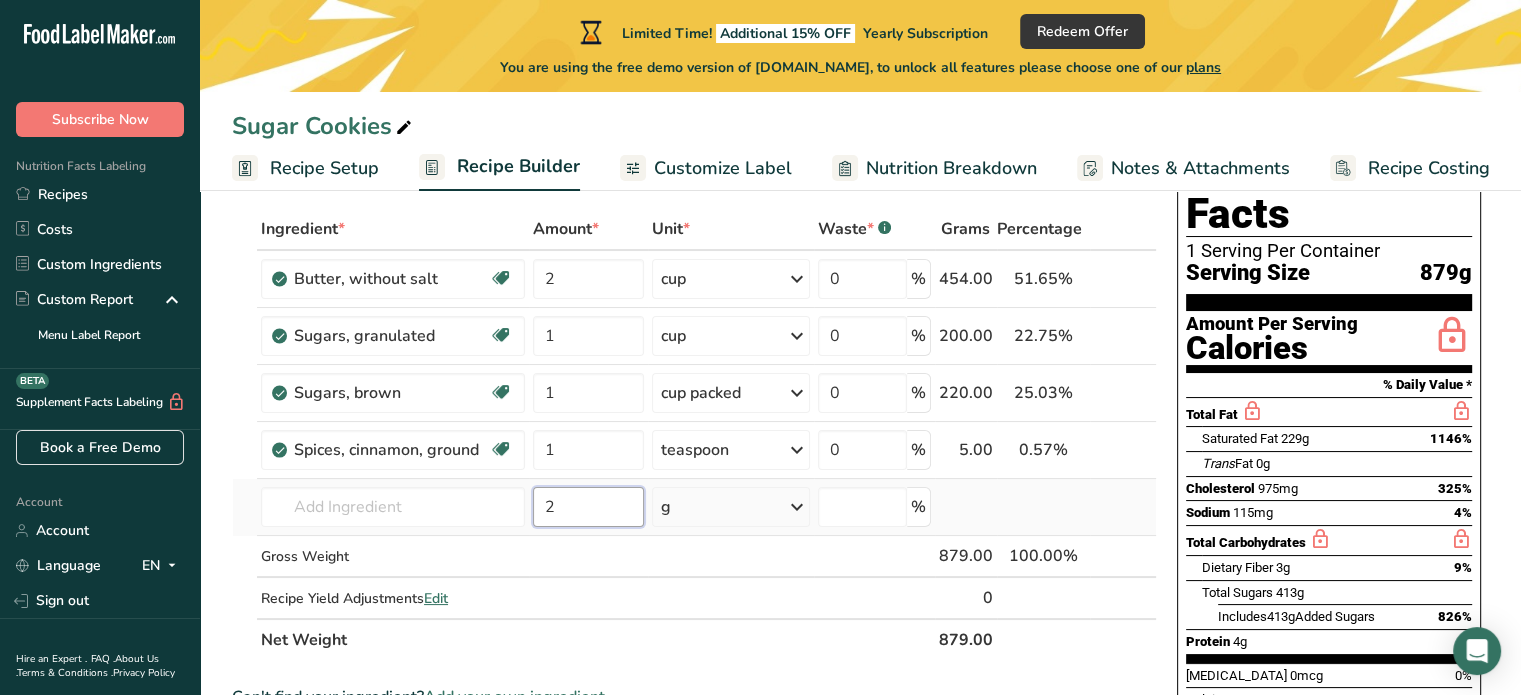 type on "2" 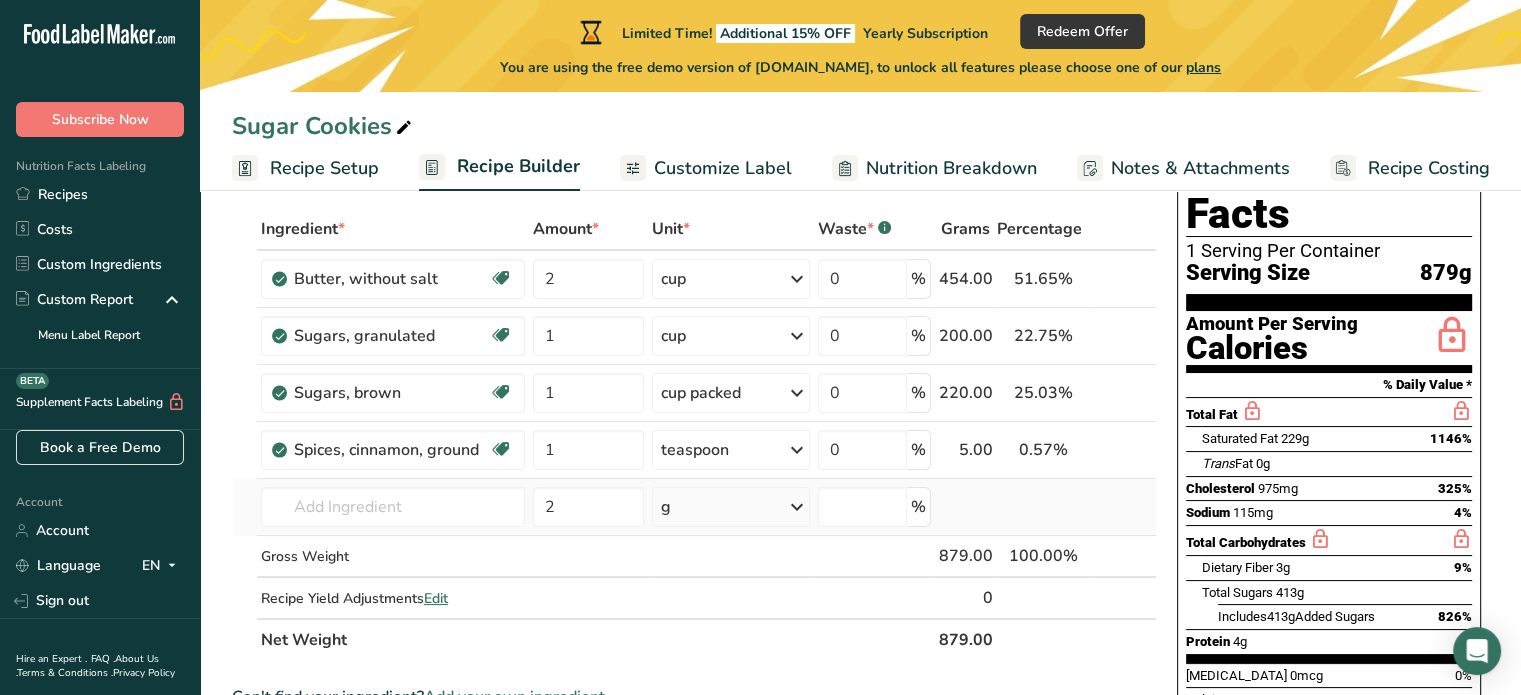 click at bounding box center [797, 507] 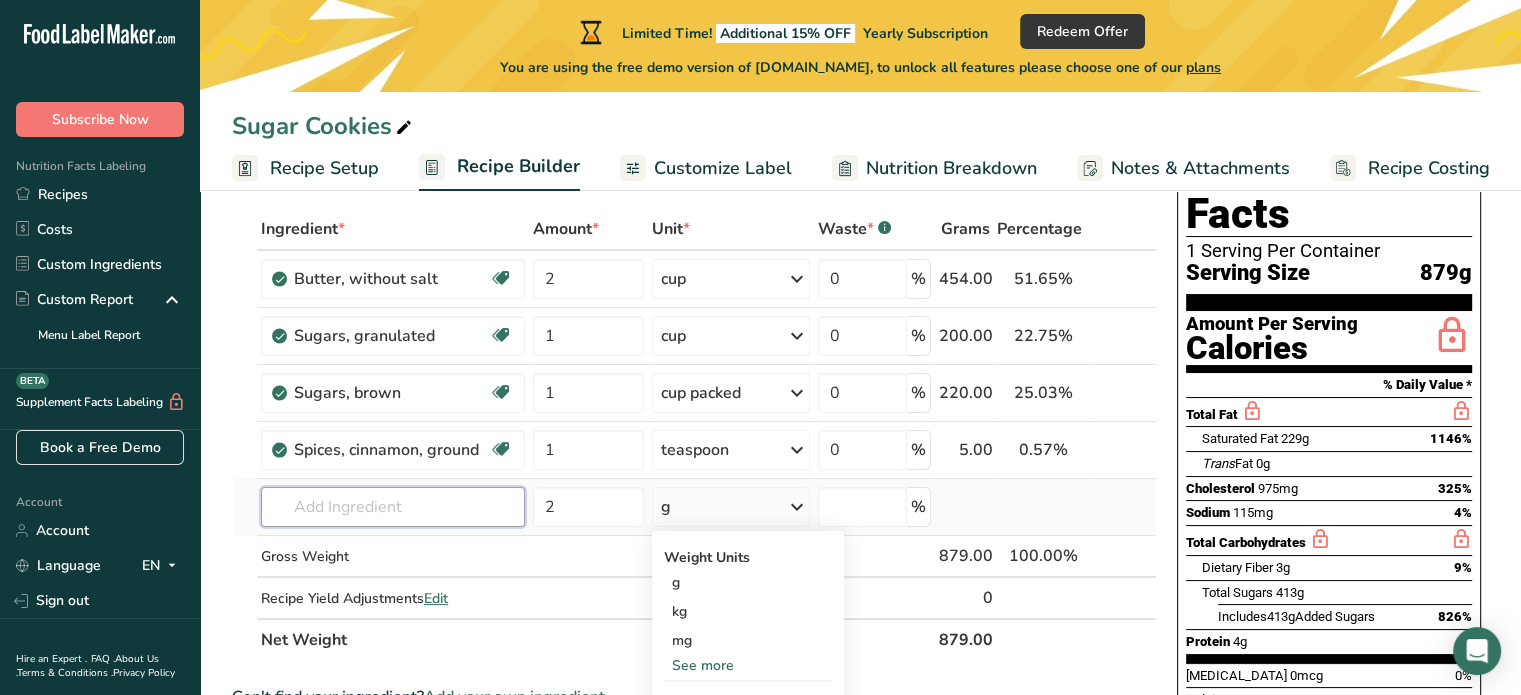 click at bounding box center (393, 507) 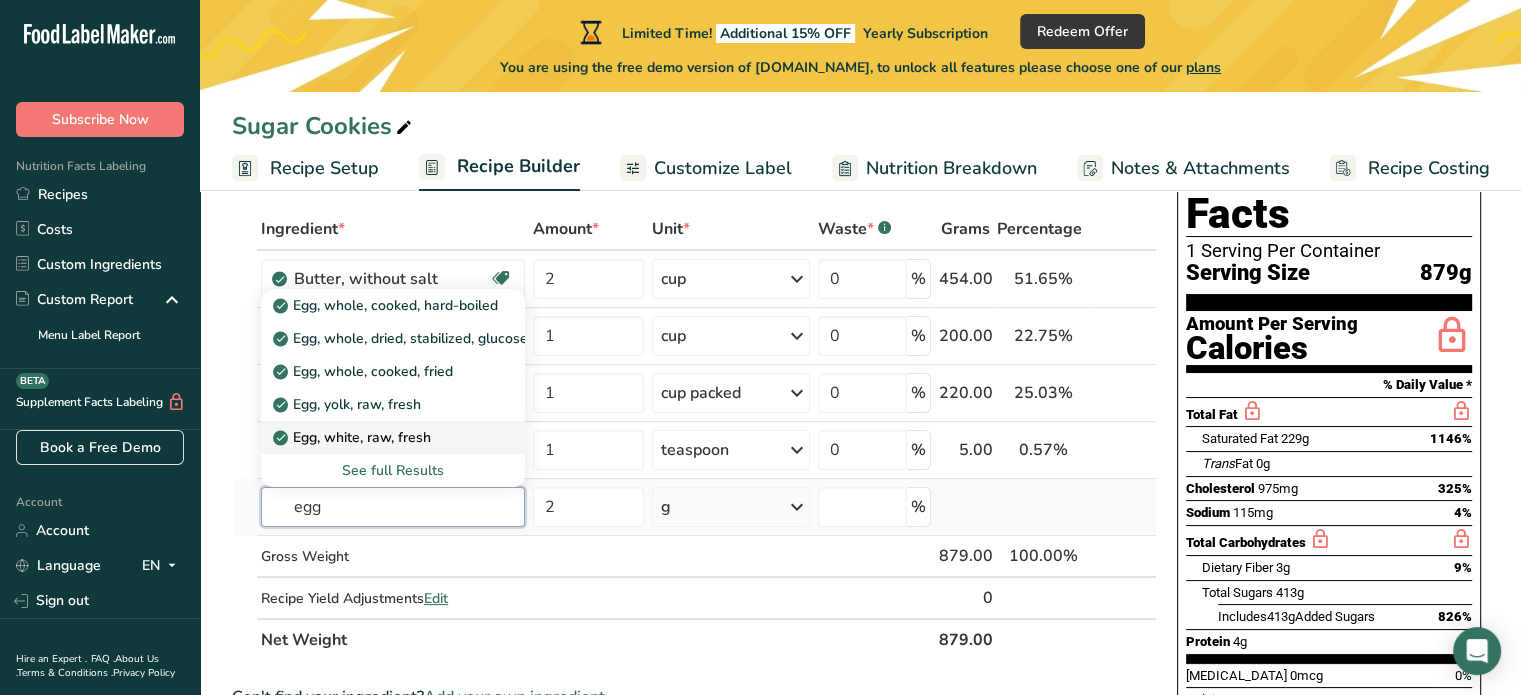 type on "egg" 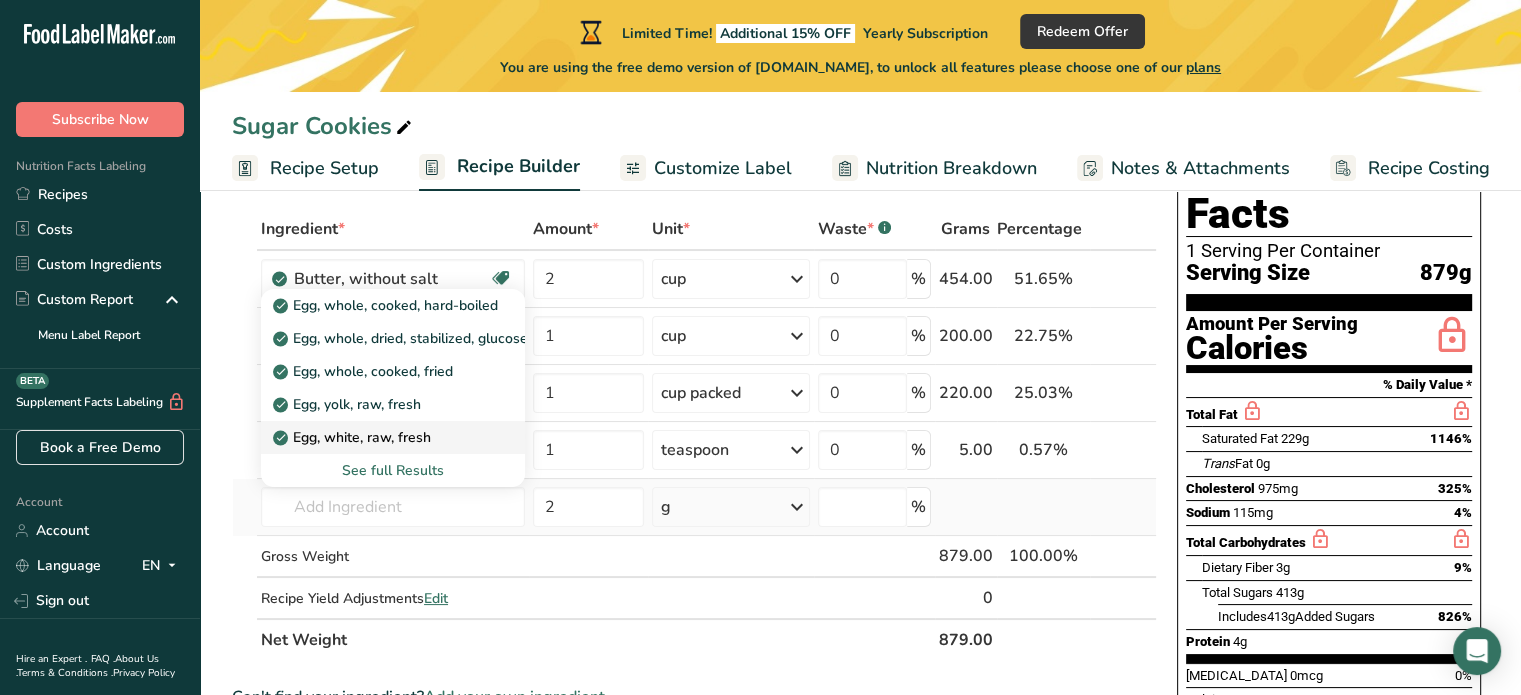 click on "Egg, white, raw, fresh" at bounding box center (354, 437) 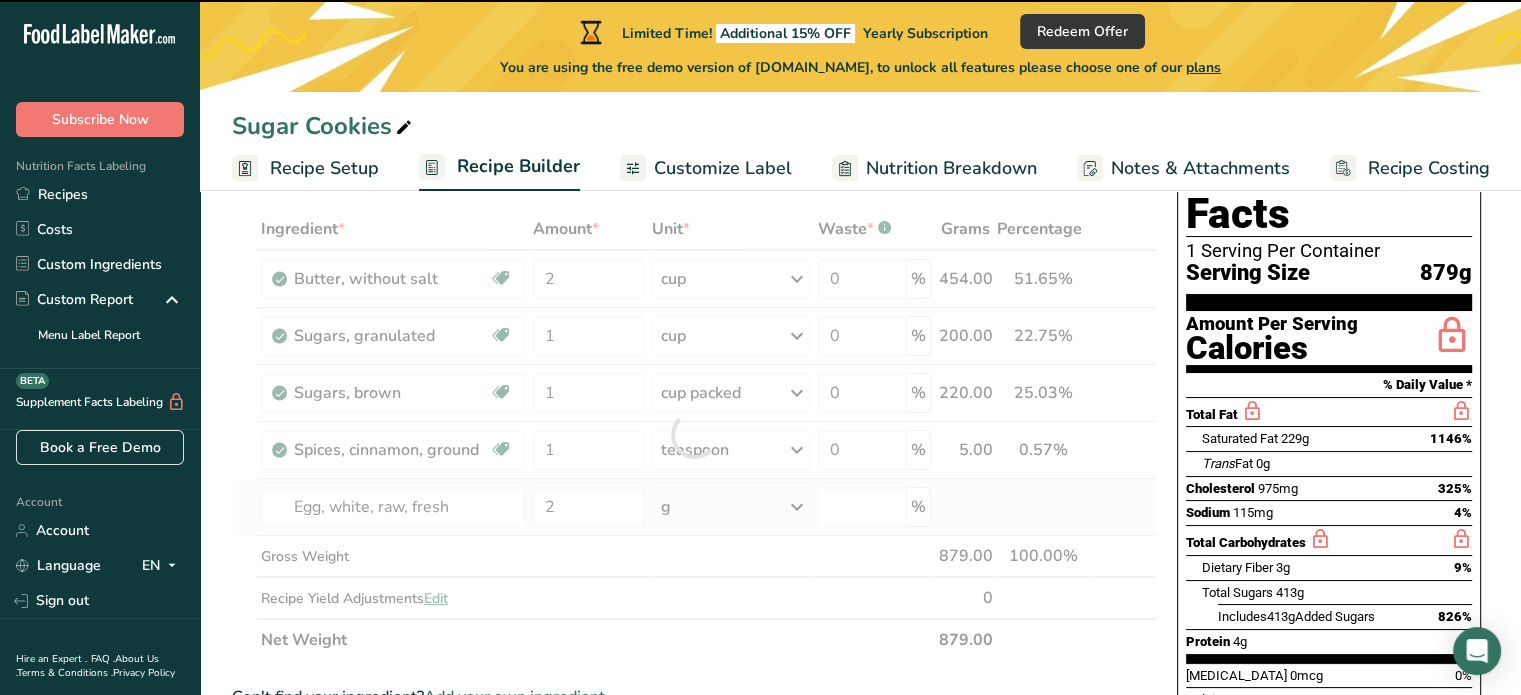 type on "0" 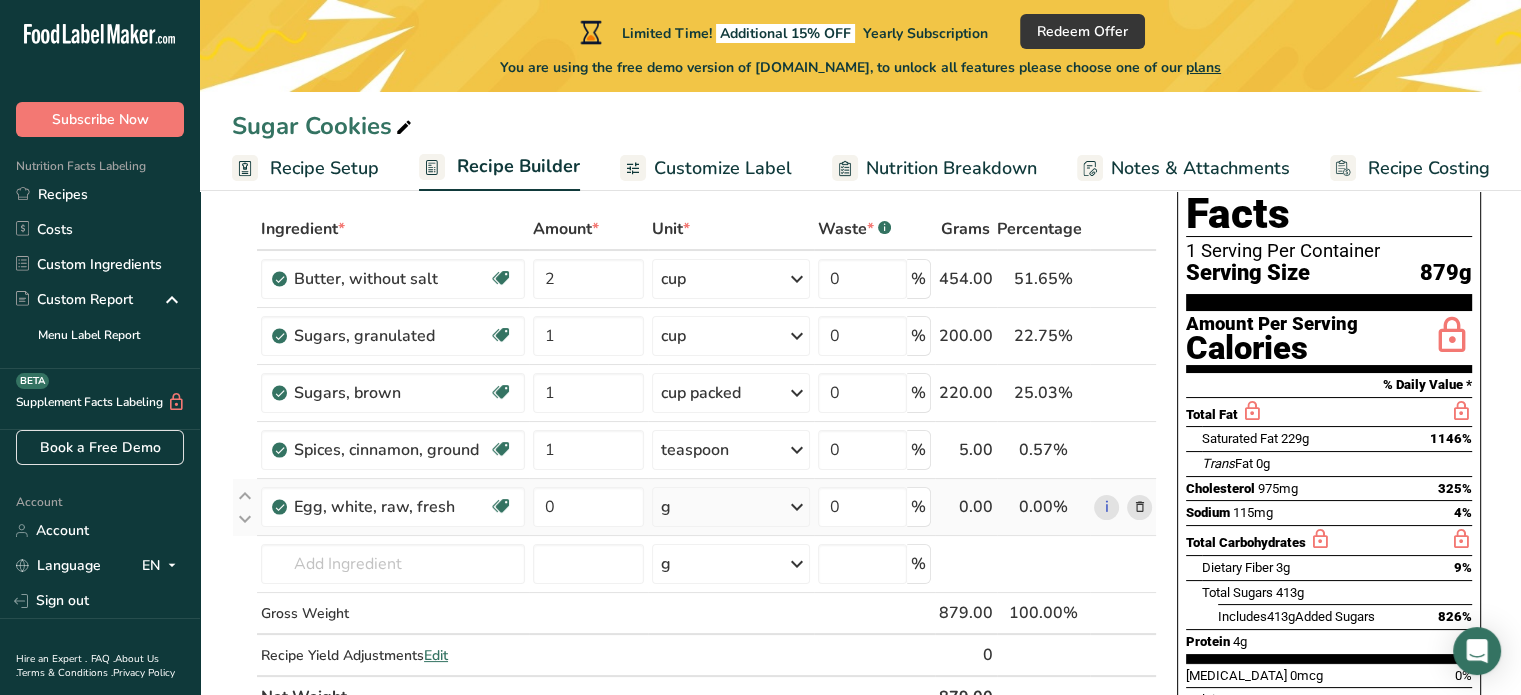 click at bounding box center [797, 507] 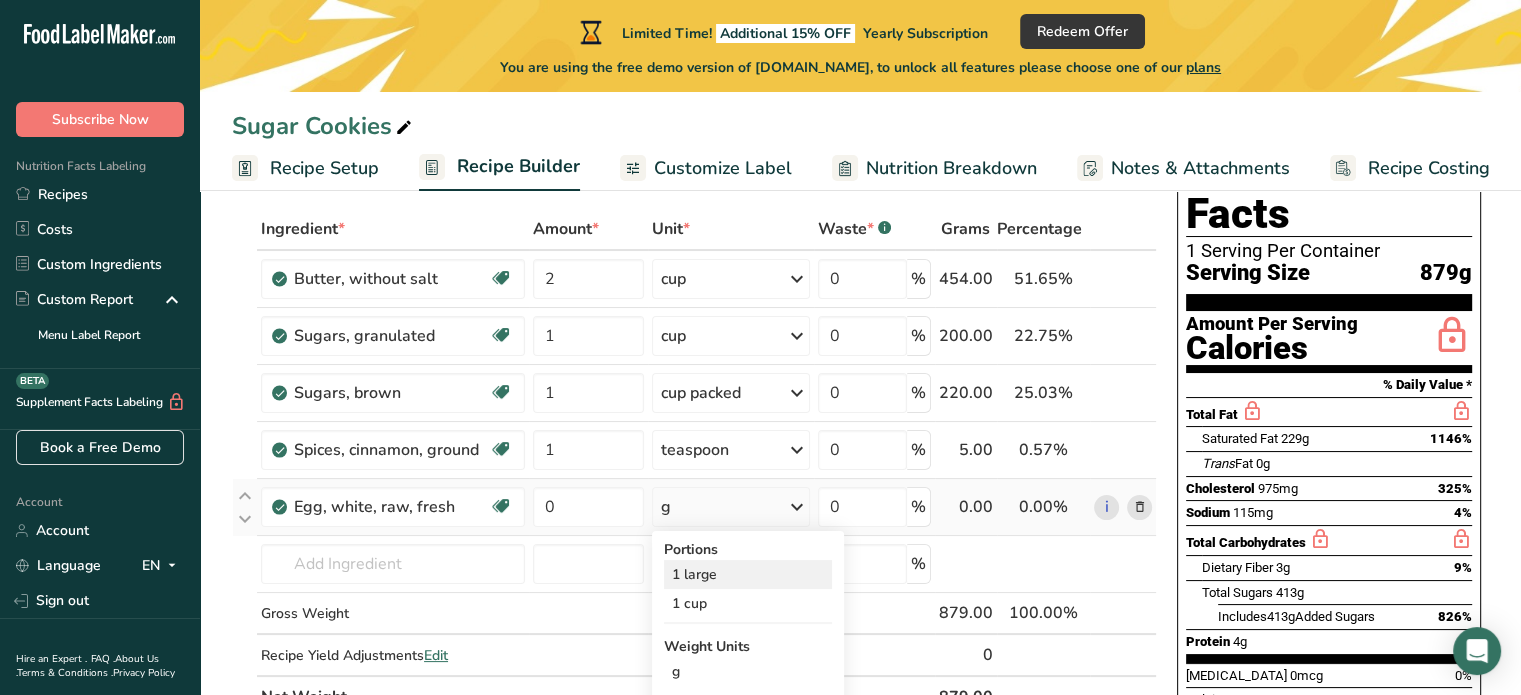 click on "1 large" at bounding box center [748, 574] 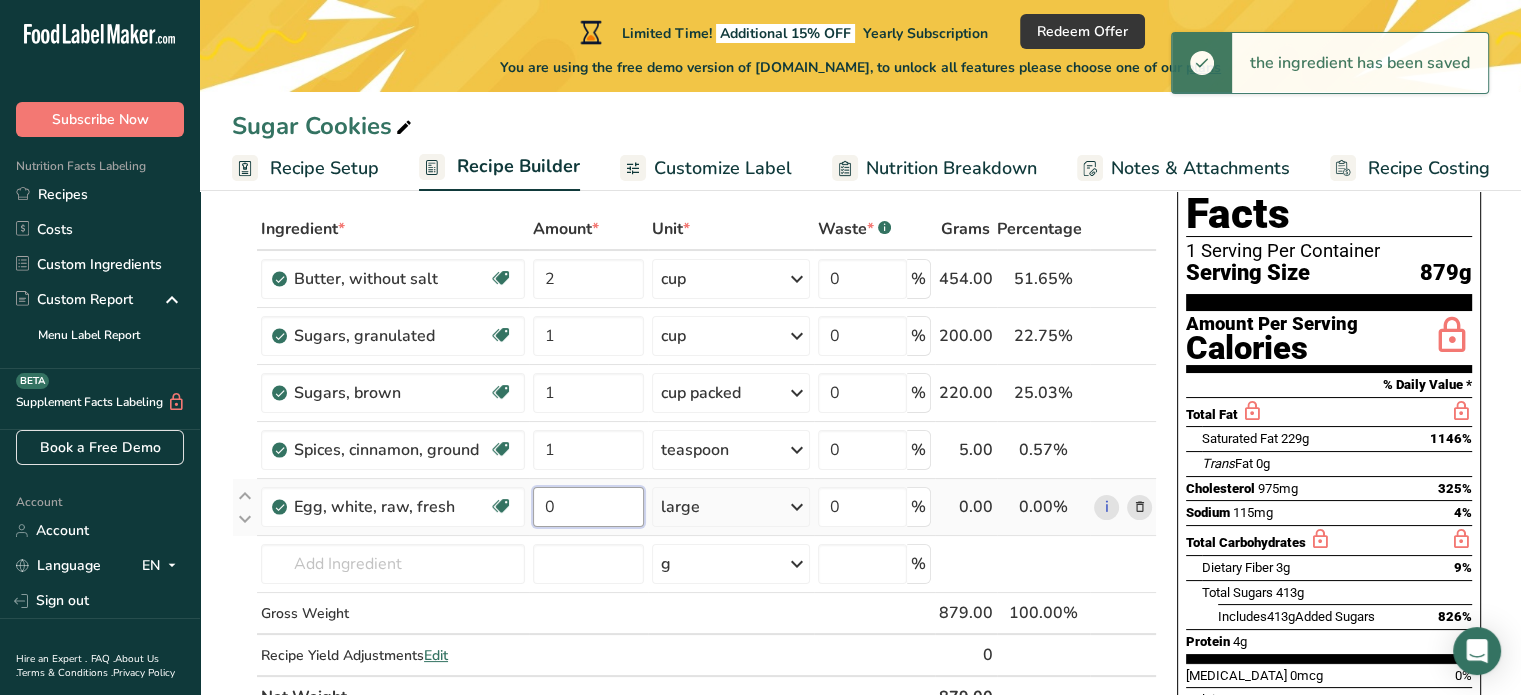 click on "0" at bounding box center (588, 507) 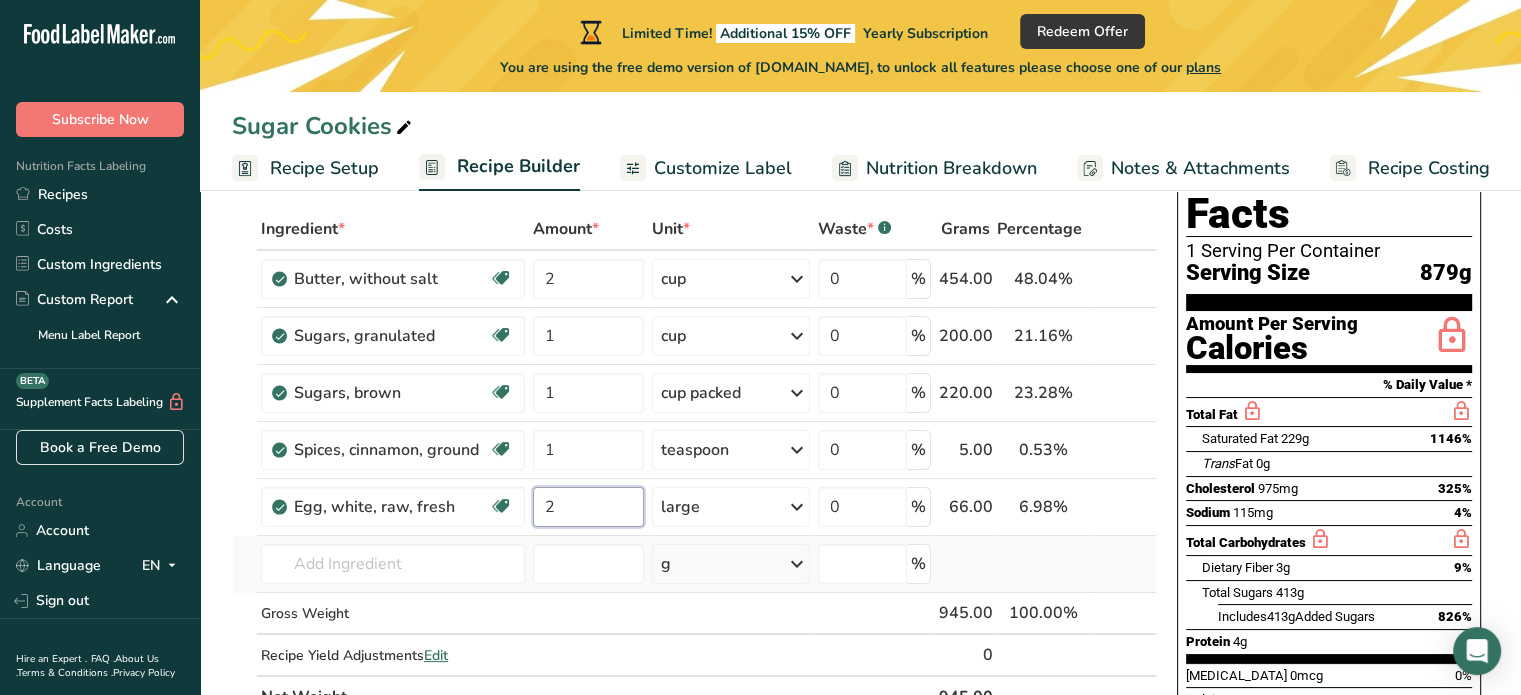 type on "2" 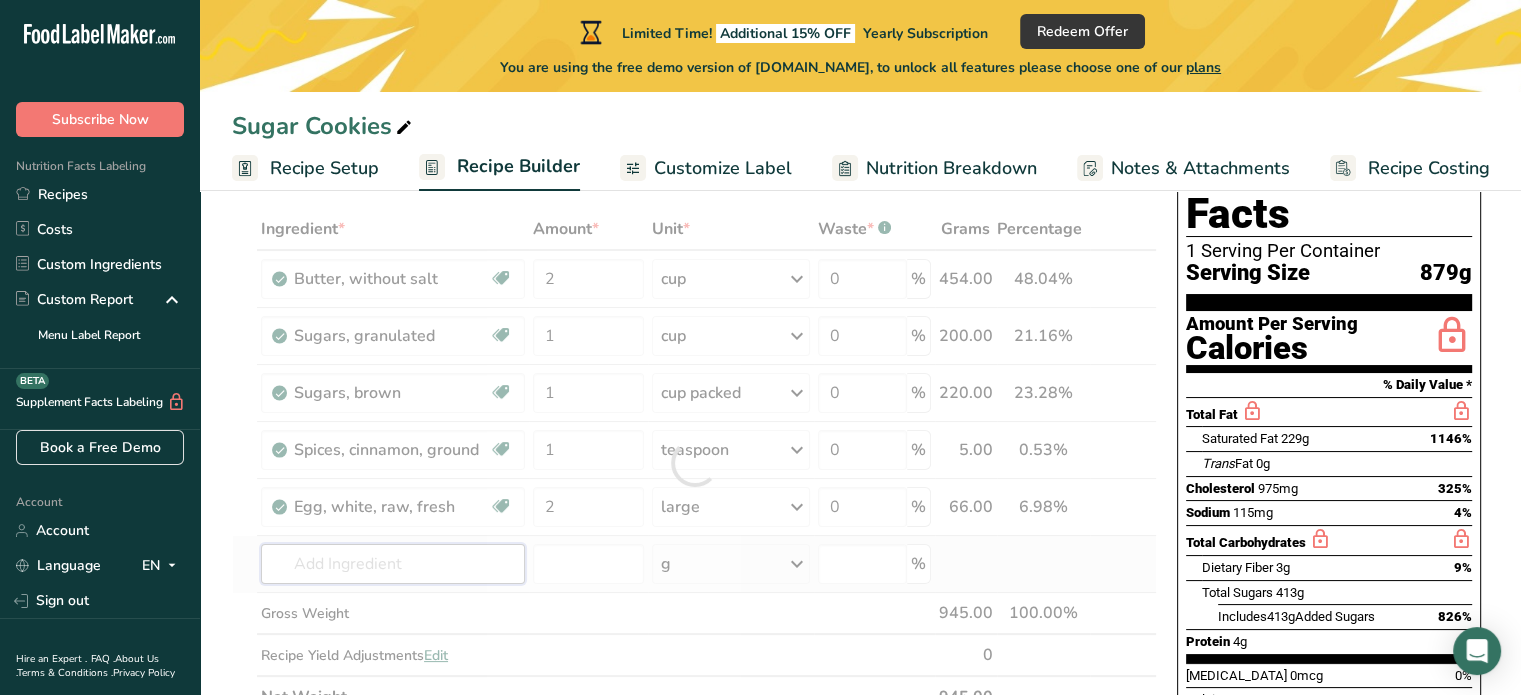 click on "Ingredient *
Amount *
Unit *
Waste *   .a-a{fill:#347362;}.b-a{fill:#fff;}          Grams
Percentage
Butter, without salt
Gluten free
Vegetarian
Soy free
2
cup
Portions
1 pat (1" sq, 1/3" high)
1 tbsp
1 cup
See more
Weight Units
g
kg
mg
See more
Volume Units
l
Volume units require a density conversion. If you know your ingredient's density enter it below. Otherwise, click on "RIA" our AI Regulatory bot - she will be able to help you
lb/ft3
g/cm3
Confirm
mL
lb/ft3" at bounding box center (694, 463) 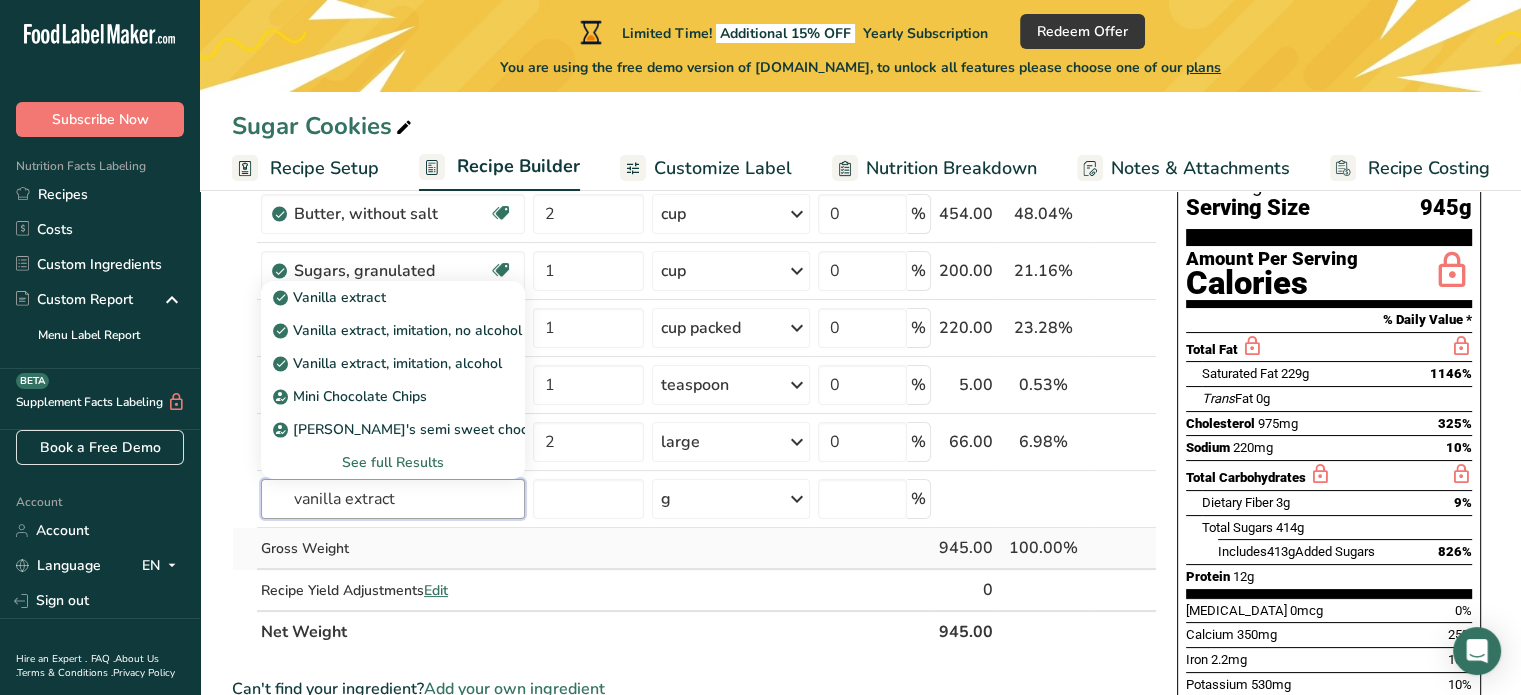 scroll, scrollTop: 300, scrollLeft: 0, axis: vertical 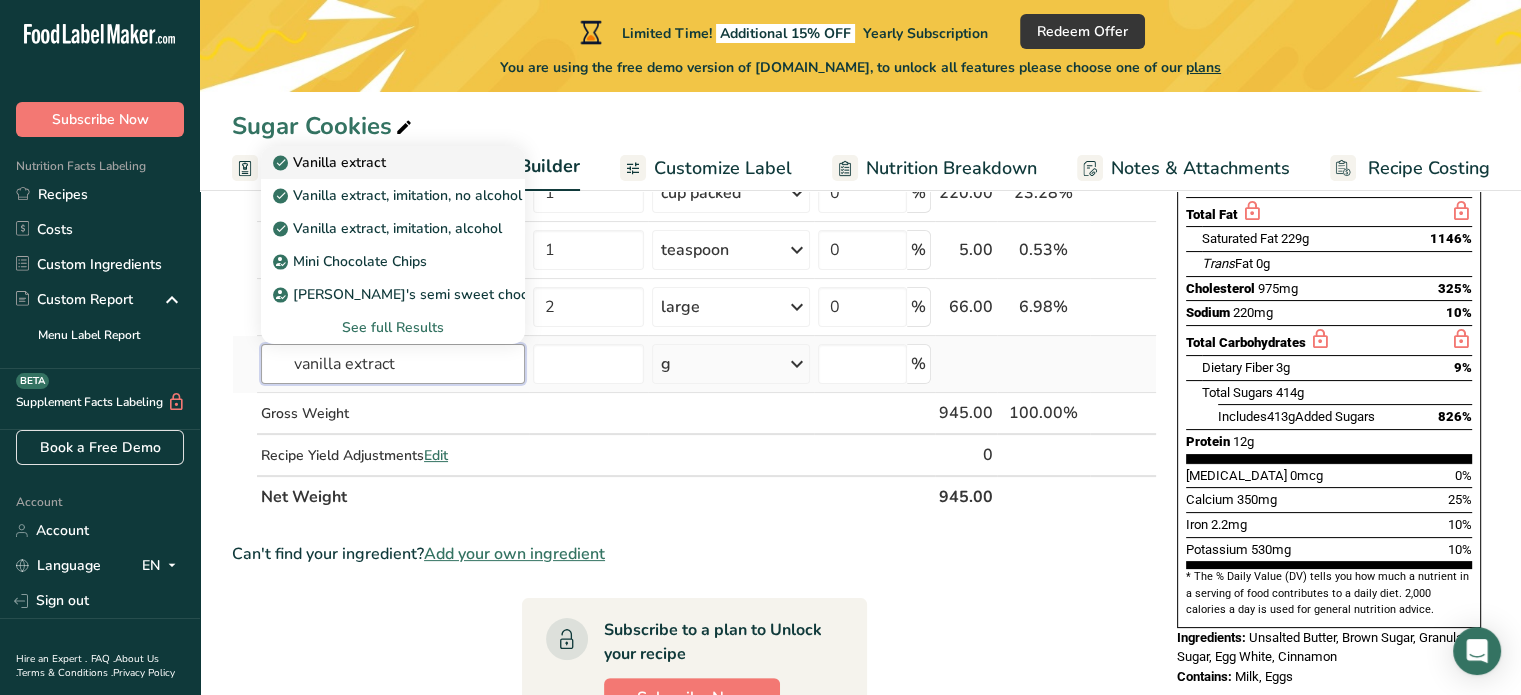 type on "vanilla extract" 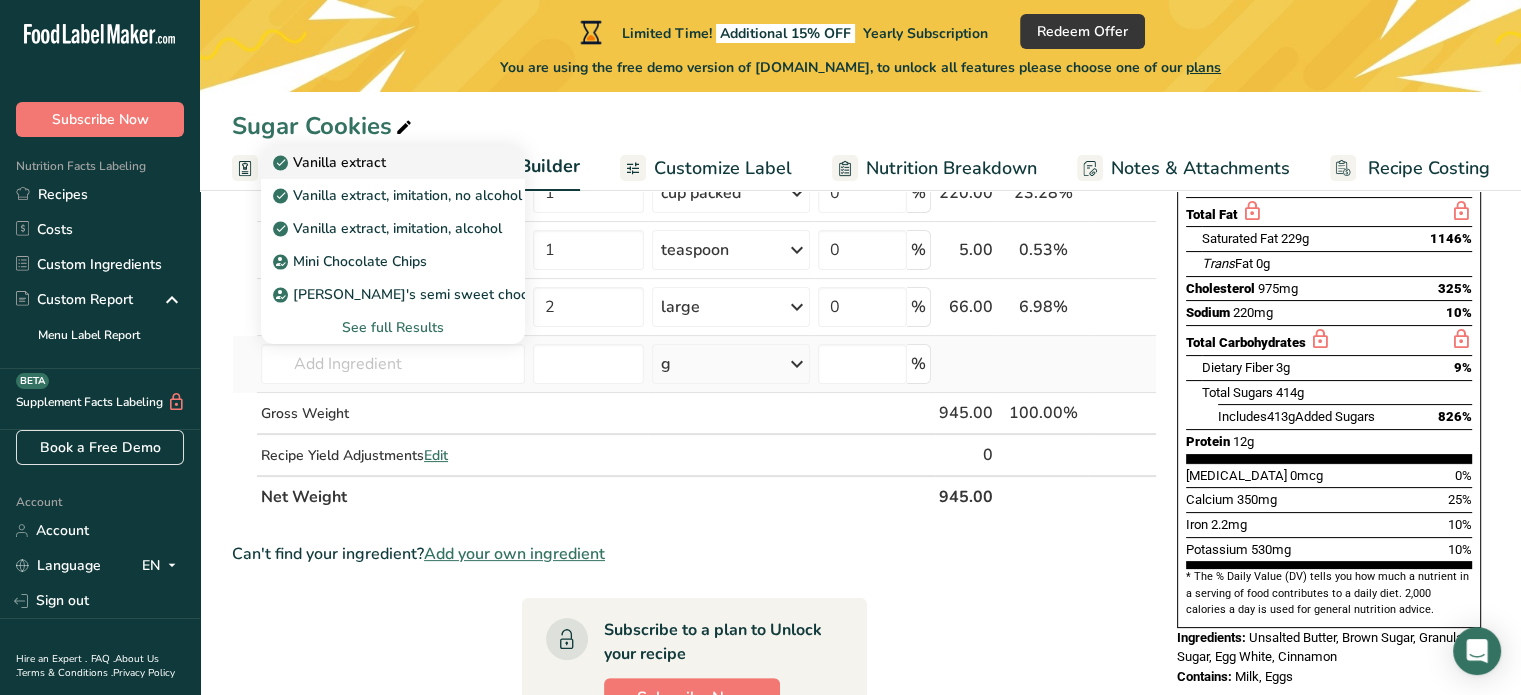 click on "Vanilla extract" at bounding box center [331, 162] 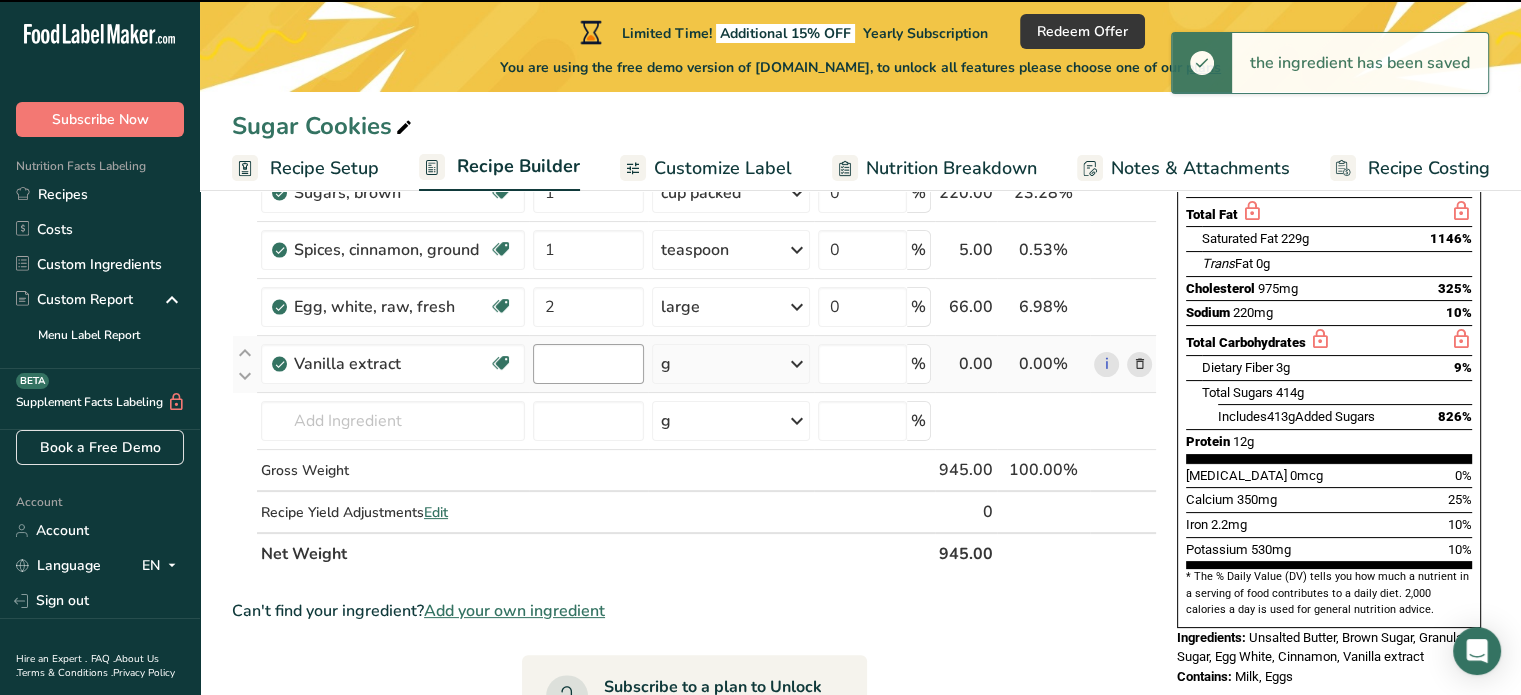 type on "0" 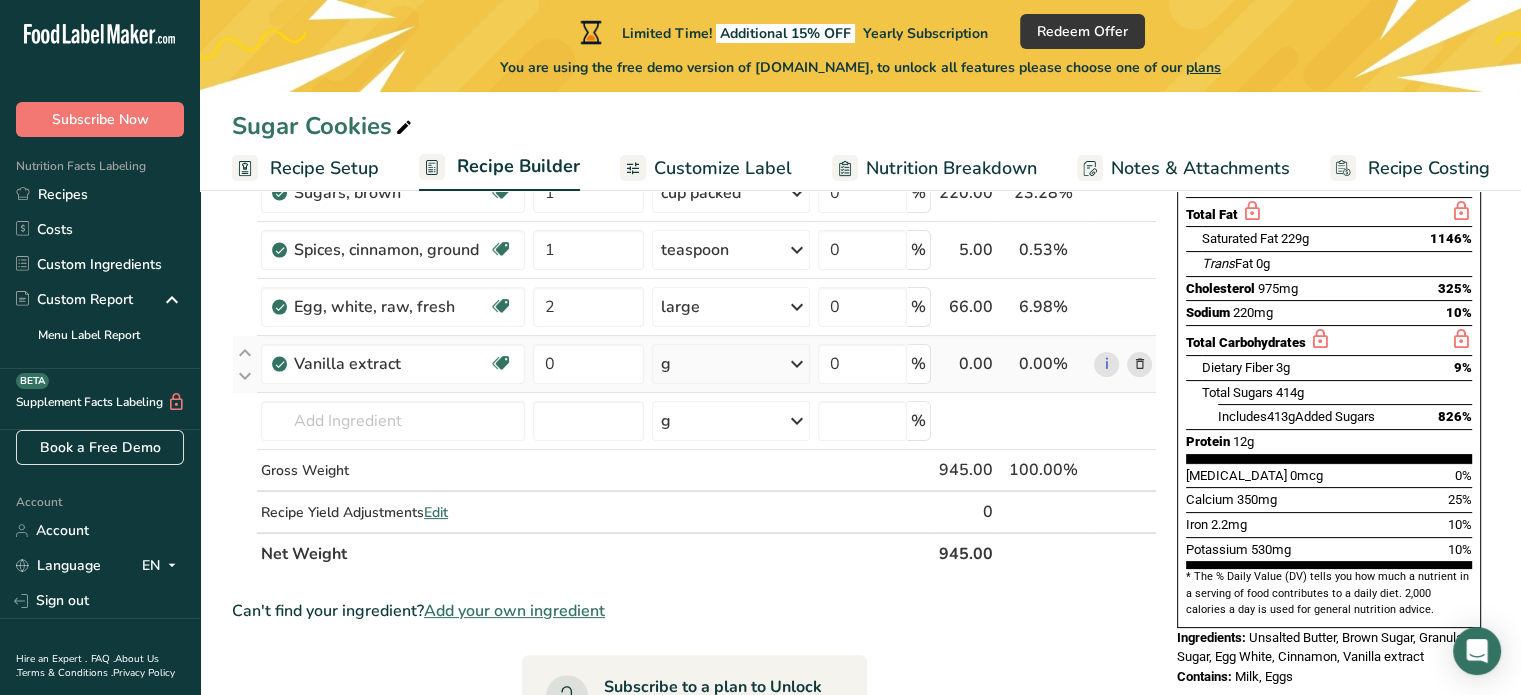 click at bounding box center (797, 364) 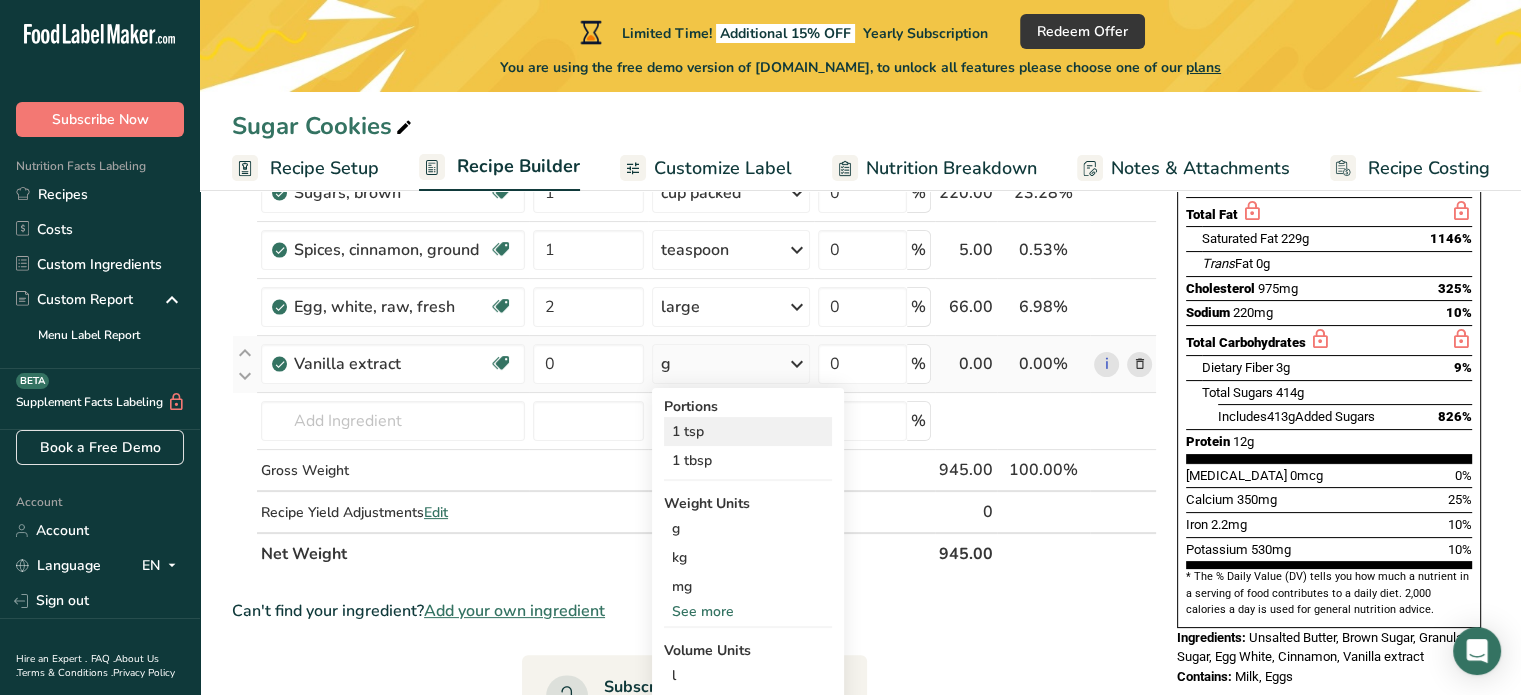click on "1 tsp" at bounding box center [748, 431] 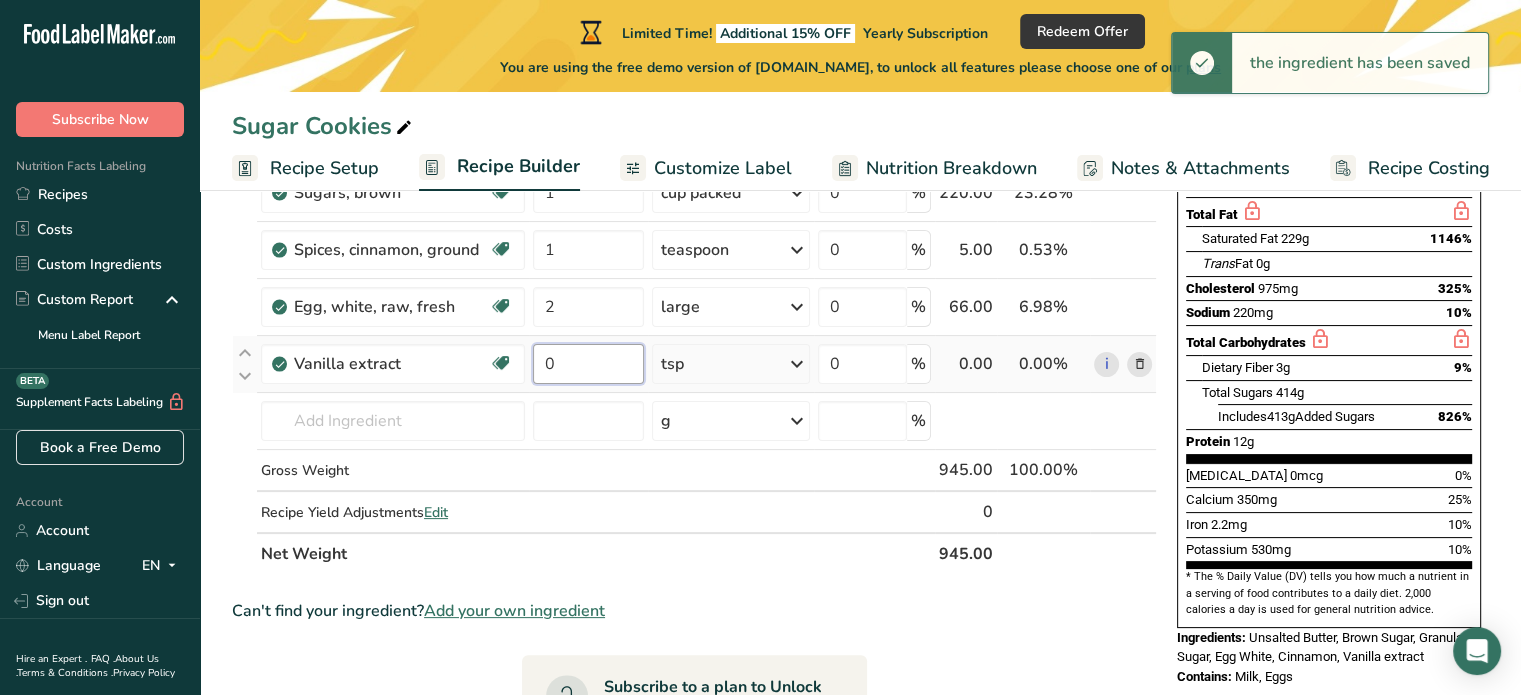 click on "0" at bounding box center (588, 364) 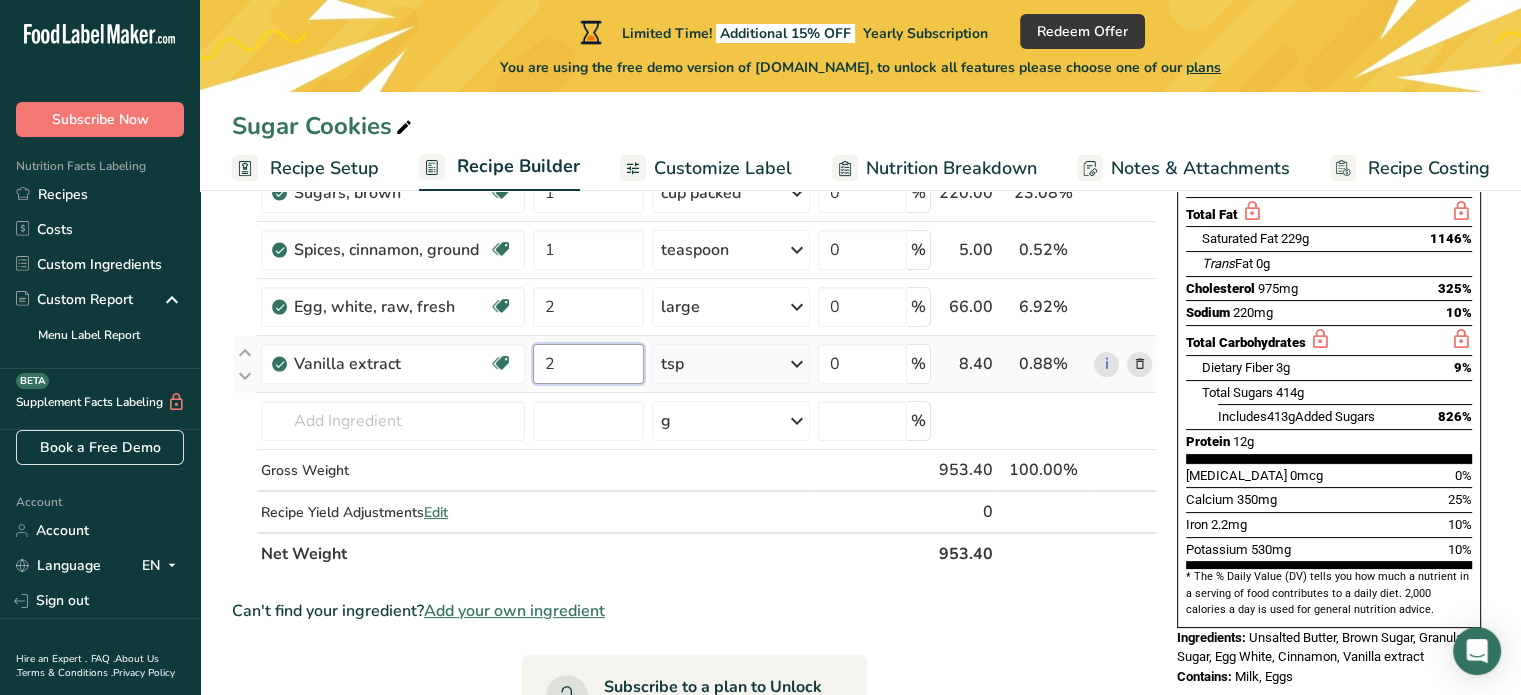 type on "2" 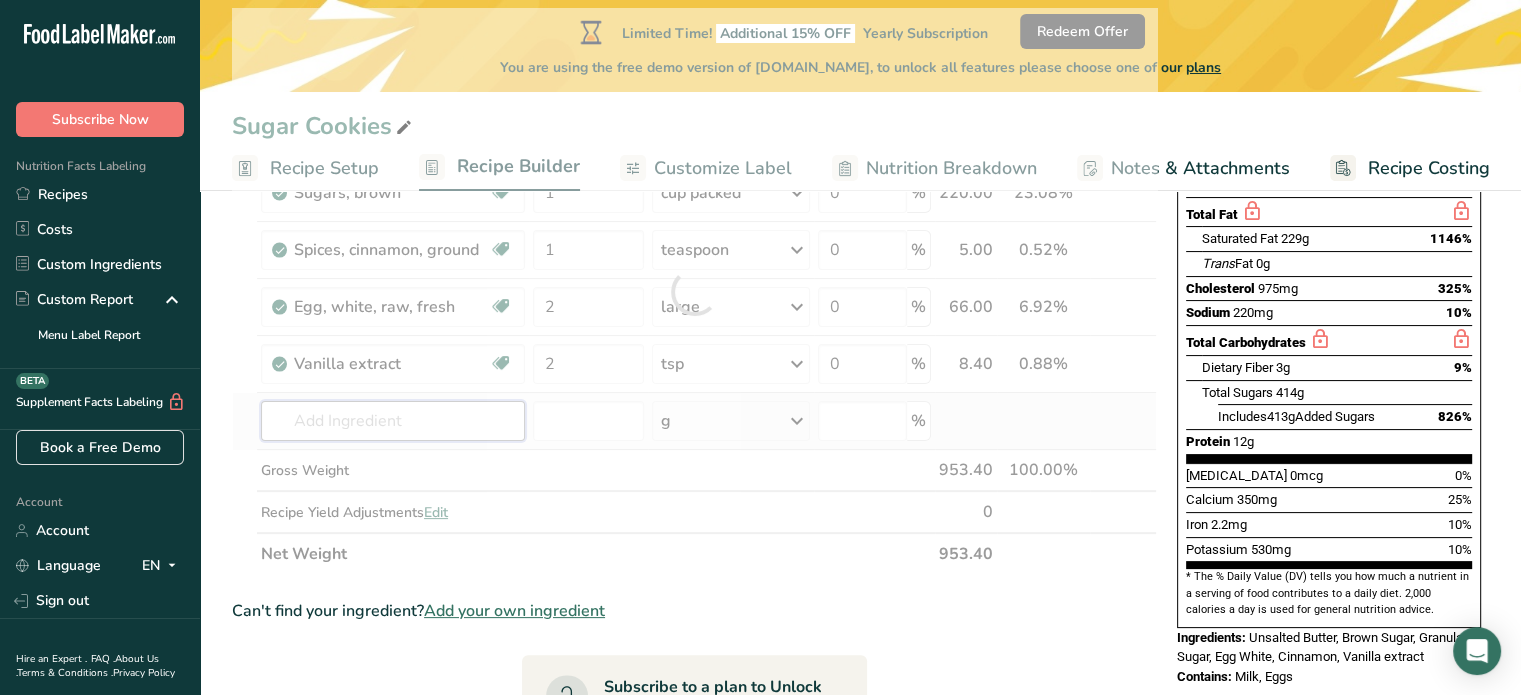 click on "Ingredient *
Amount *
Unit *
Waste *   .a-a{fill:#347362;}.b-a{fill:#fff;}          Grams
Percentage
Butter, without salt
Gluten free
Vegetarian
Soy free
2
cup
Portions
1 pat (1" sq, 1/3" high)
1 tbsp
1 cup
See more
Weight Units
g
kg
mg
See more
Volume Units
l
Volume units require a density conversion. If you know your ingredient's density enter it below. Otherwise, click on "RIA" our AI Regulatory bot - she will be able to help you
lb/ft3
g/cm3
Confirm
mL
lb/ft3" at bounding box center (694, 291) 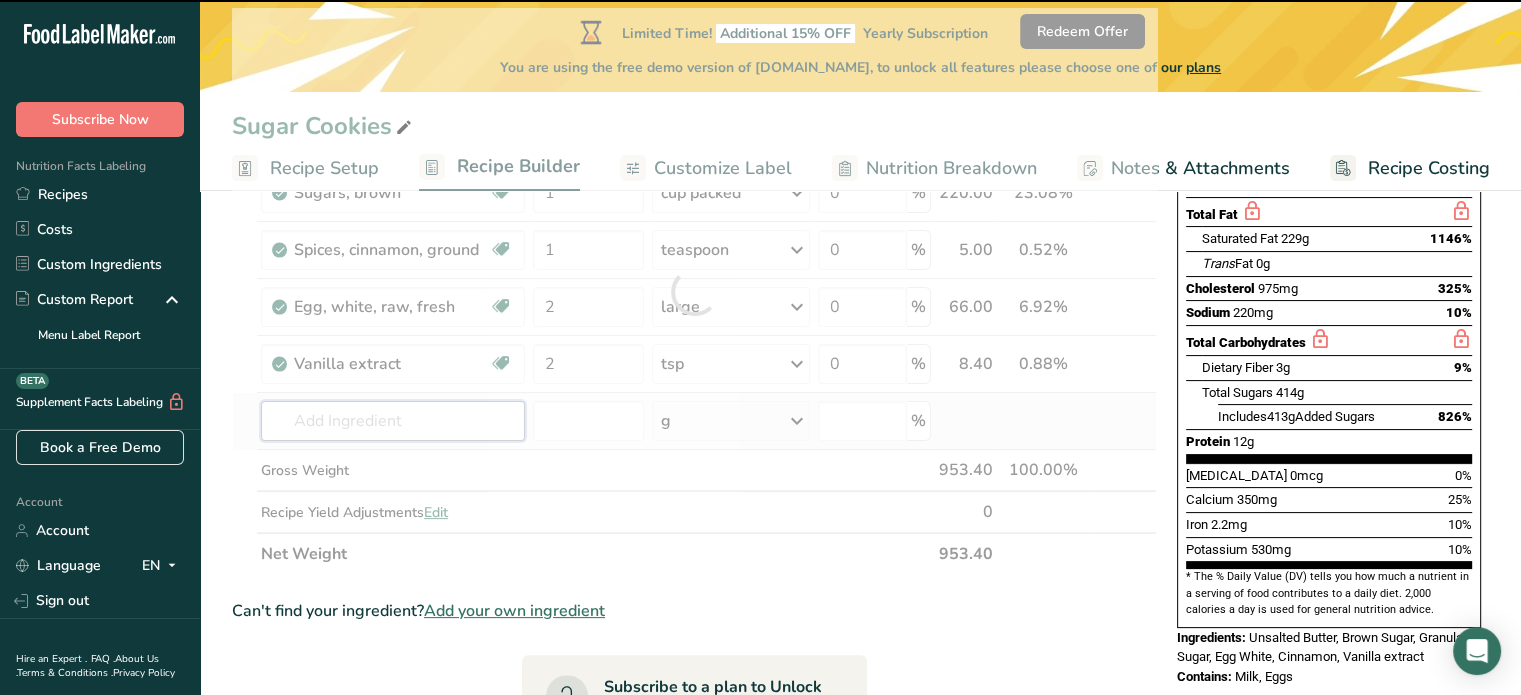type on "s" 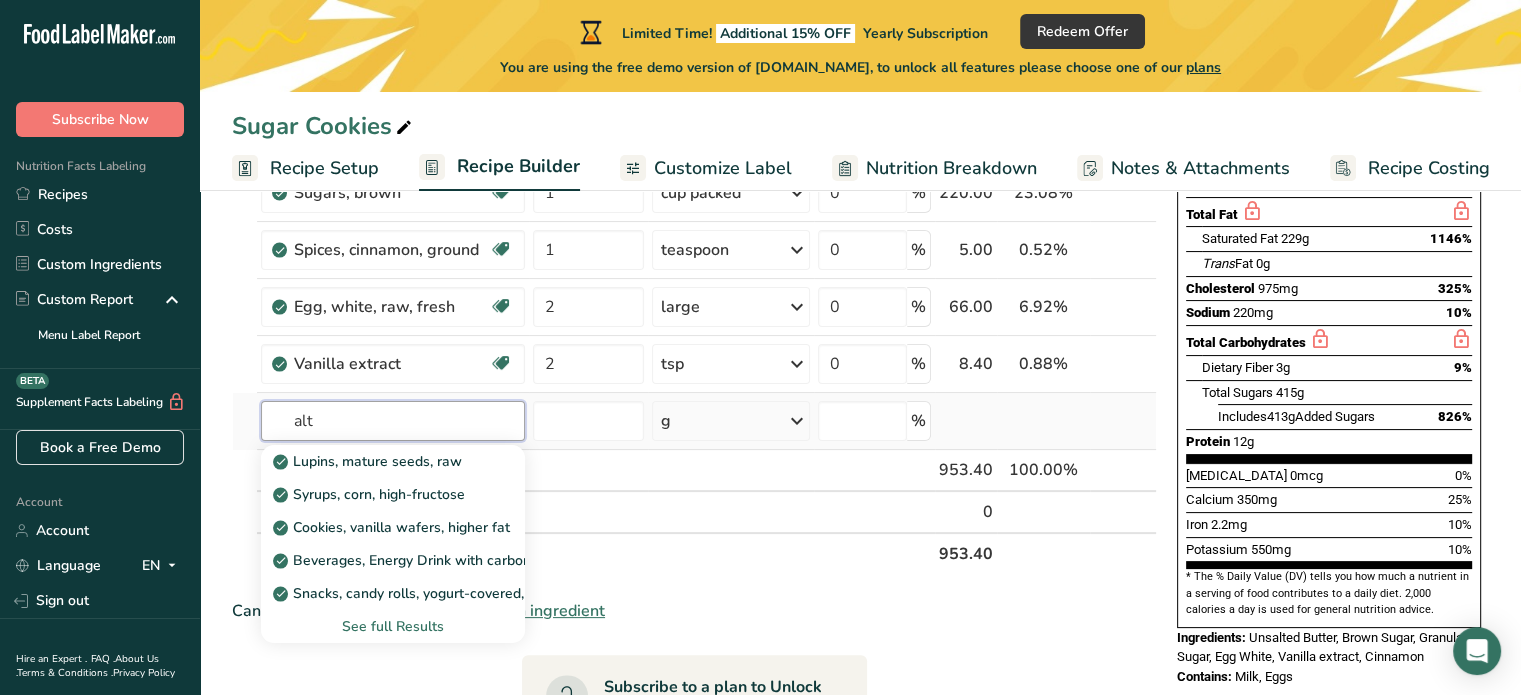 click on "alt" at bounding box center (393, 421) 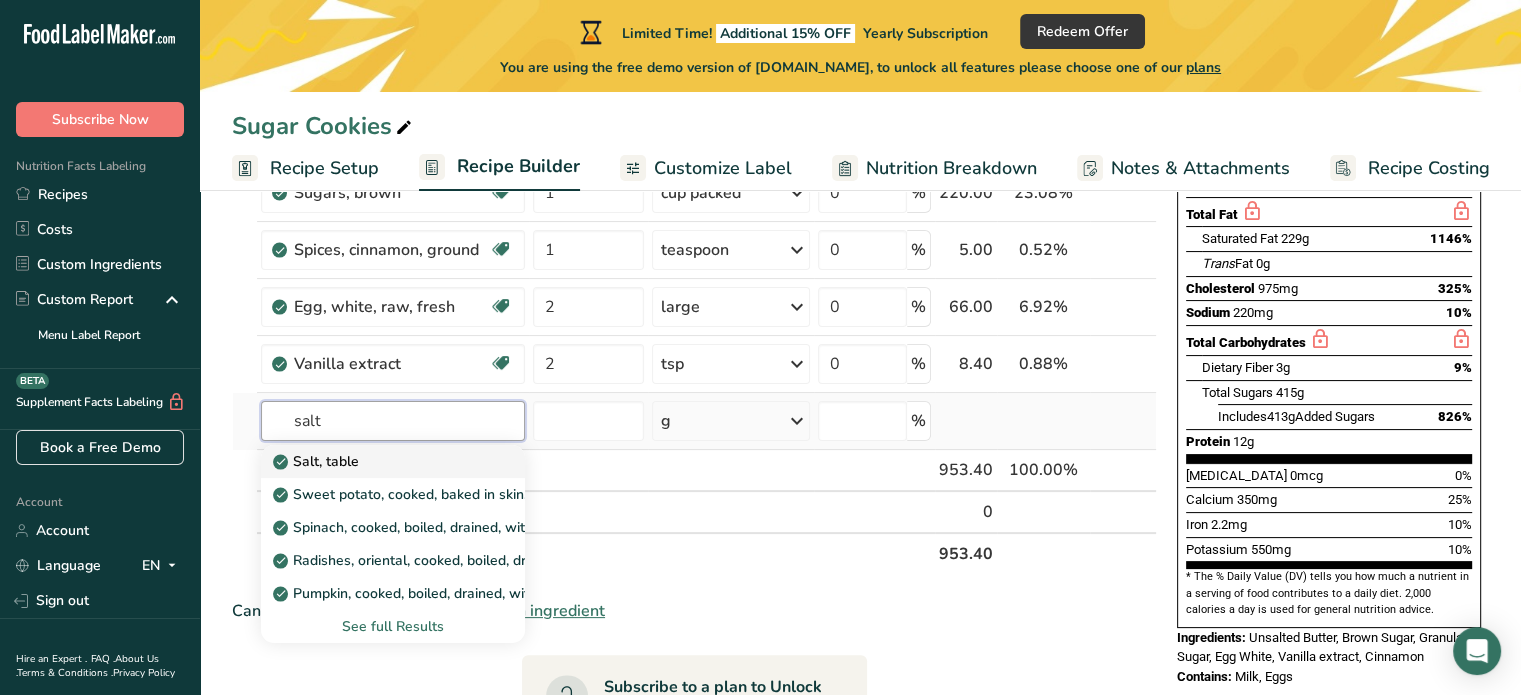 type on "salt" 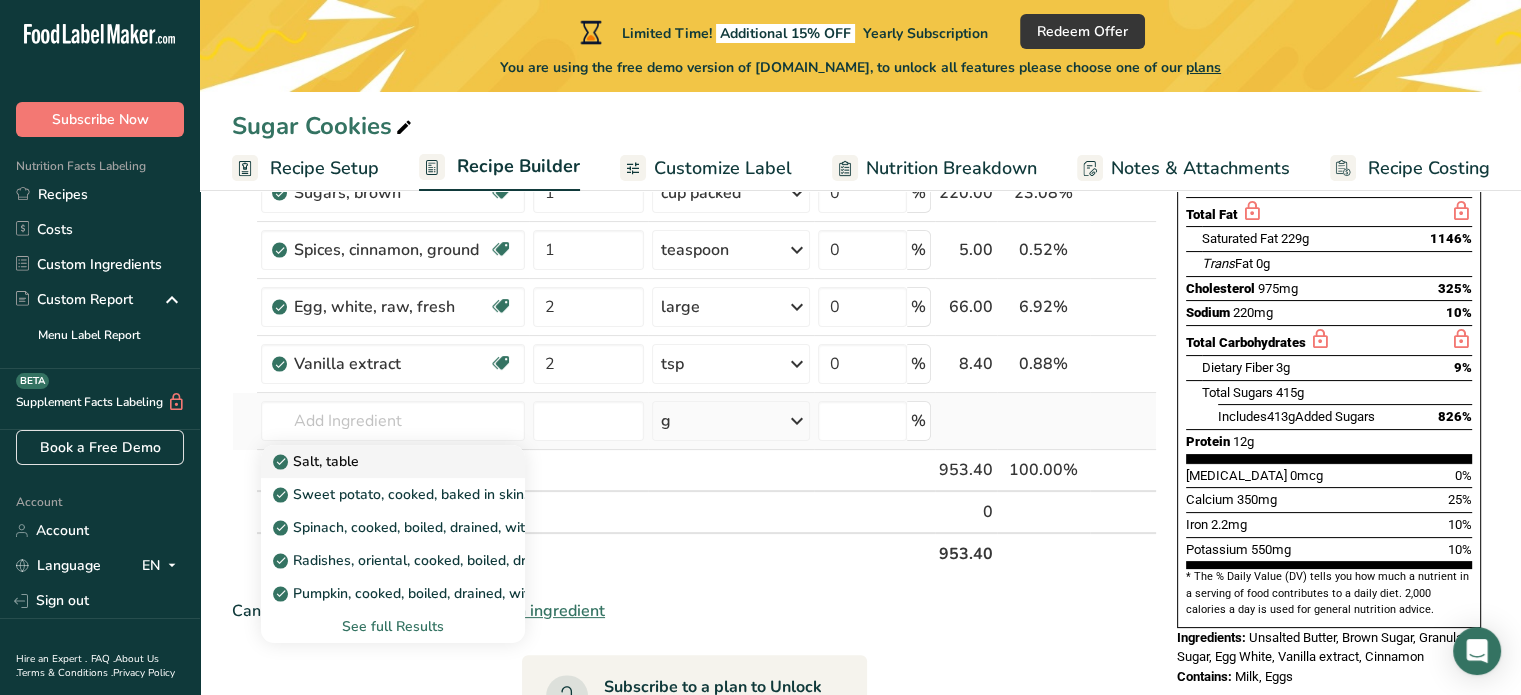 click on "Salt, table" at bounding box center (318, 461) 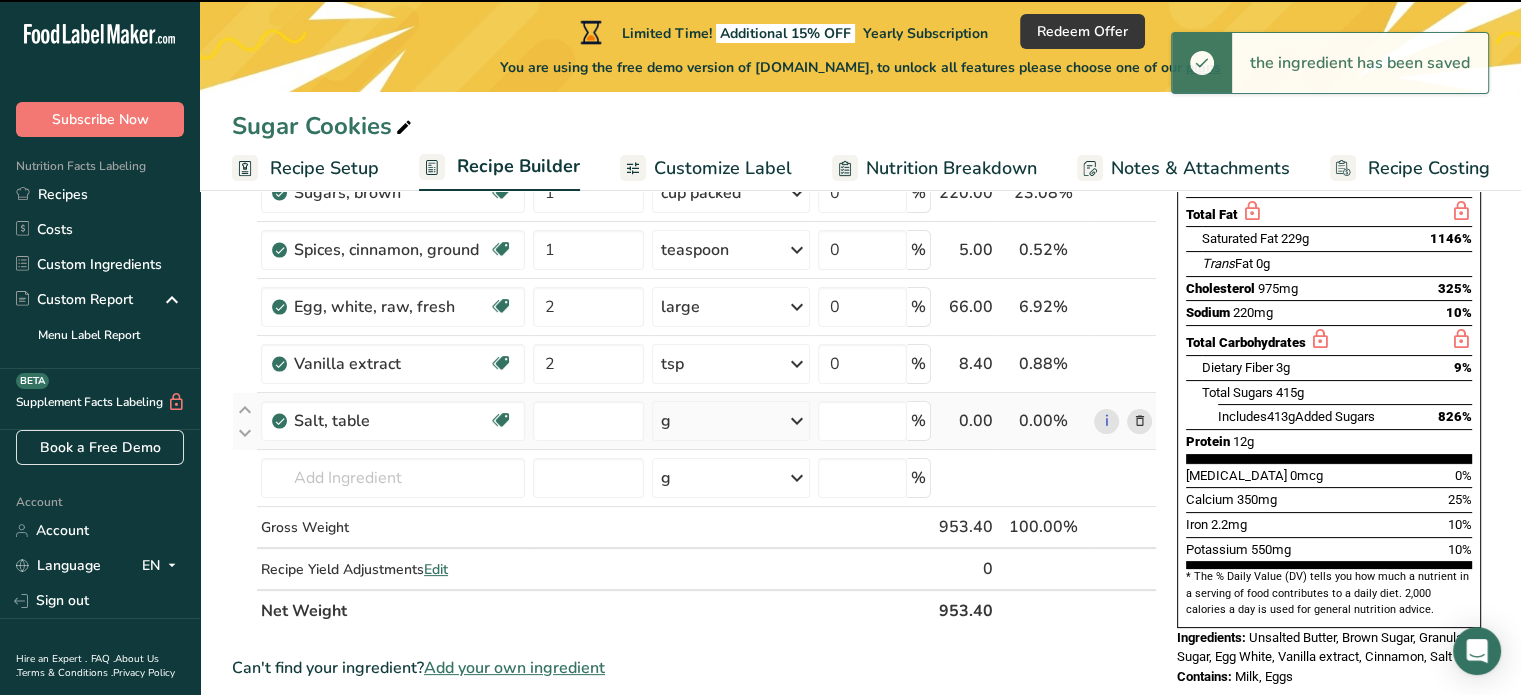 type on "0" 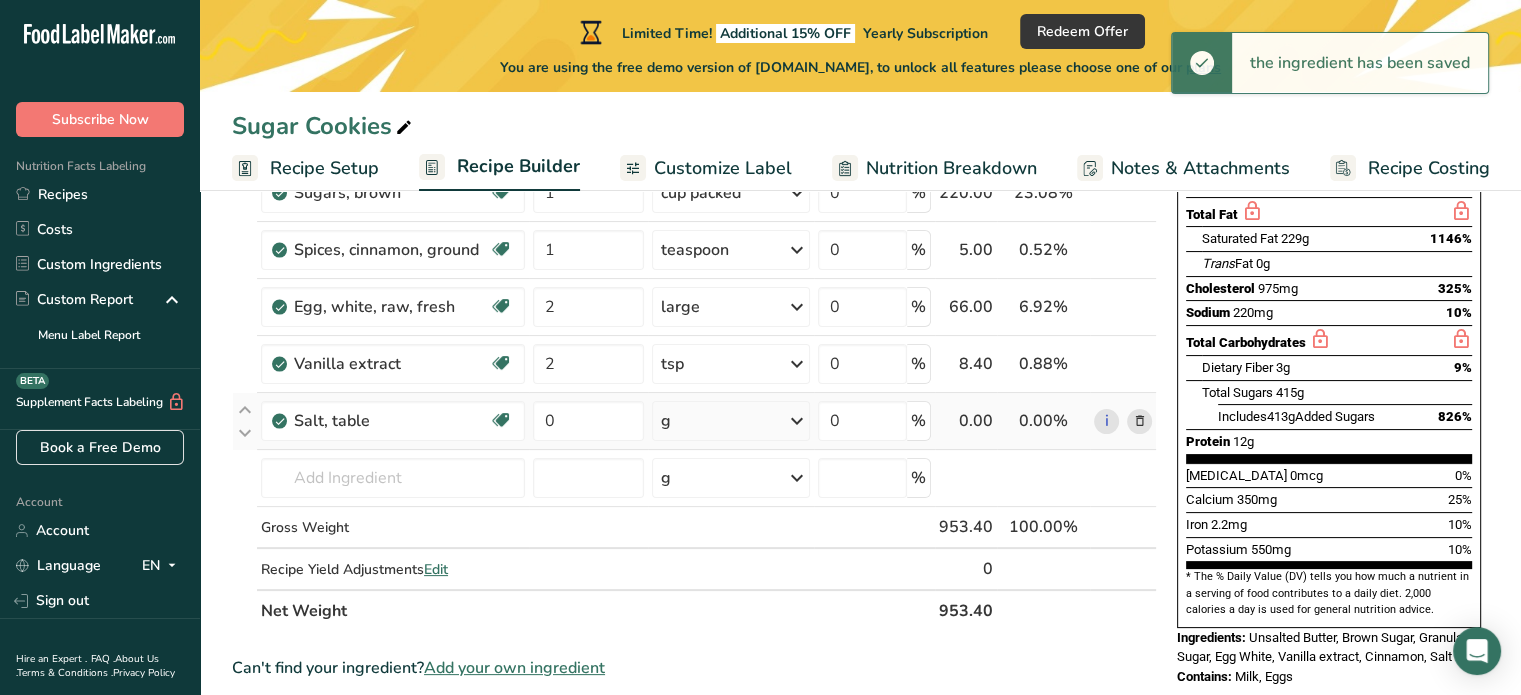 click at bounding box center [797, 421] 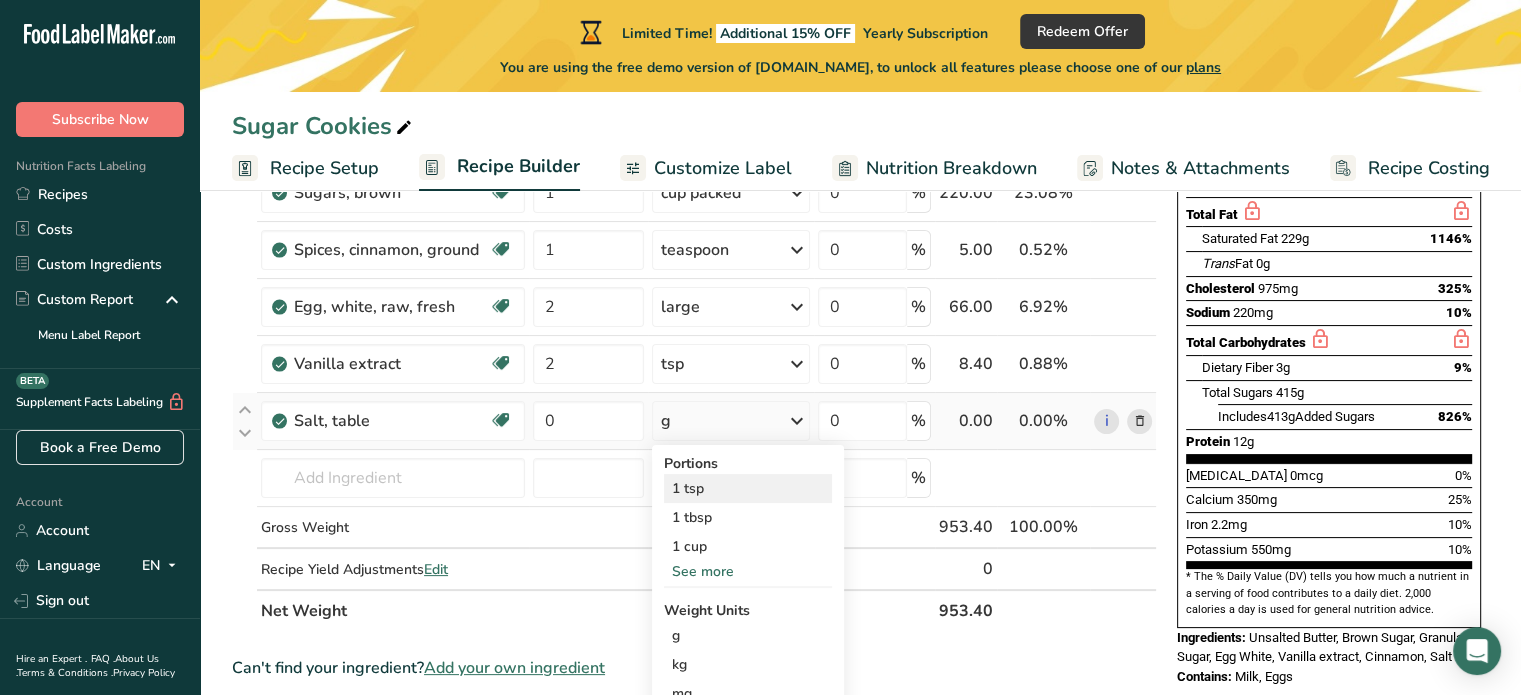 click on "1 tsp" at bounding box center [748, 488] 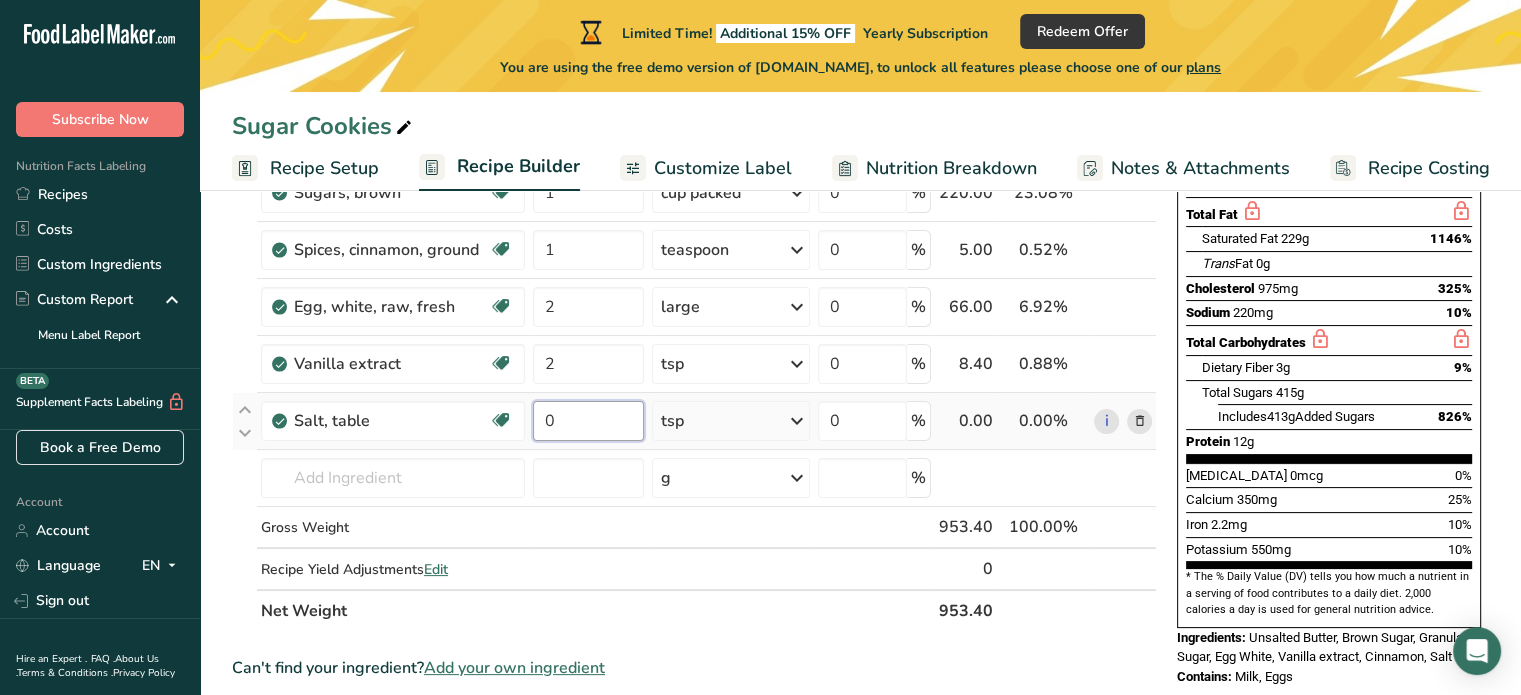 click on "0" at bounding box center (588, 421) 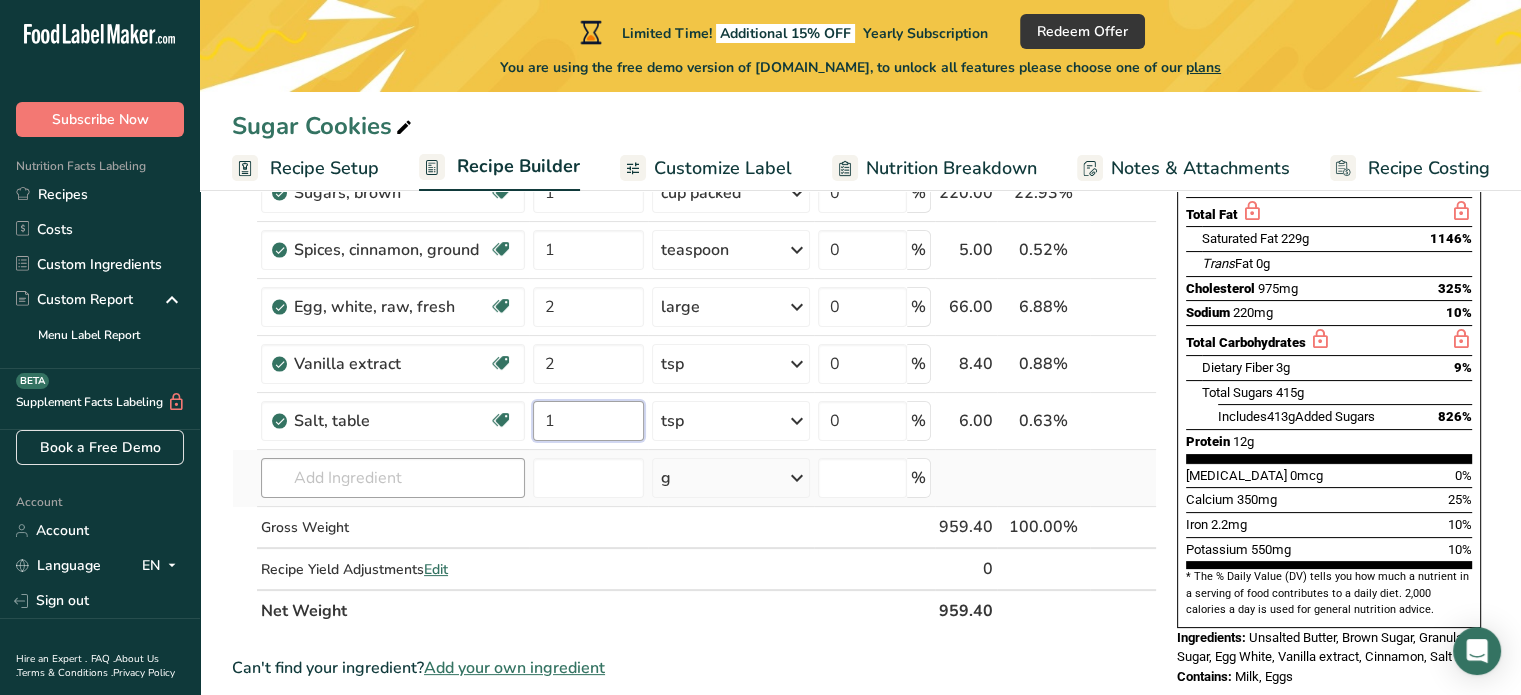 type on "1" 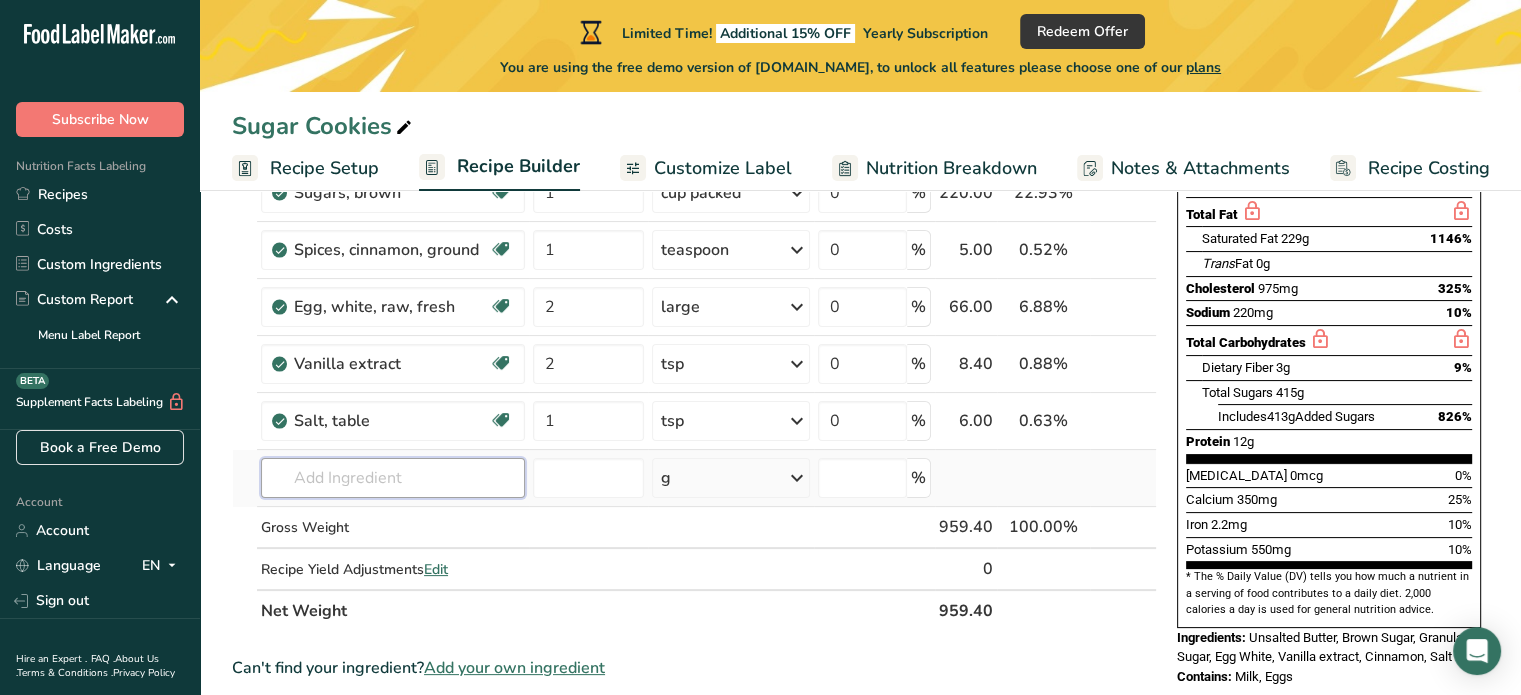 click on "Ingredient *
Amount *
Unit *
Waste *   .a-a{fill:#347362;}.b-a{fill:#fff;}          Grams
Percentage
Butter, without salt
Gluten free
Vegetarian
Soy free
2
cup
Portions
1 pat (1" sq, 1/3" high)
1 tbsp
1 cup
See more
Weight Units
g
kg
mg
See more
Volume Units
l
Volume units require a density conversion. If you know your ingredient's density enter it below. Otherwise, click on "RIA" our AI Regulatory bot - she will be able to help you
lb/ft3
g/cm3
Confirm
mL
lb/ft3" at bounding box center (694, 320) 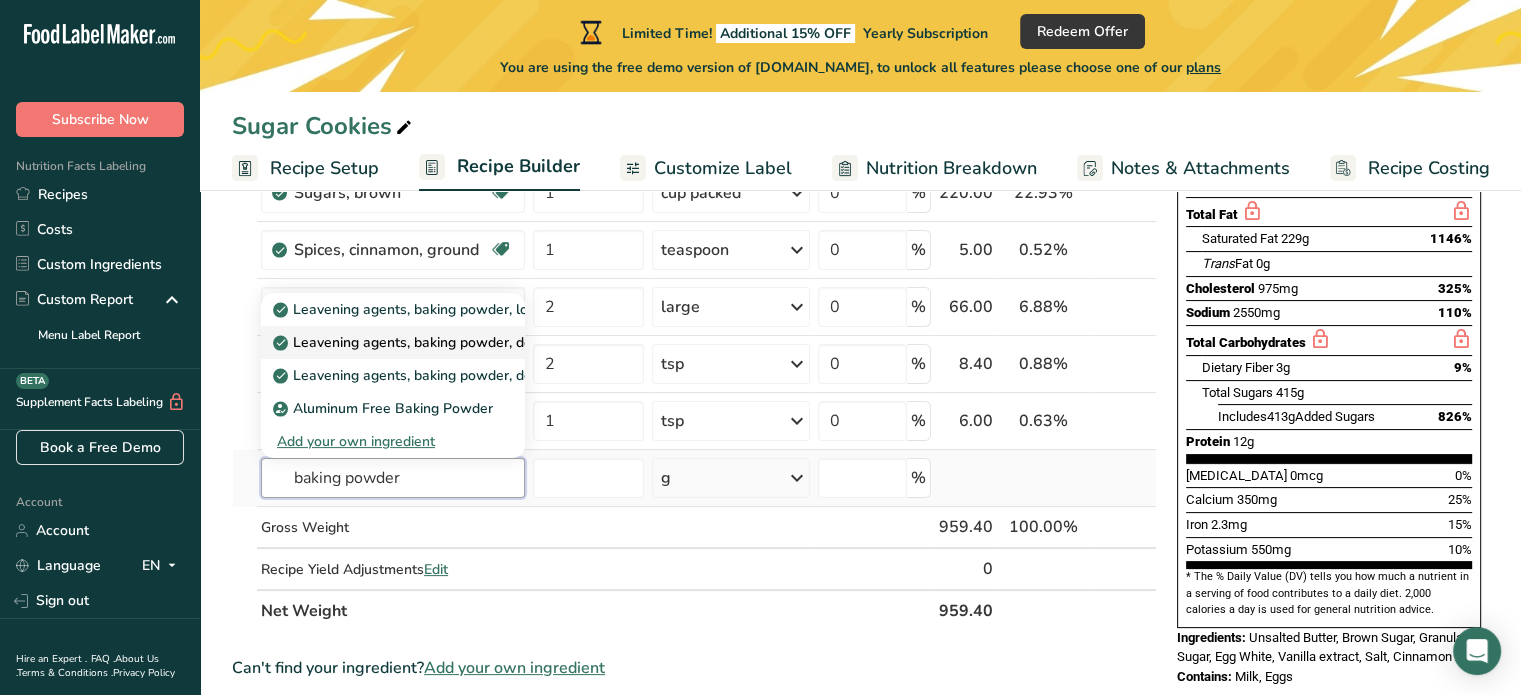 type on "baking powder" 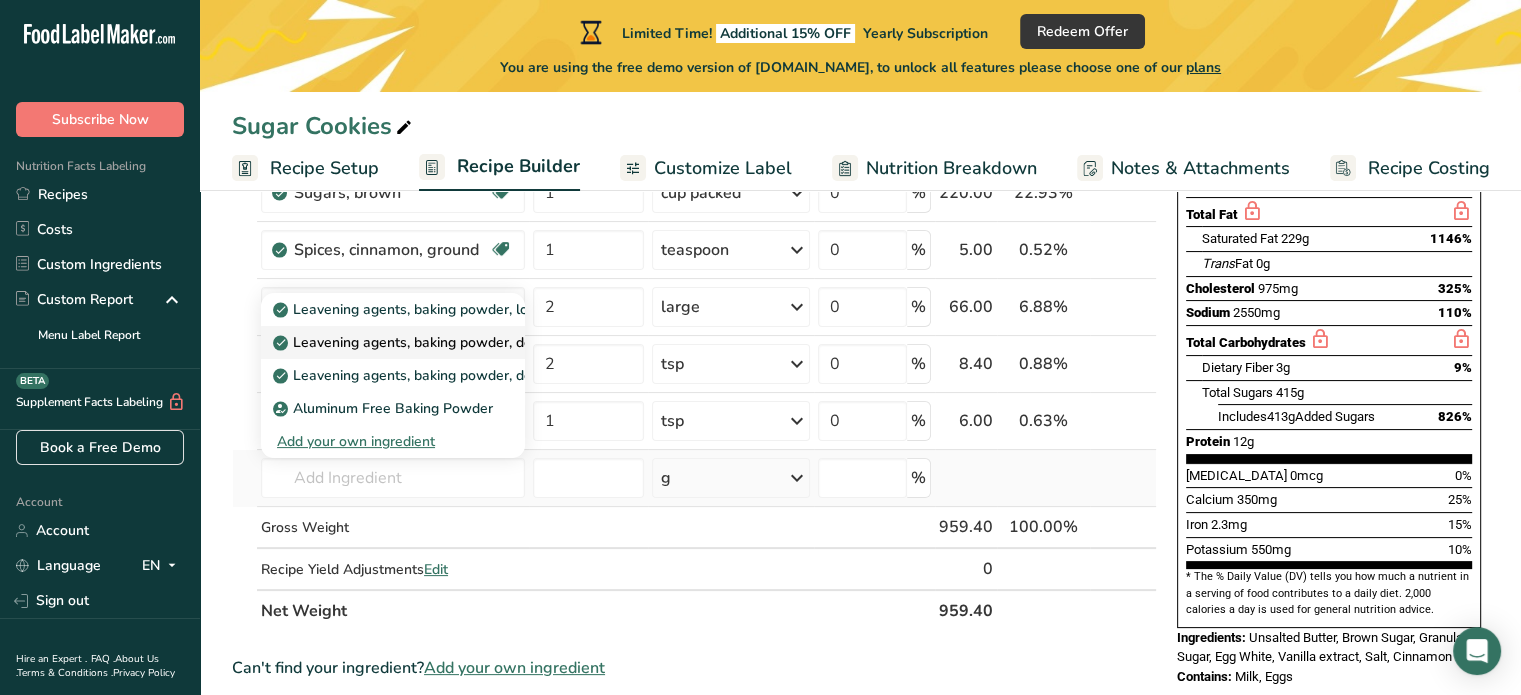 click on "Leavening agents, baking powder, double-acting, straight phosphate" at bounding box center [505, 342] 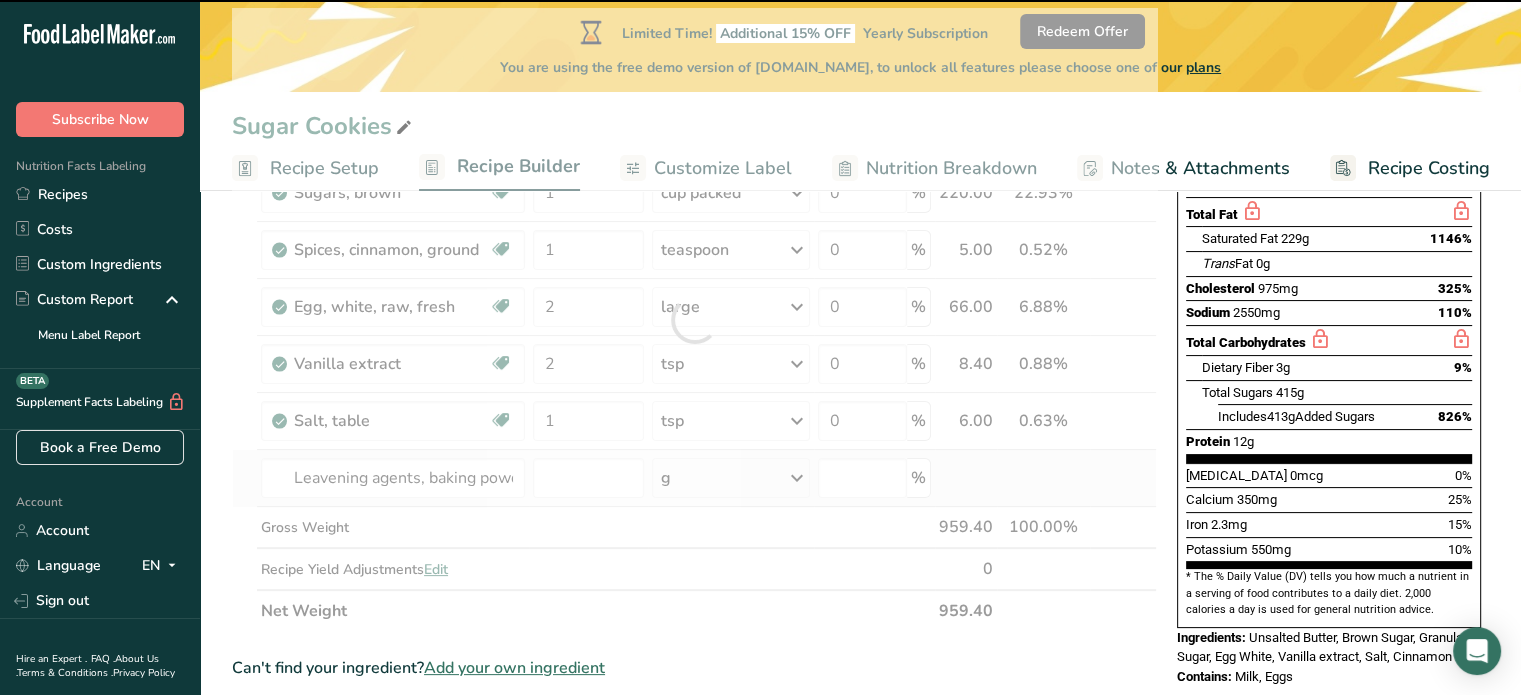 type on "0" 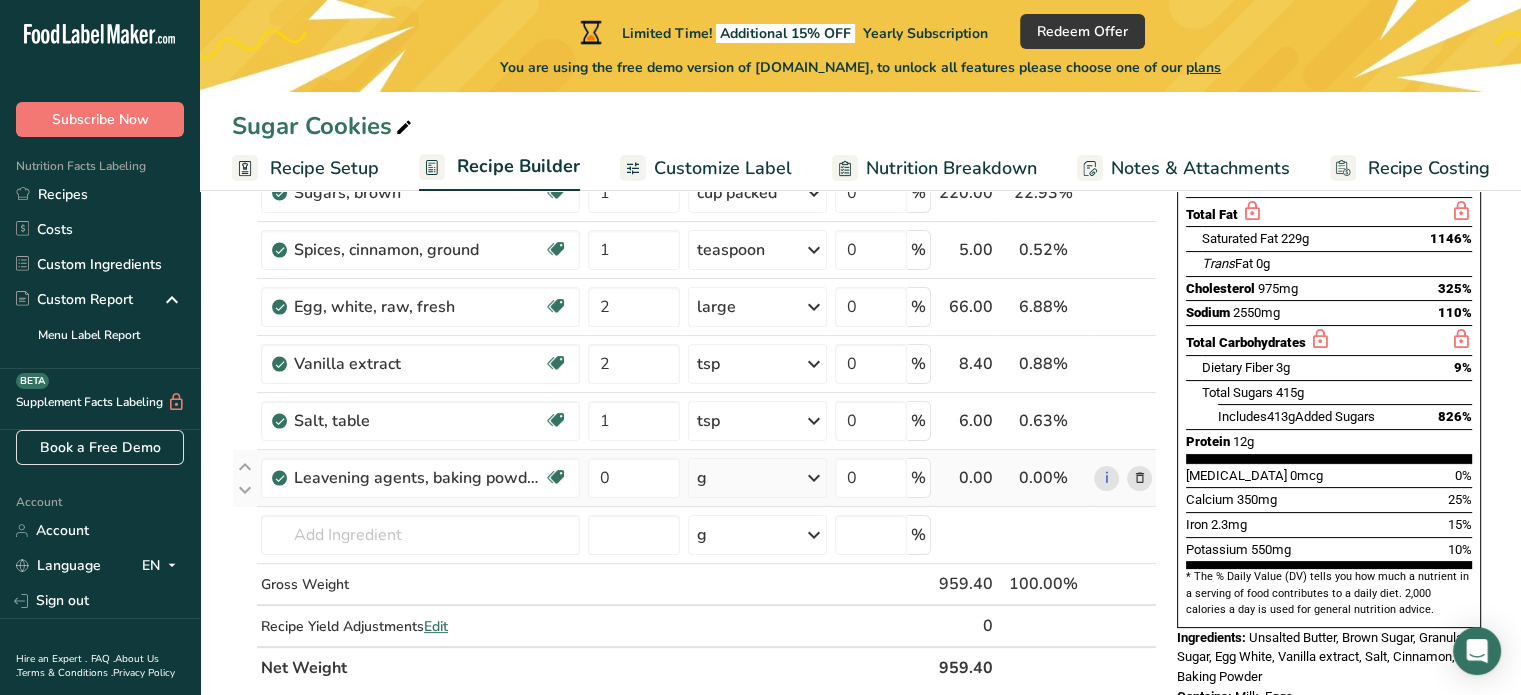 click on "g" at bounding box center [702, 478] 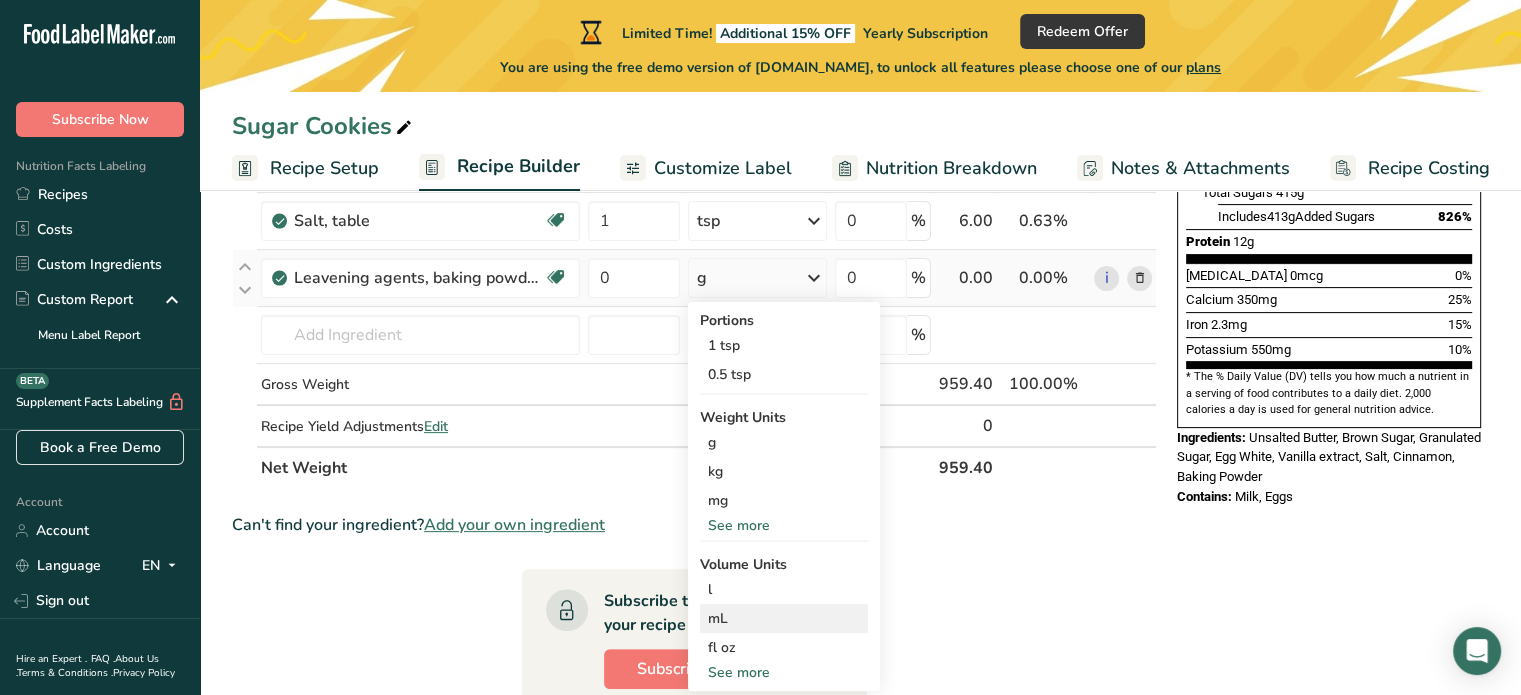 scroll, scrollTop: 600, scrollLeft: 0, axis: vertical 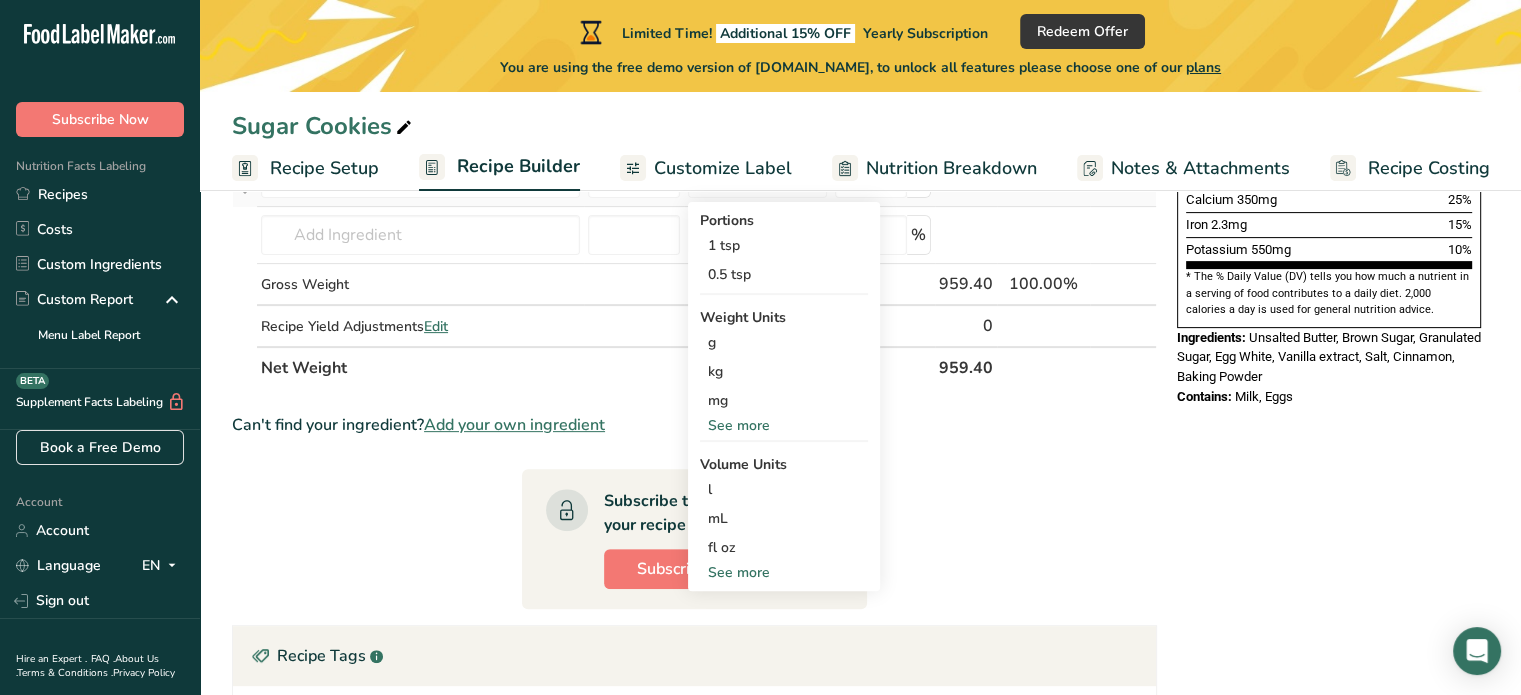 click on "See more" at bounding box center [784, 572] 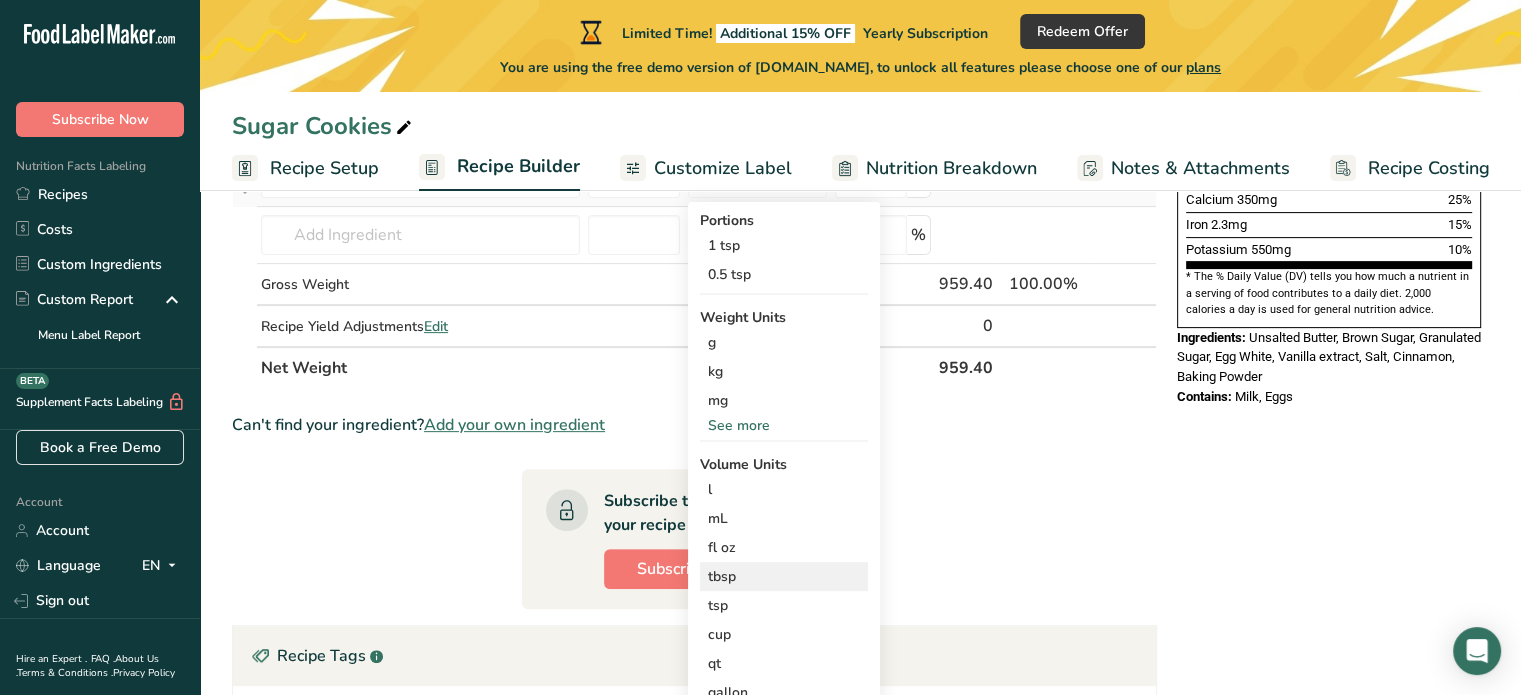 click on "tbsp" at bounding box center [784, 576] 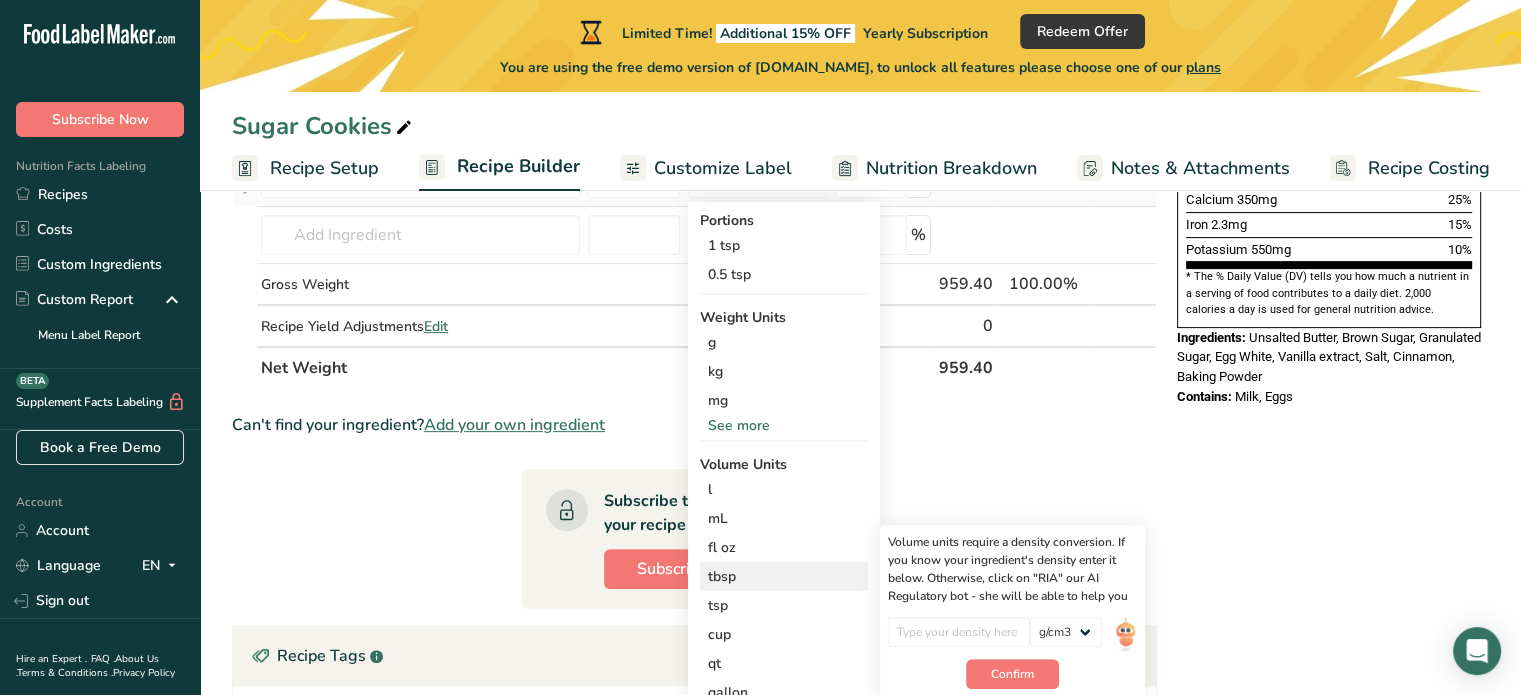 click on "tbsp" at bounding box center [784, 576] 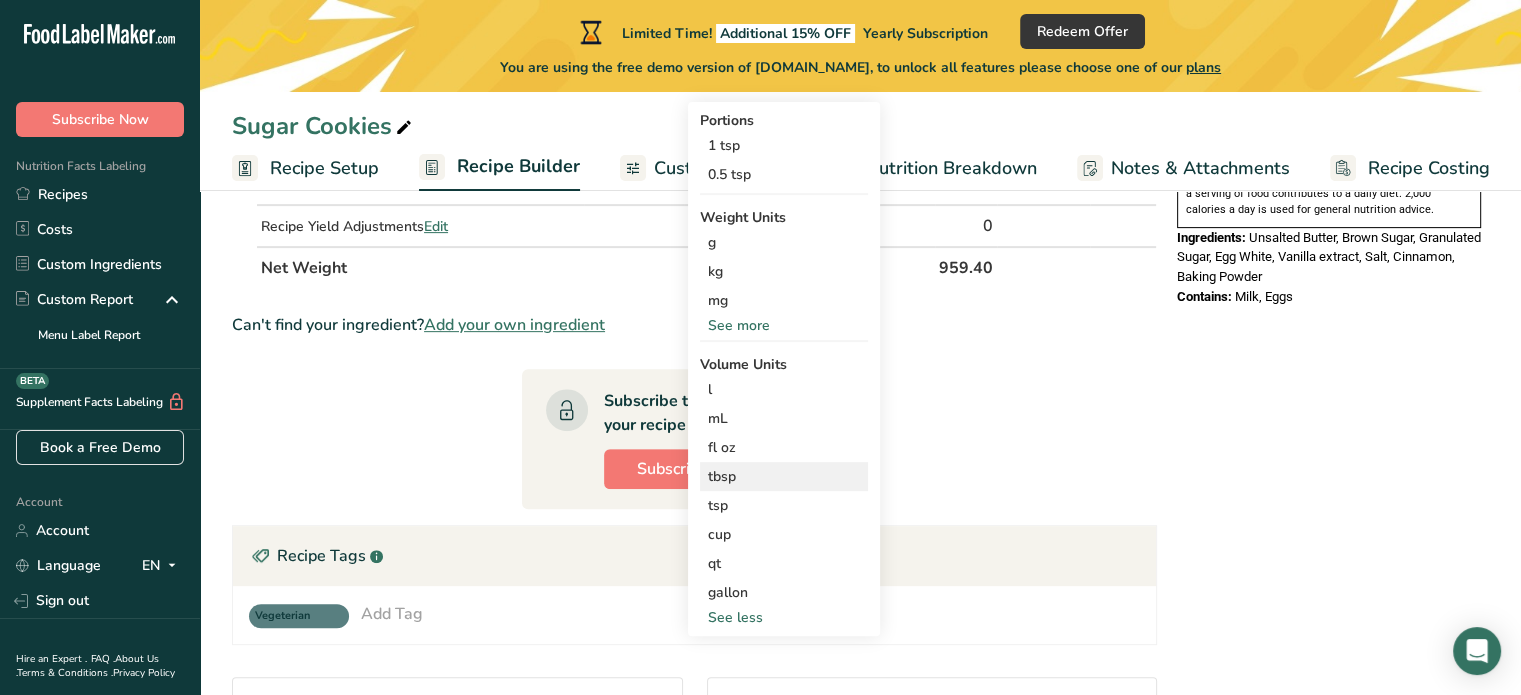 scroll, scrollTop: 800, scrollLeft: 0, axis: vertical 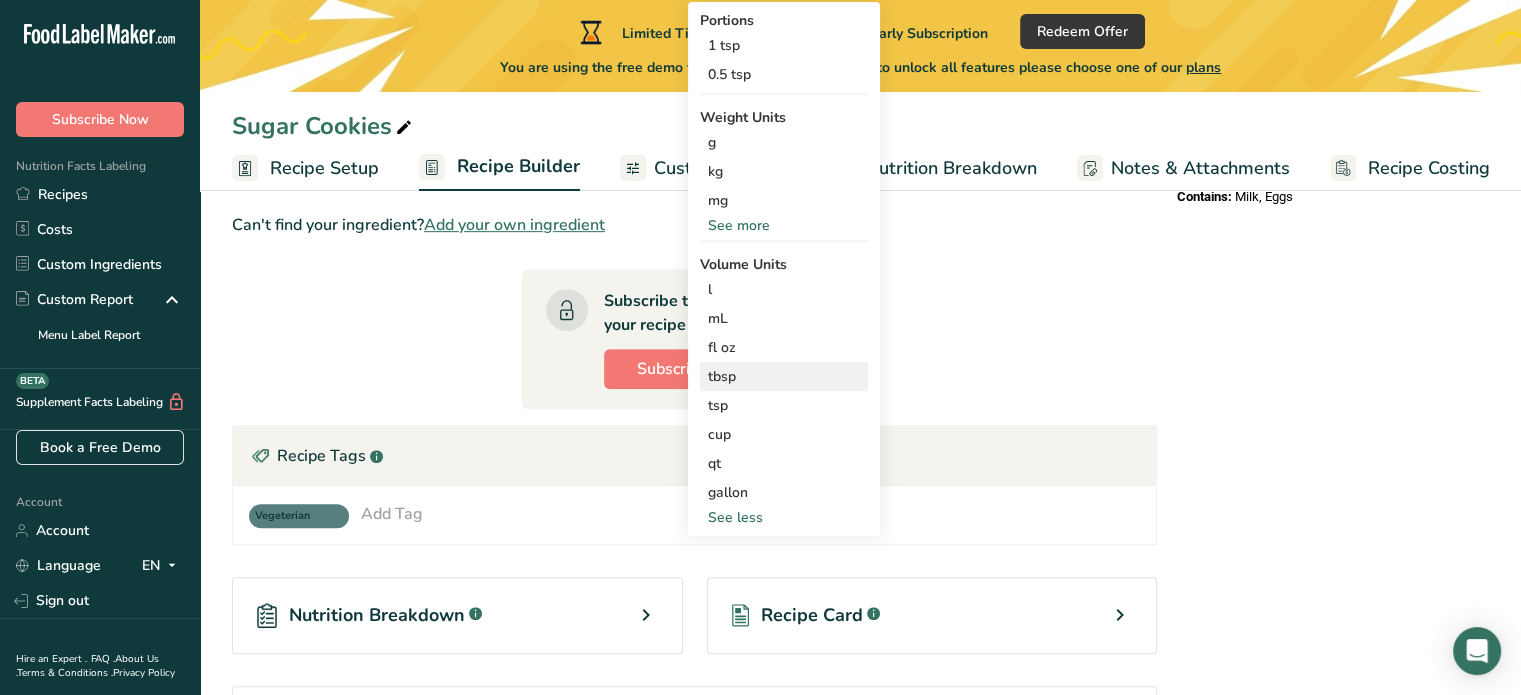 click on "tbsp" at bounding box center (784, 376) 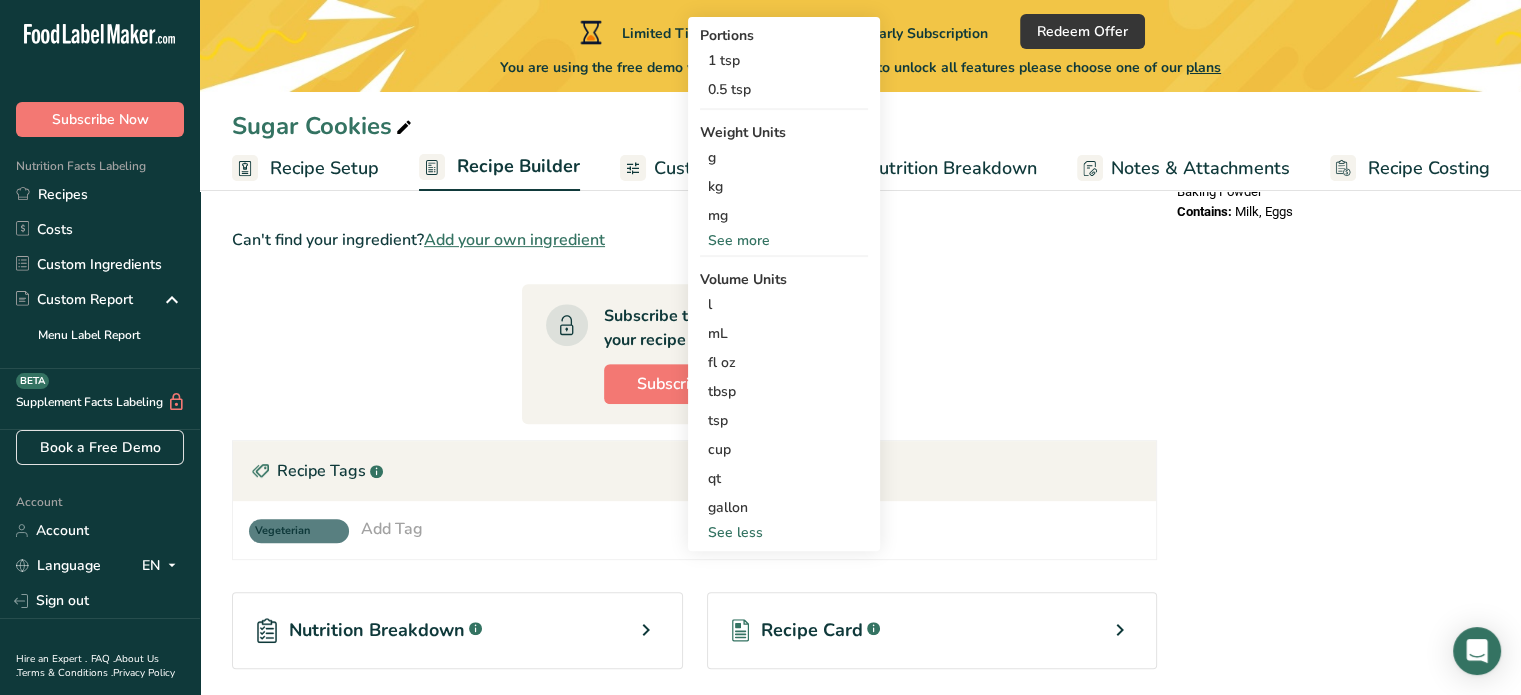 scroll, scrollTop: 800, scrollLeft: 0, axis: vertical 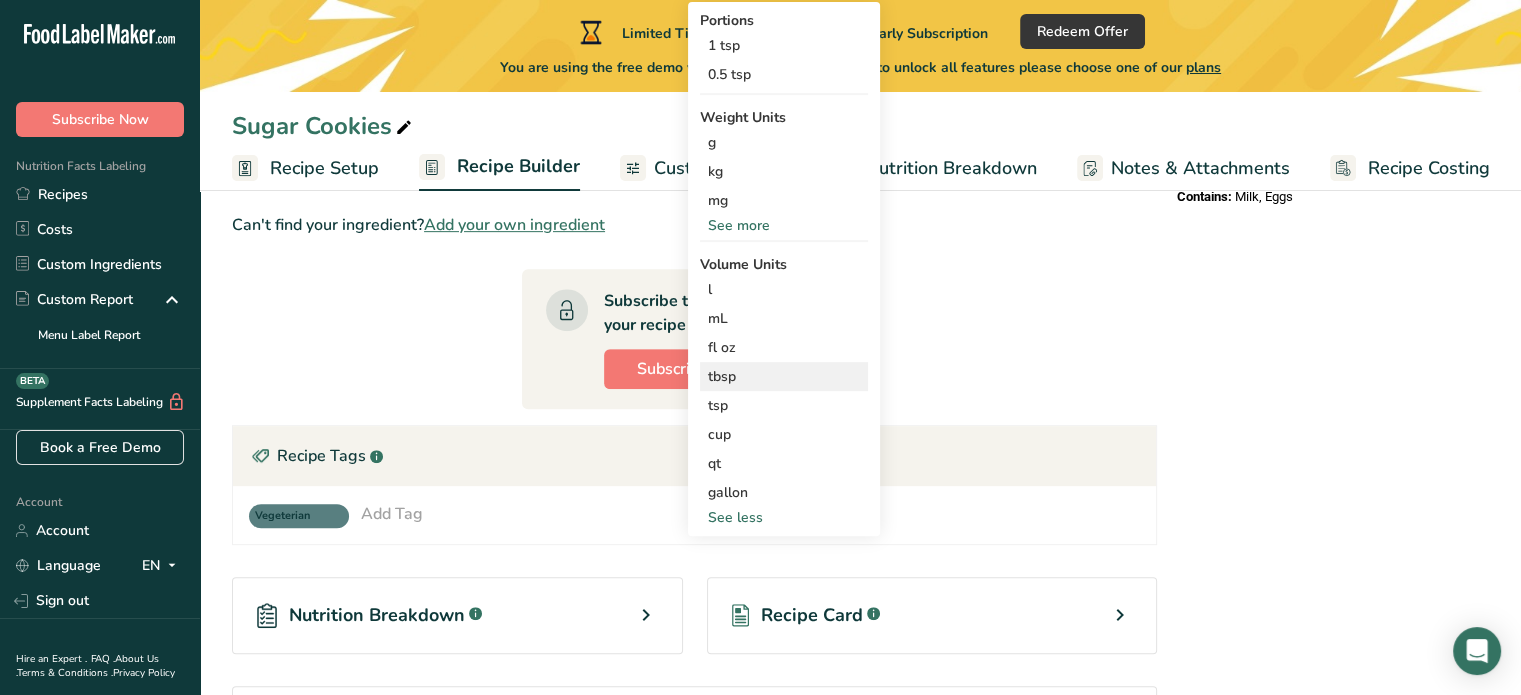 click on "tbsp" at bounding box center (784, 376) 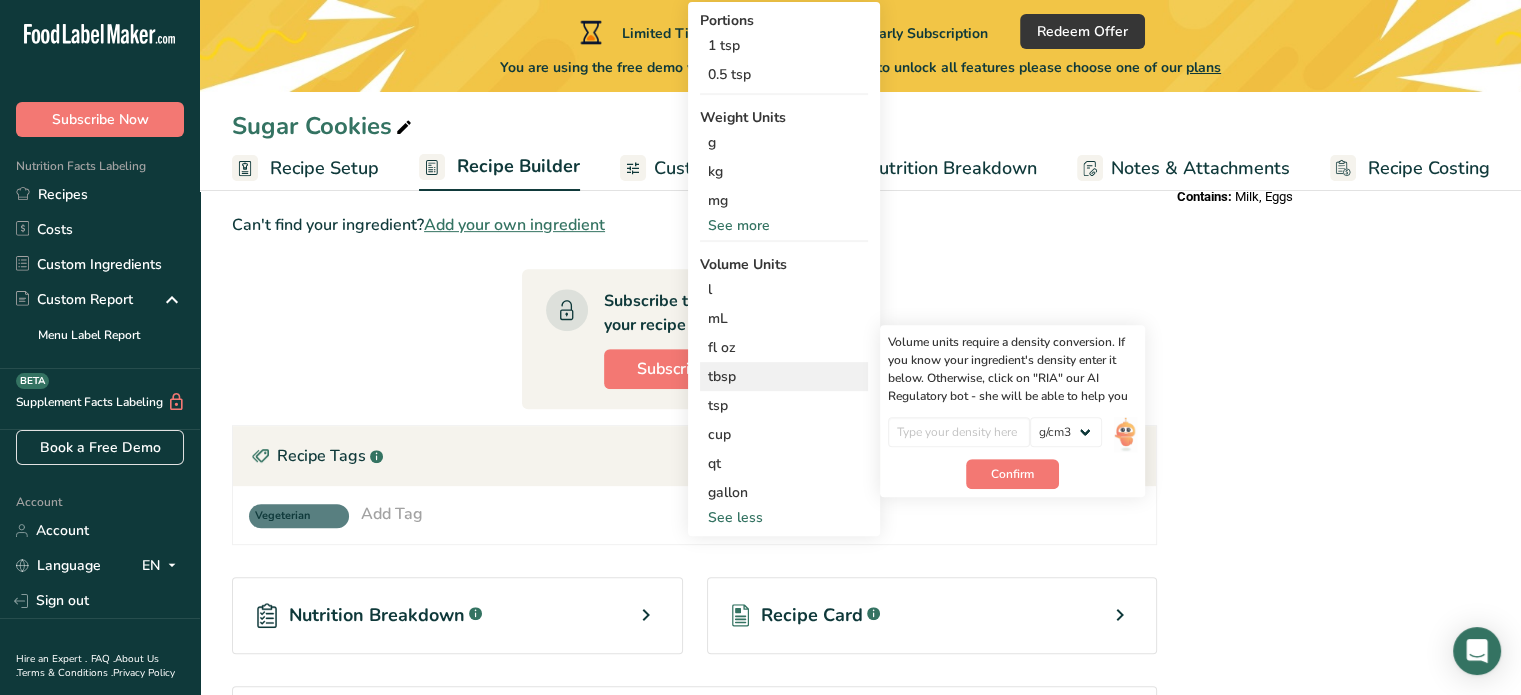 click on "tbsp" at bounding box center (784, 376) 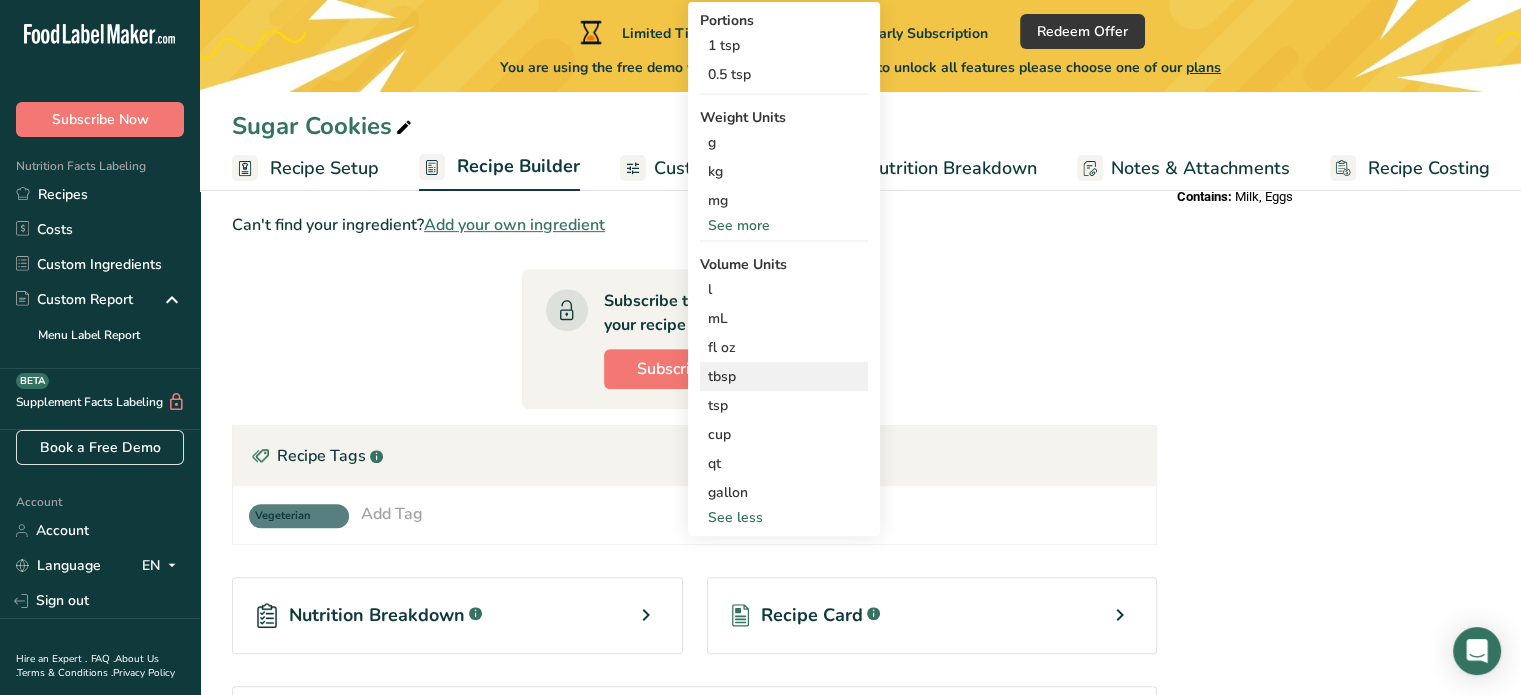 click on "tbsp" at bounding box center (784, 376) 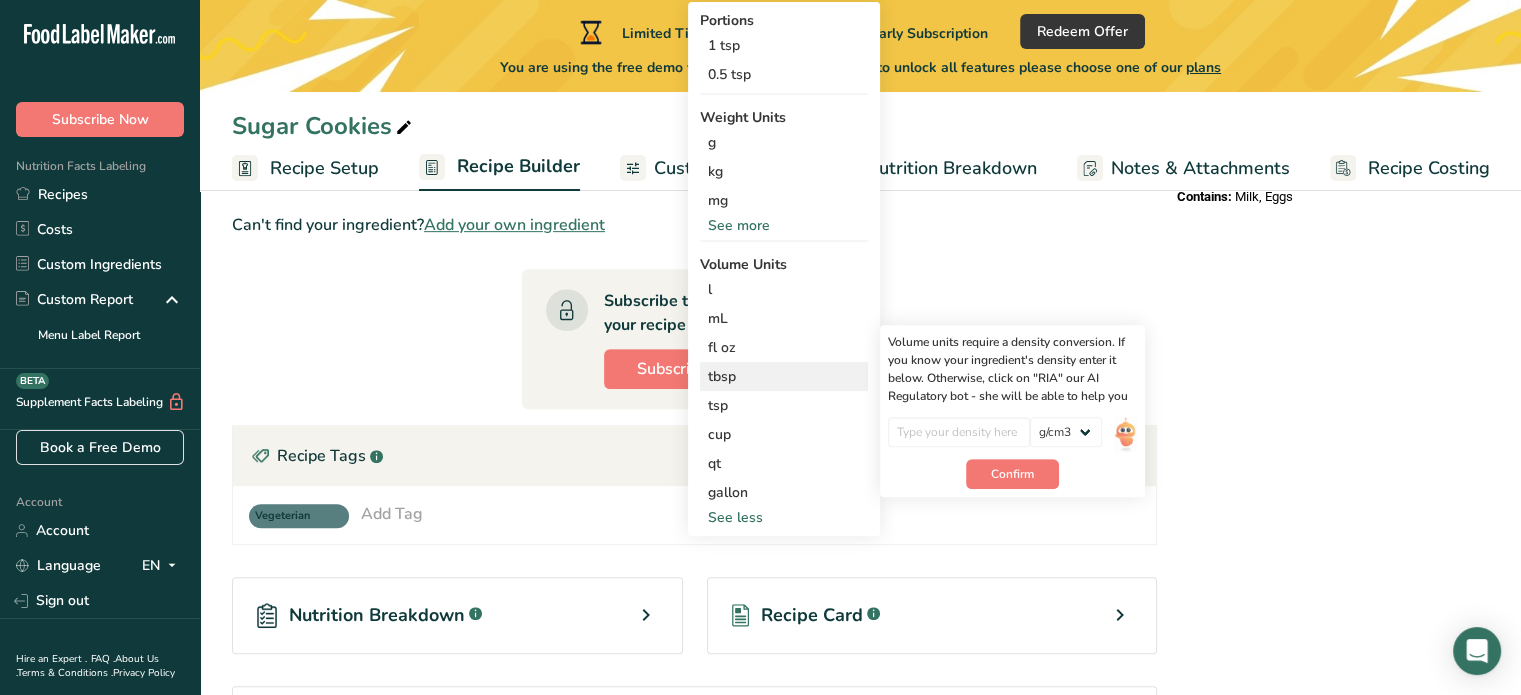 click on "tbsp" at bounding box center (784, 376) 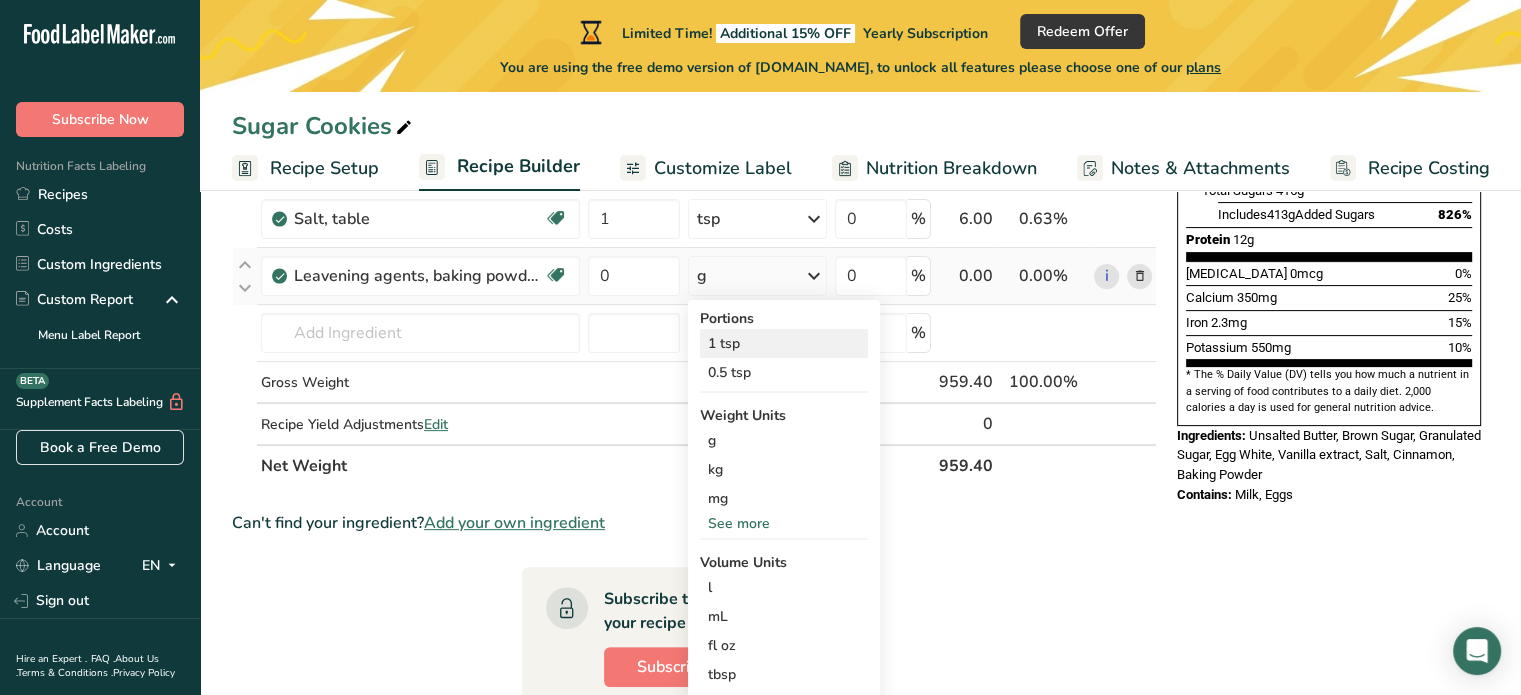 scroll, scrollTop: 500, scrollLeft: 0, axis: vertical 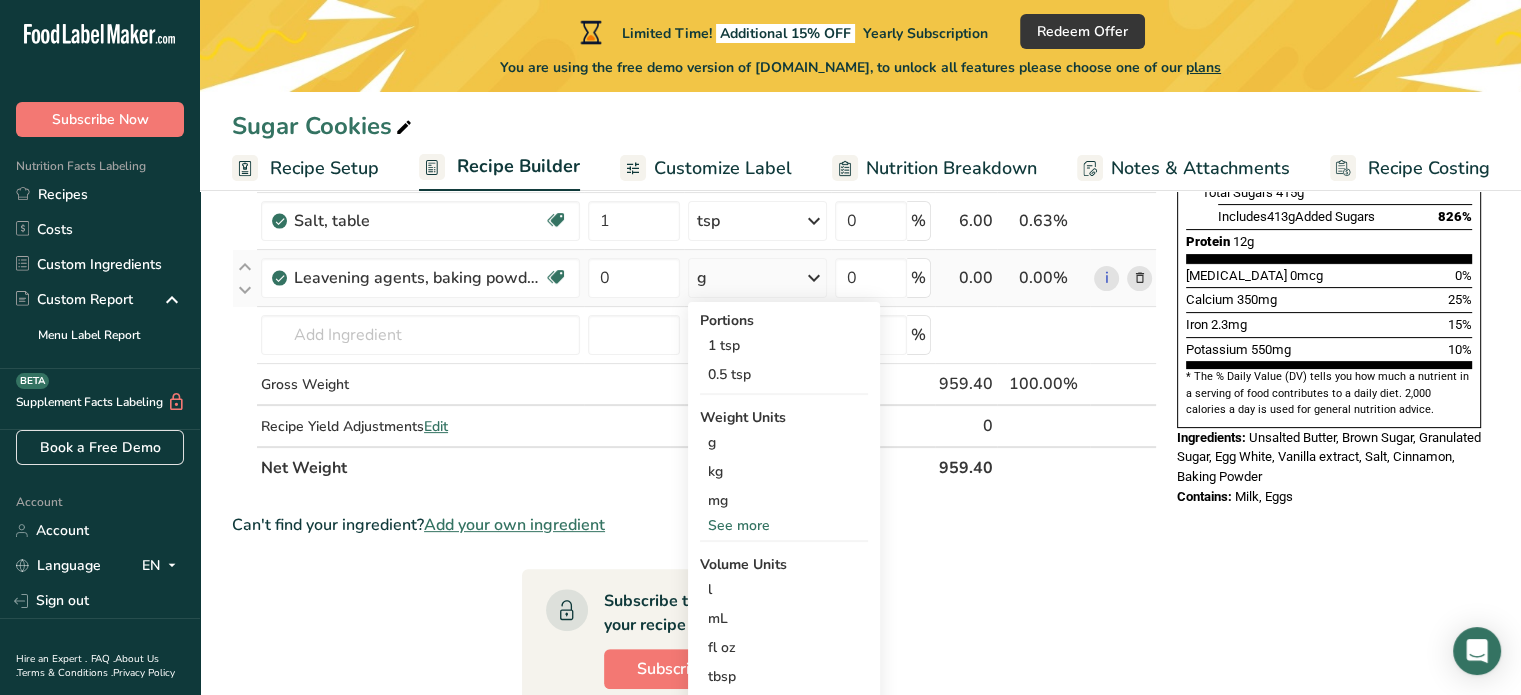 click on "Portions" at bounding box center [784, 320] 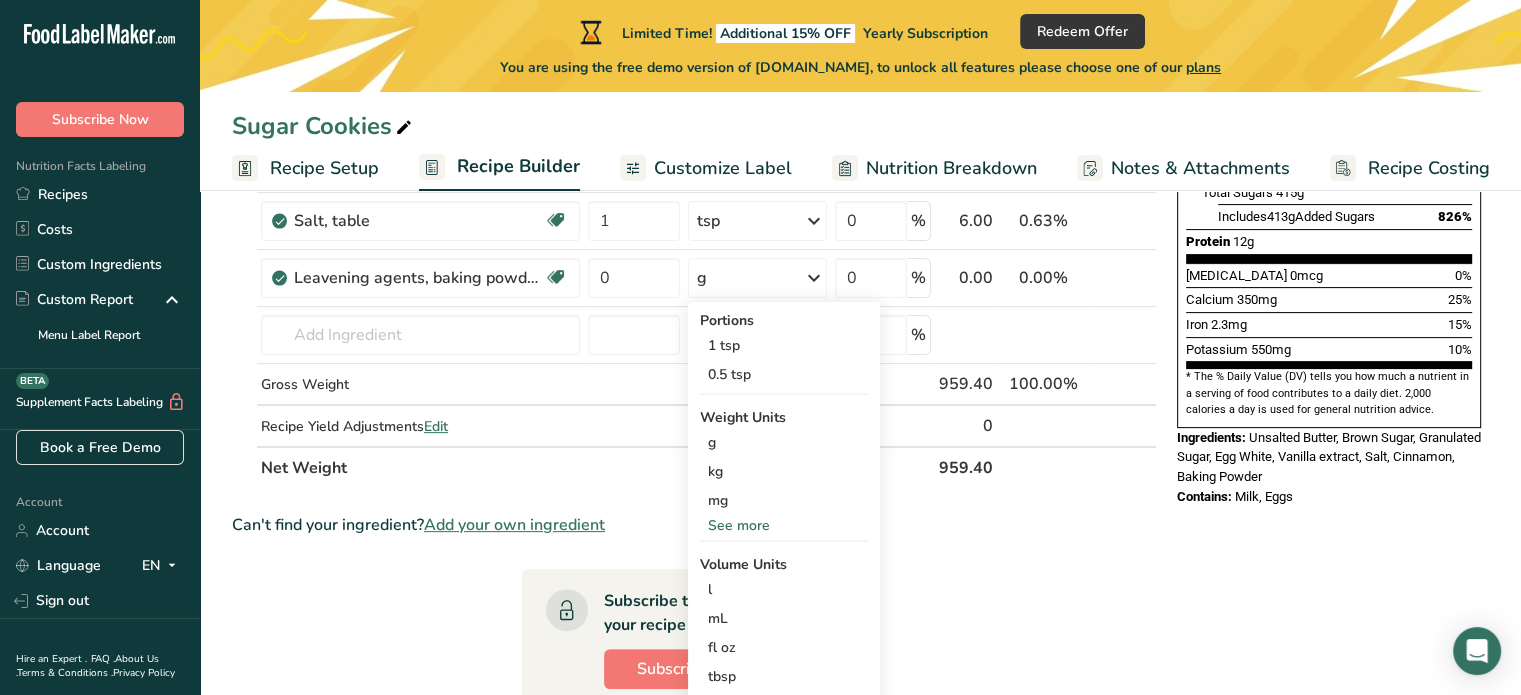 click on "Net Weight" at bounding box center [596, 467] 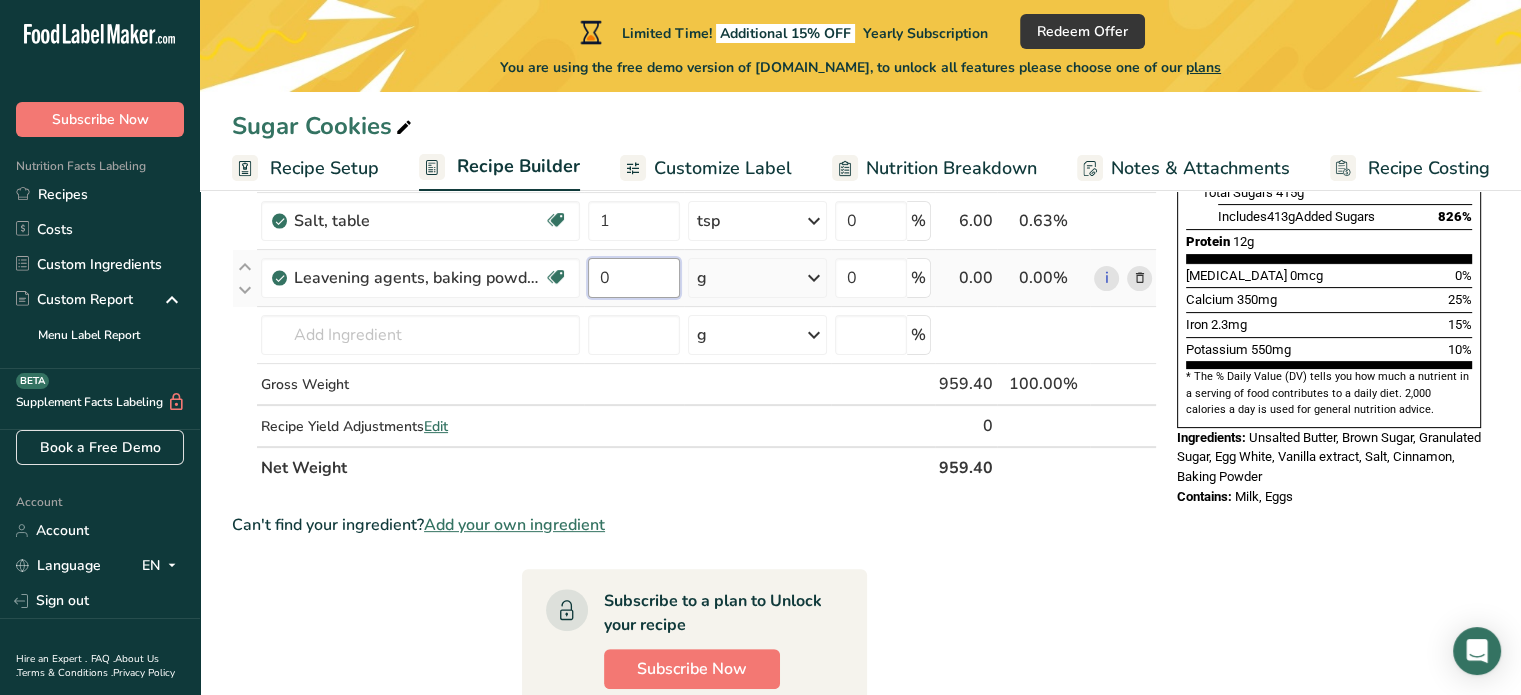 drag, startPoint x: 614, startPoint y: 282, endPoint x: 589, endPoint y: 276, distance: 25.70992 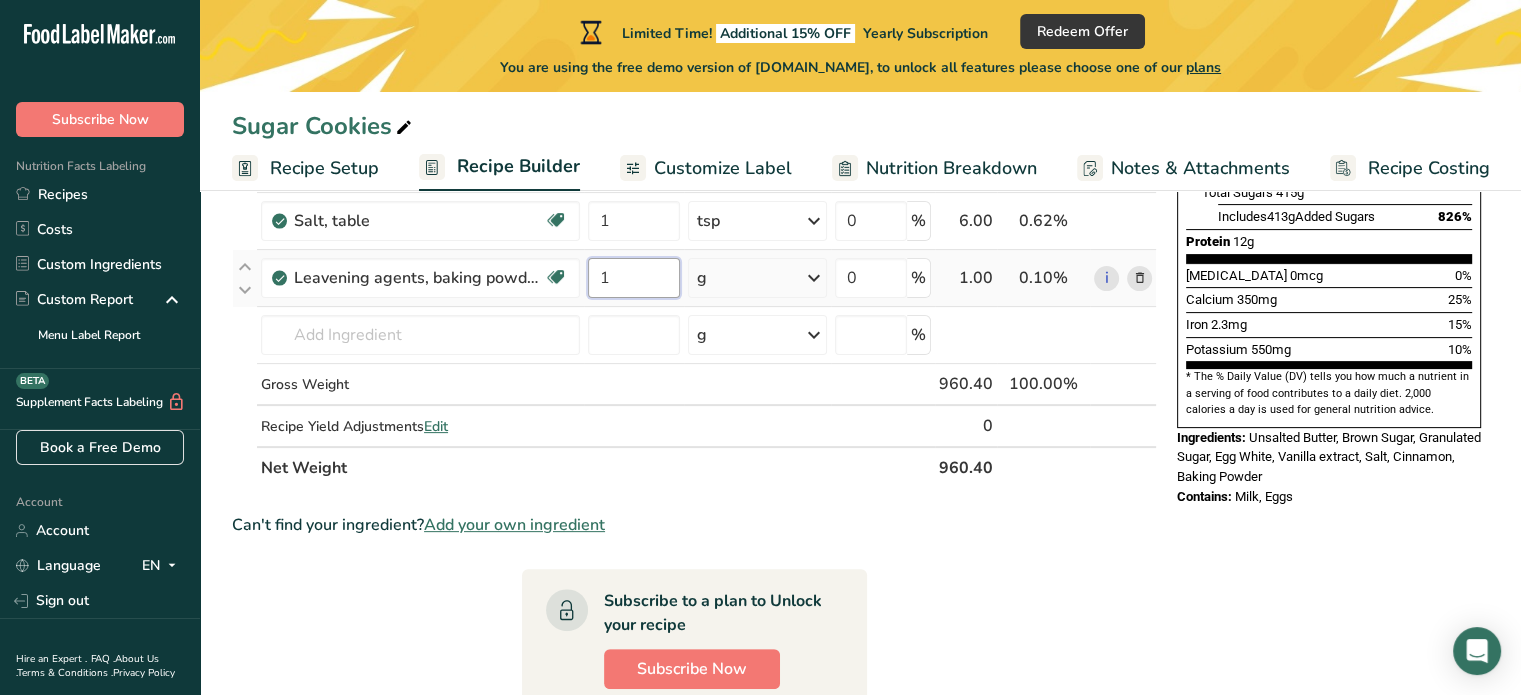 type on "1" 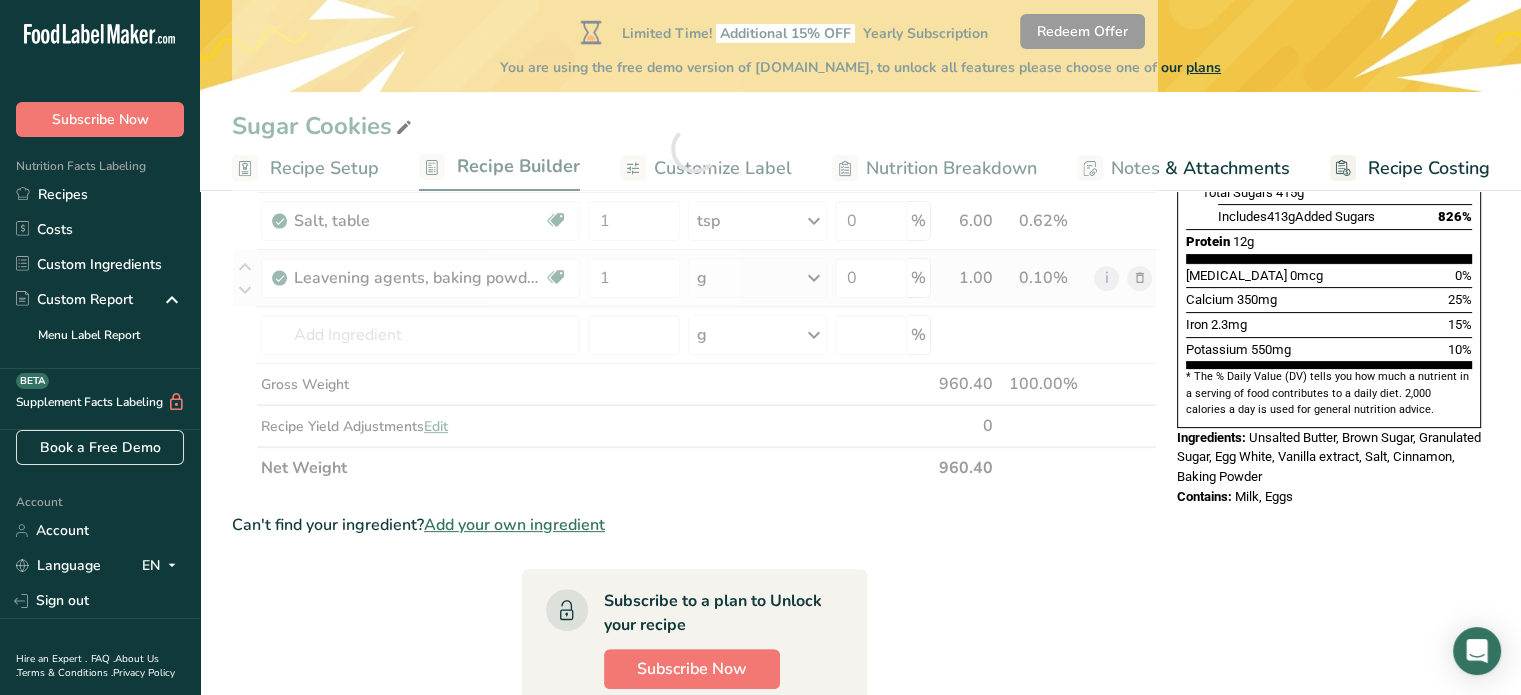 click on "Ingredient *
Amount *
Unit *
Waste *   .a-a{fill:#347362;}.b-a{fill:#fff;}          Grams
Percentage
Butter, without salt
Gluten free
Vegetarian
Soy free
2
cup
Portions
1 pat (1" sq, 1/3" high)
1 tbsp
1 cup
See more
Weight Units
g
kg
mg
See more
Volume Units
l
Volume units require a density conversion. If you know your ingredient's density enter it below. Otherwise, click on "RIA" our AI Regulatory bot - she will be able to help you
lb/ft3
g/cm3
Confirm
mL
lb/ft3" at bounding box center [694, 148] 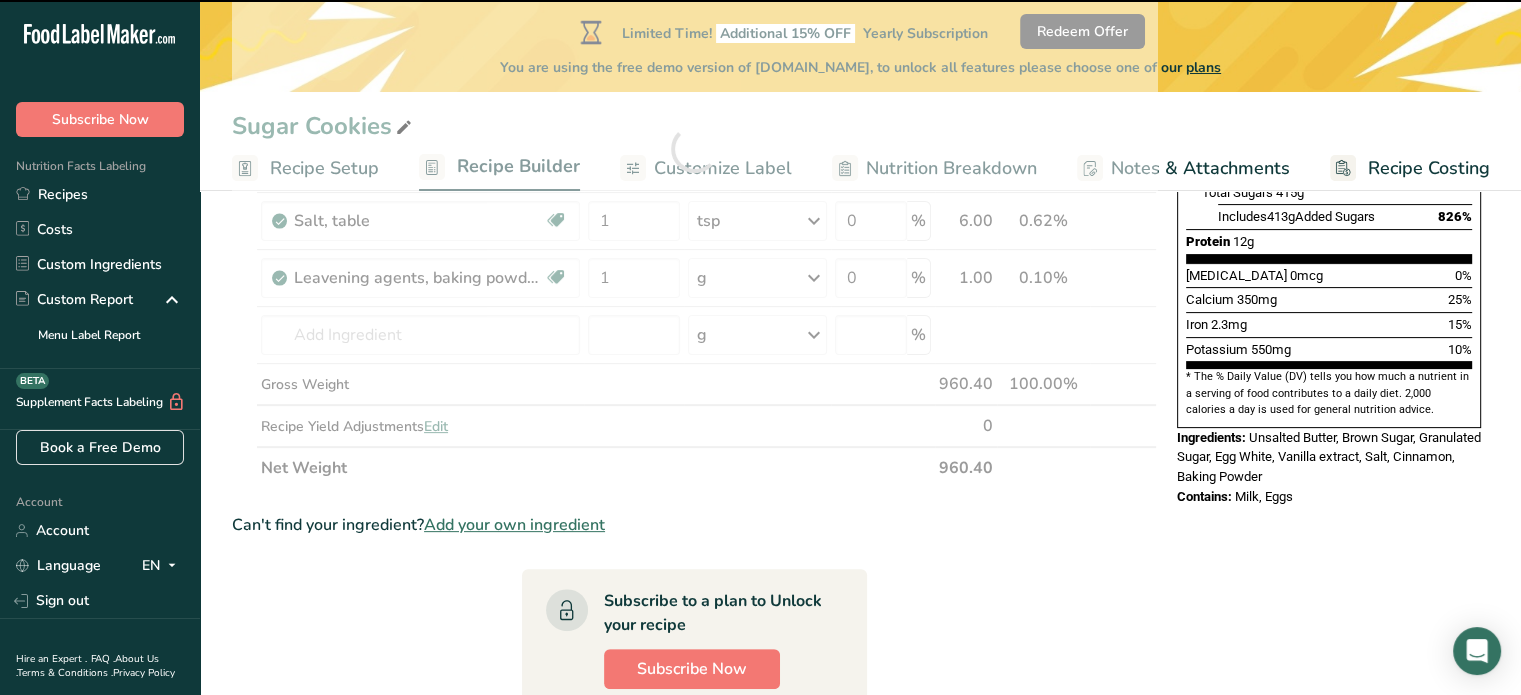 click at bounding box center [694, 148] 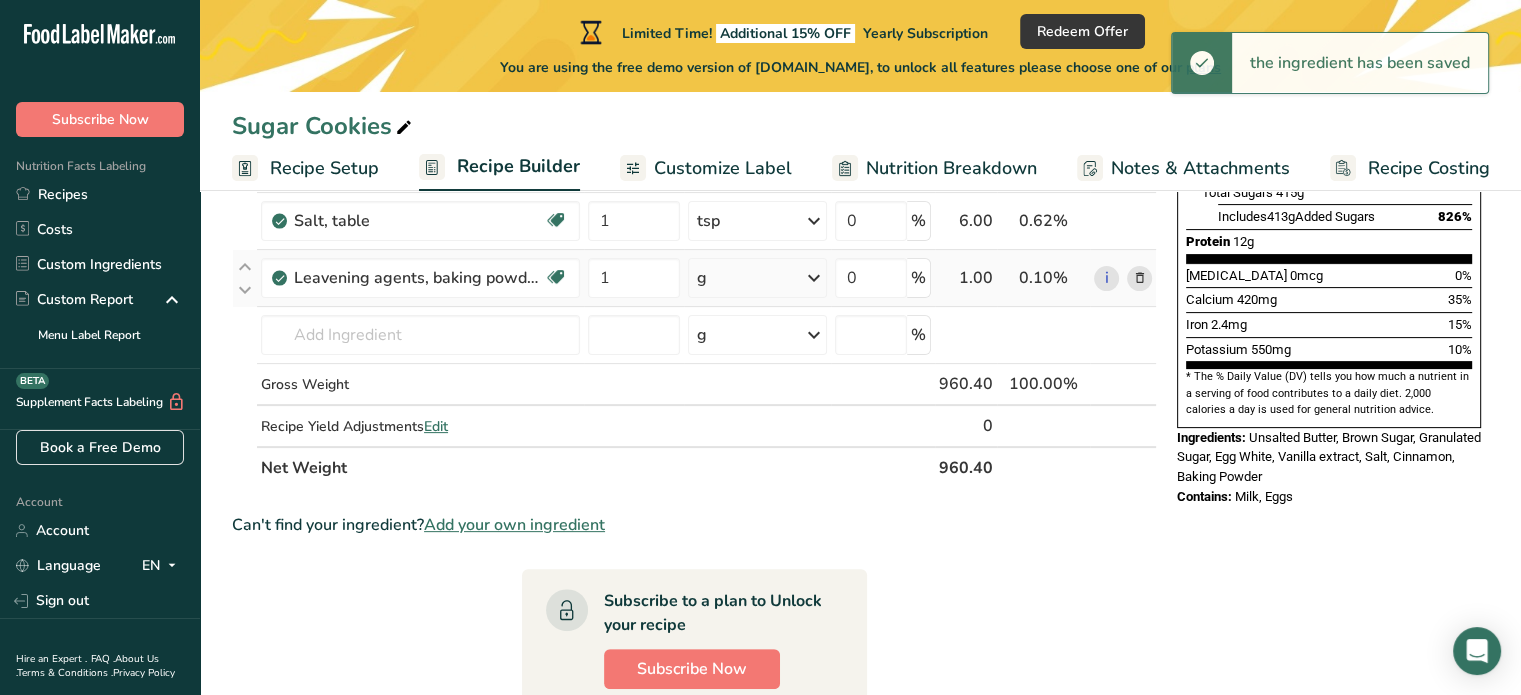 click on "g" at bounding box center [757, 278] 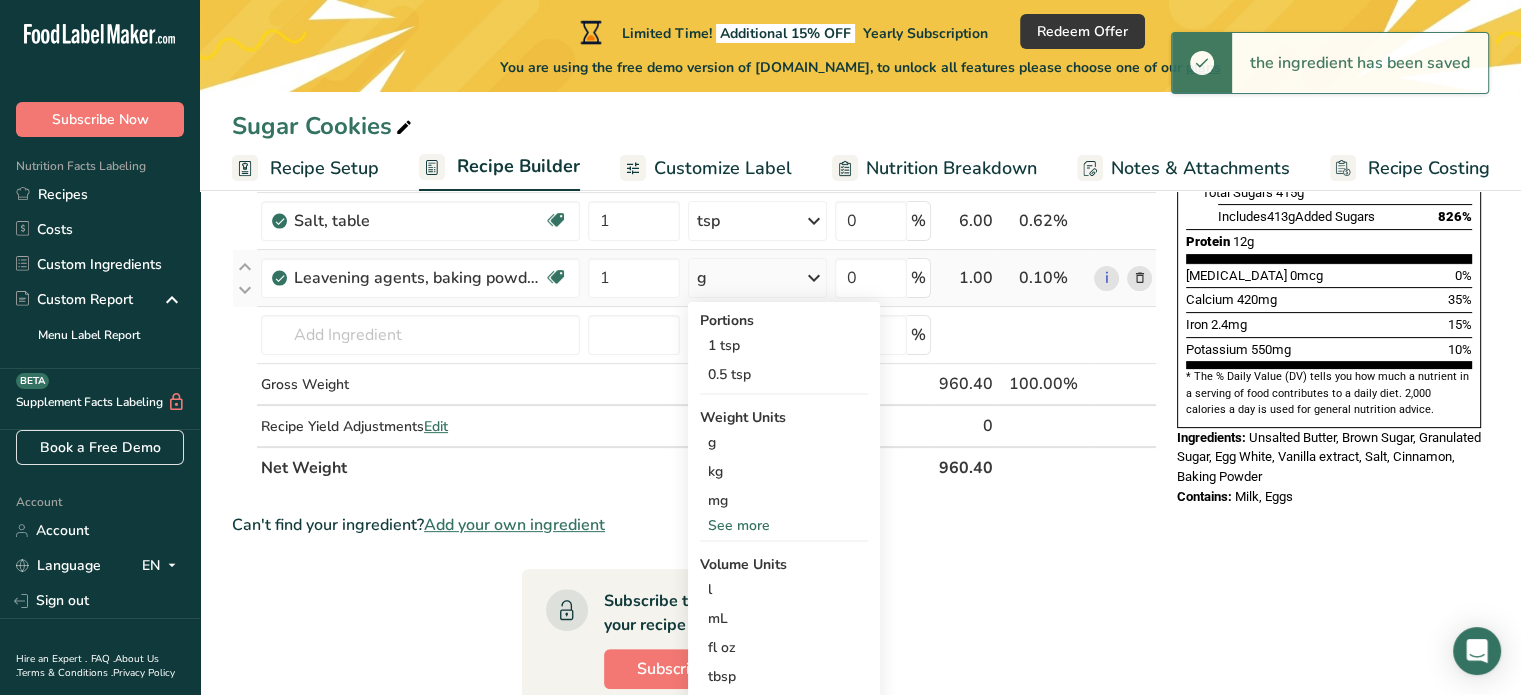 click on "g" at bounding box center (757, 278) 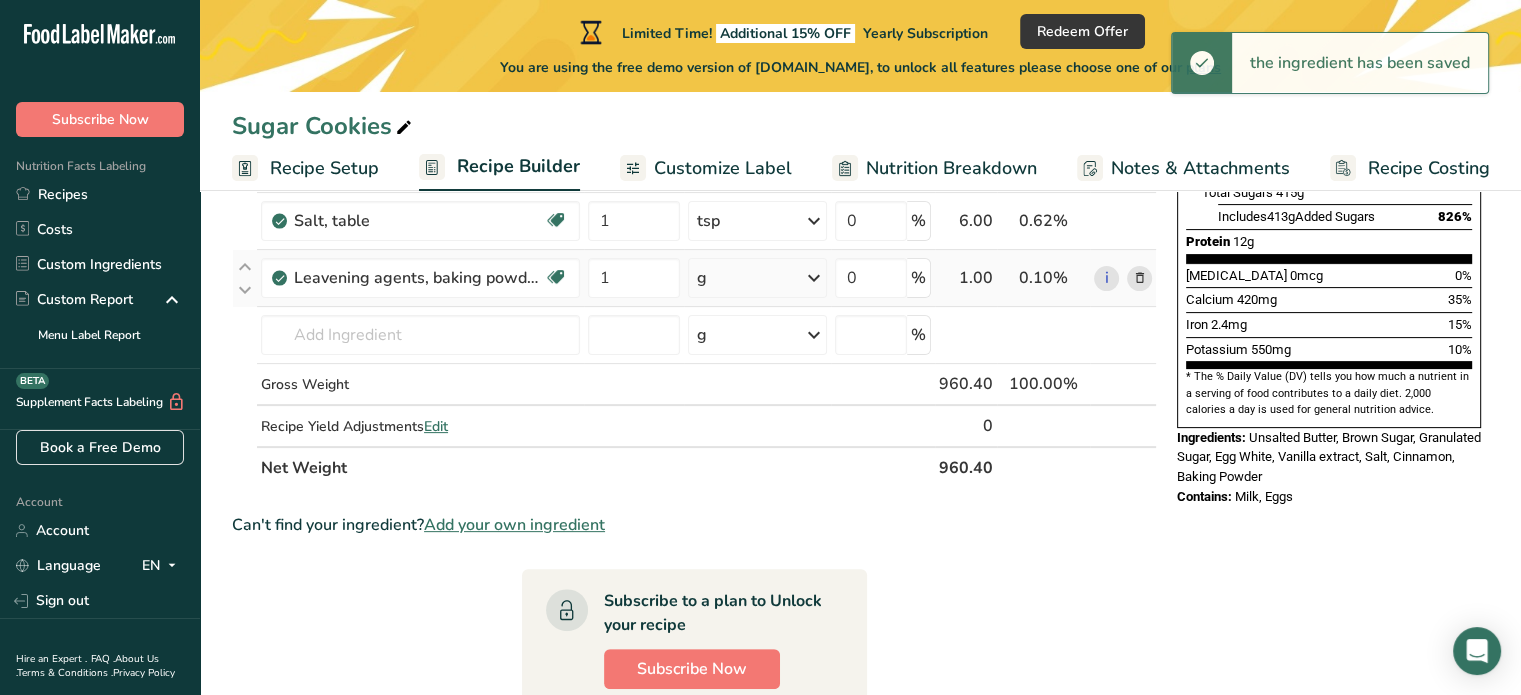click on "g" at bounding box center [757, 278] 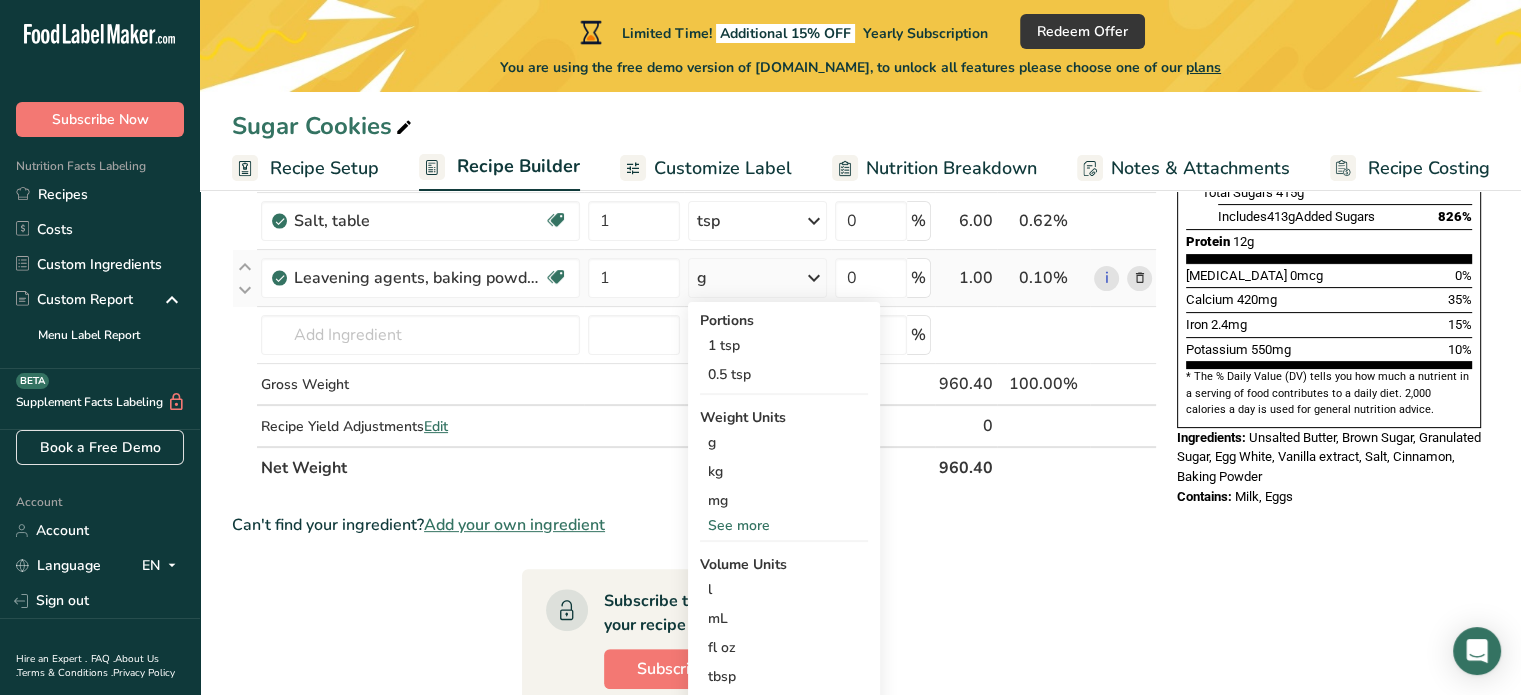 click on "See more" at bounding box center [784, 525] 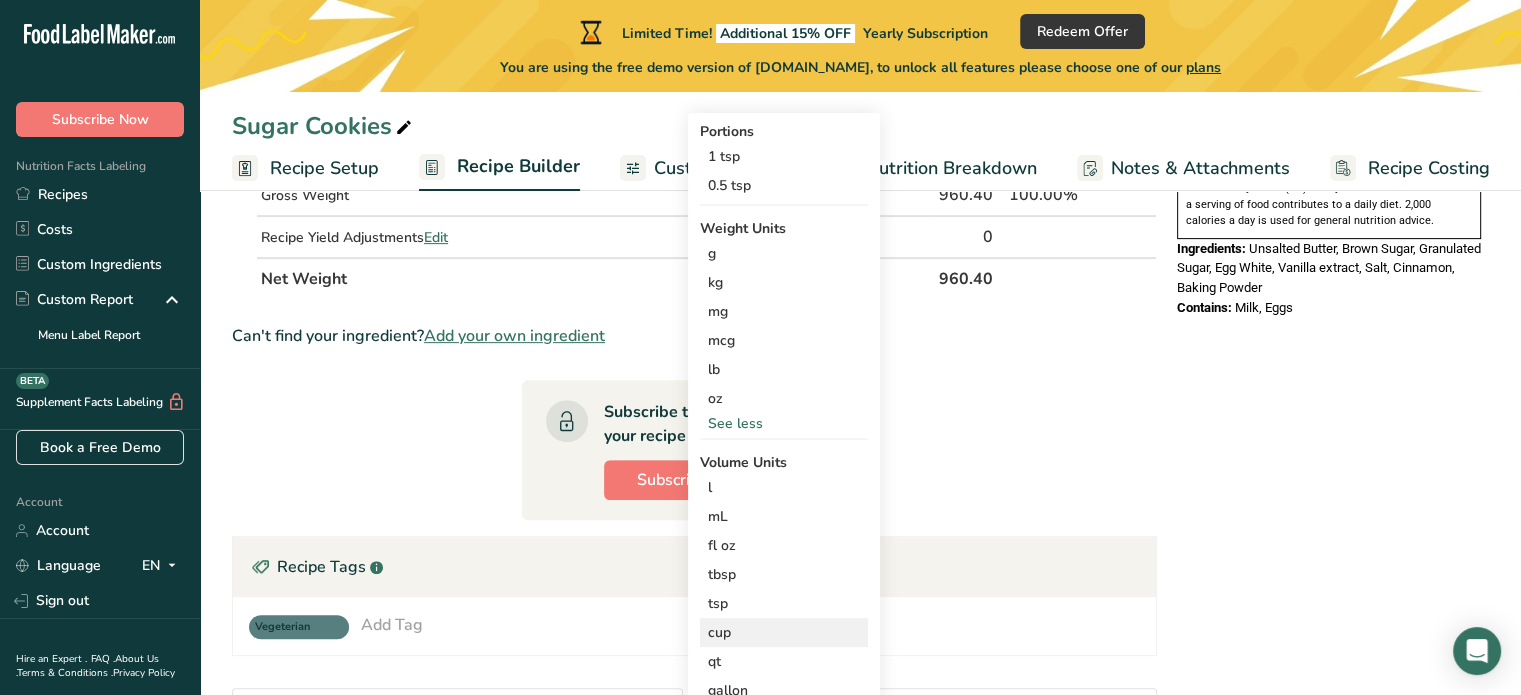 scroll, scrollTop: 700, scrollLeft: 0, axis: vertical 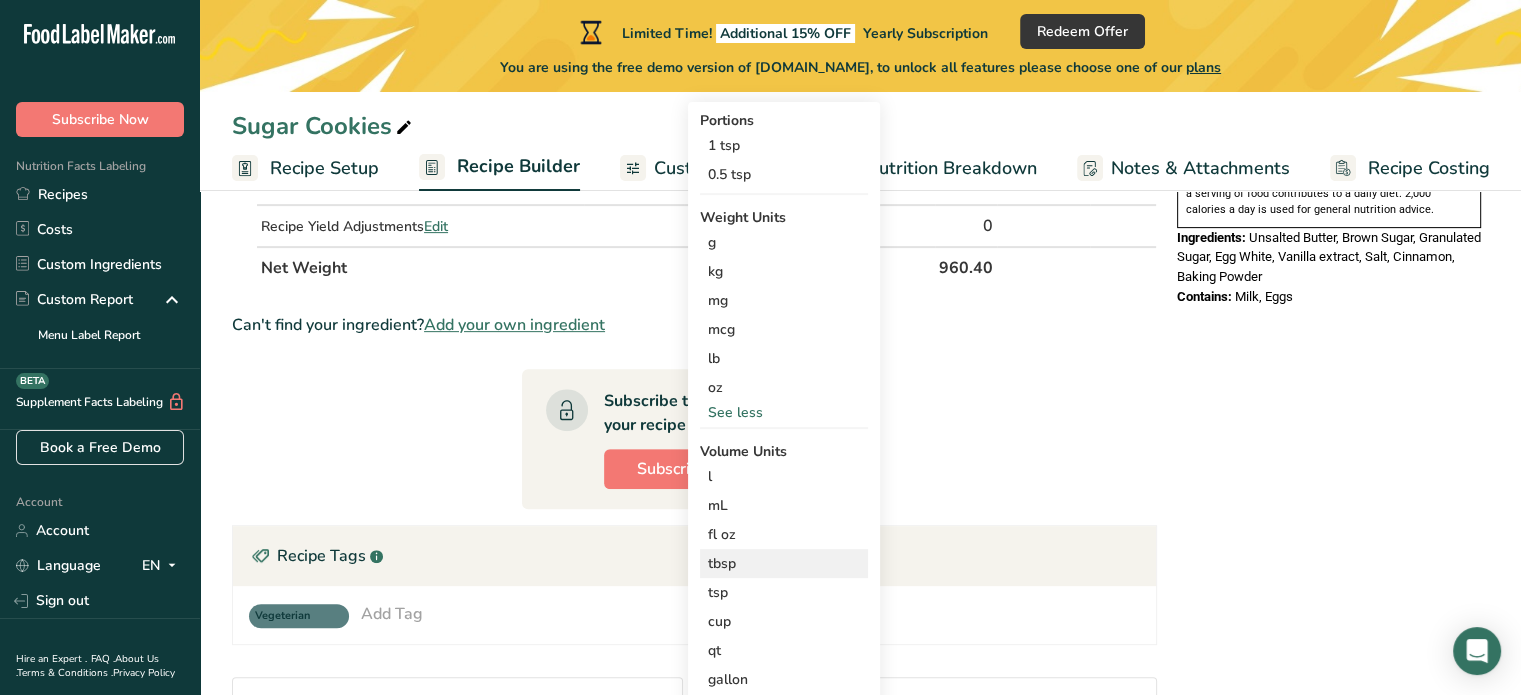 click on "tbsp" at bounding box center [784, 563] 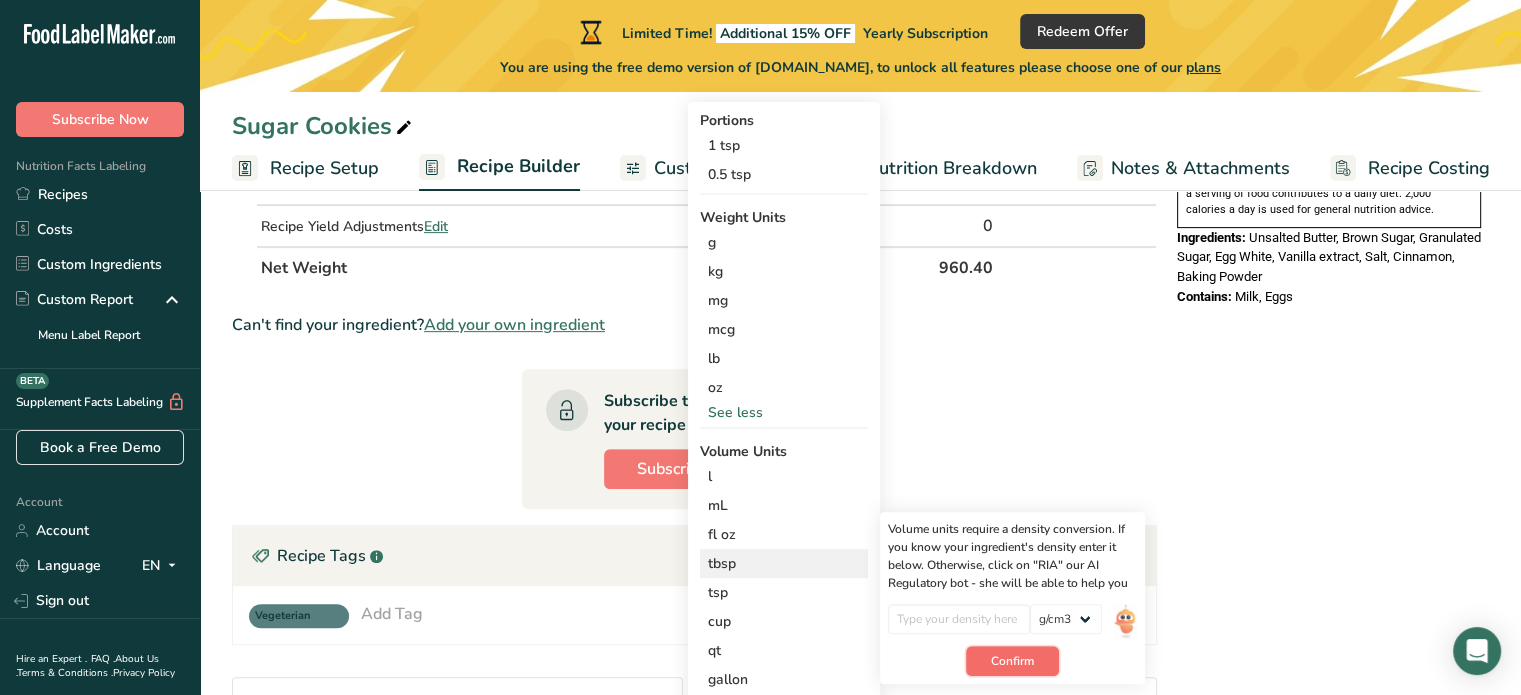 click on "Confirm" at bounding box center [1012, 661] 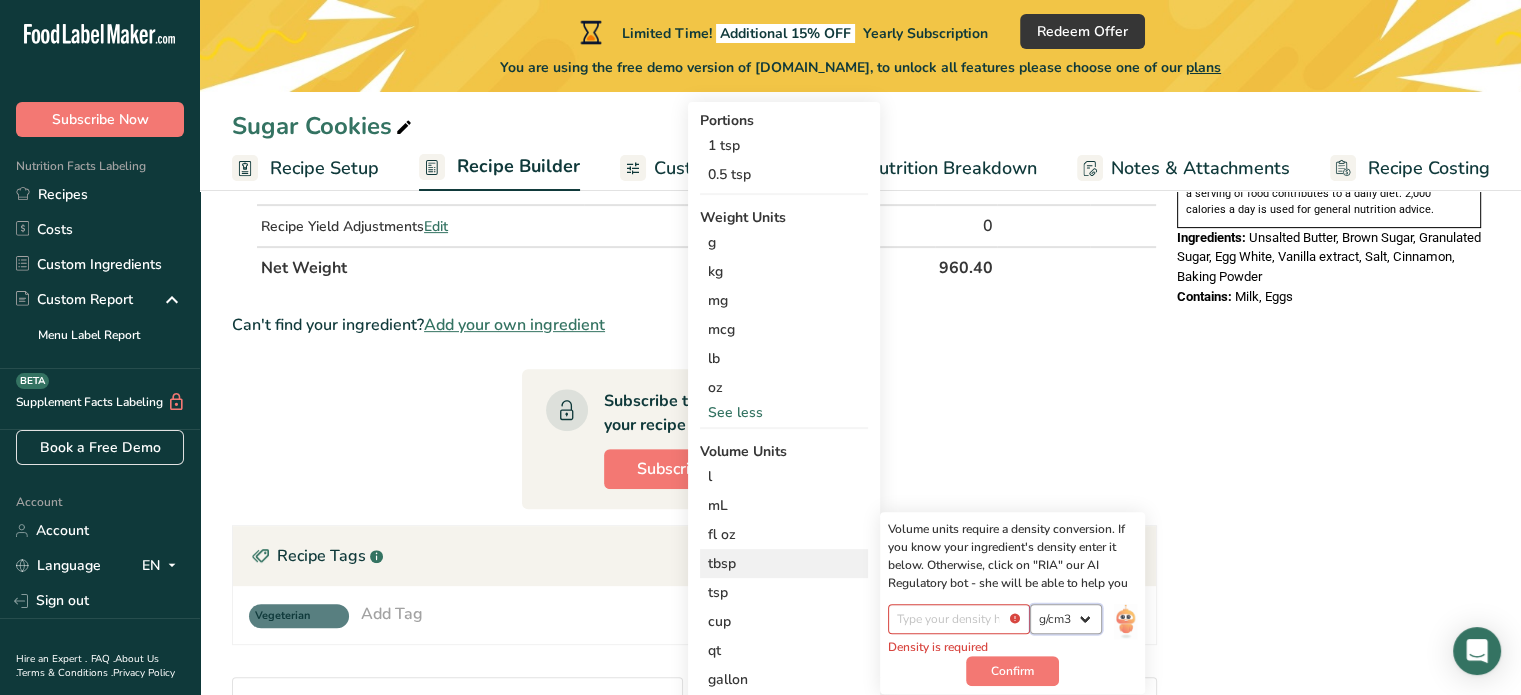 click on "lb/ft3
g/cm3" at bounding box center [1066, 619] 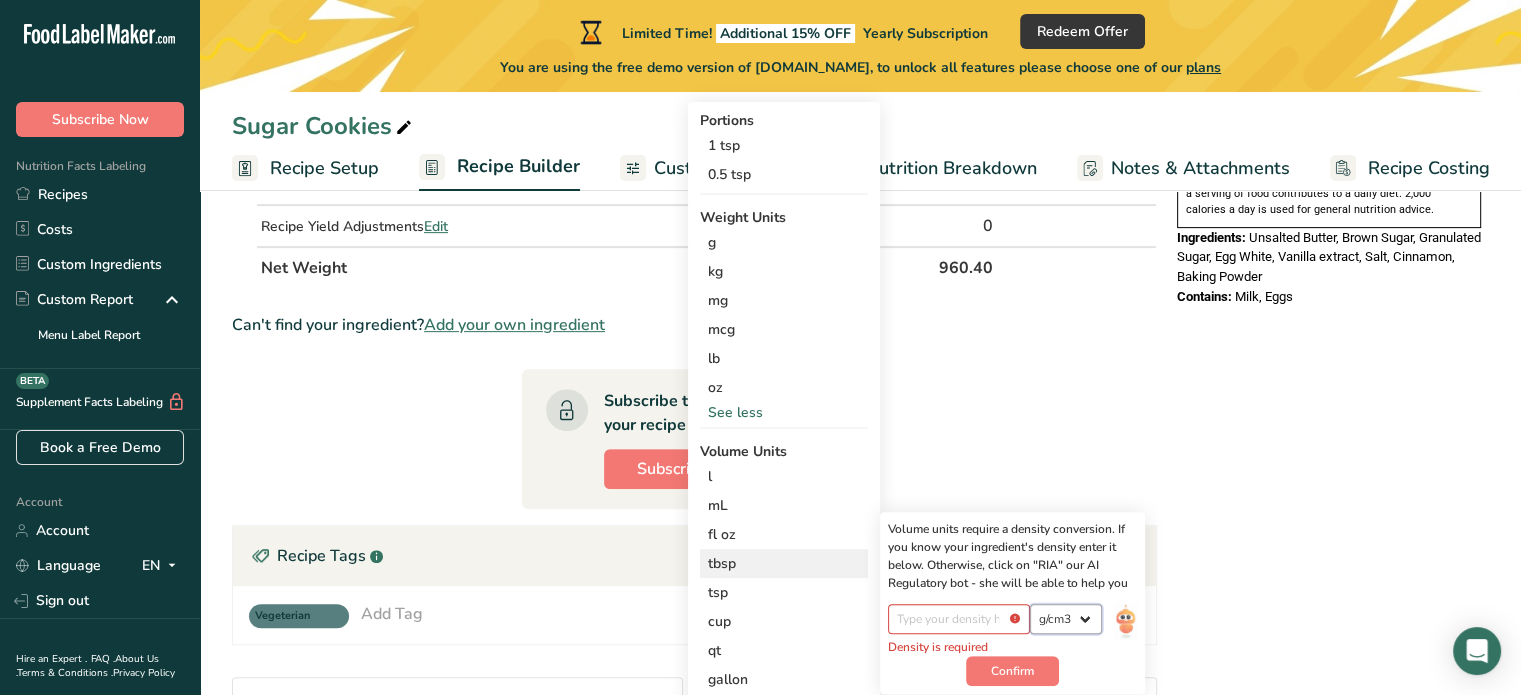 click on "lb/ft3
g/cm3" at bounding box center (1066, 619) 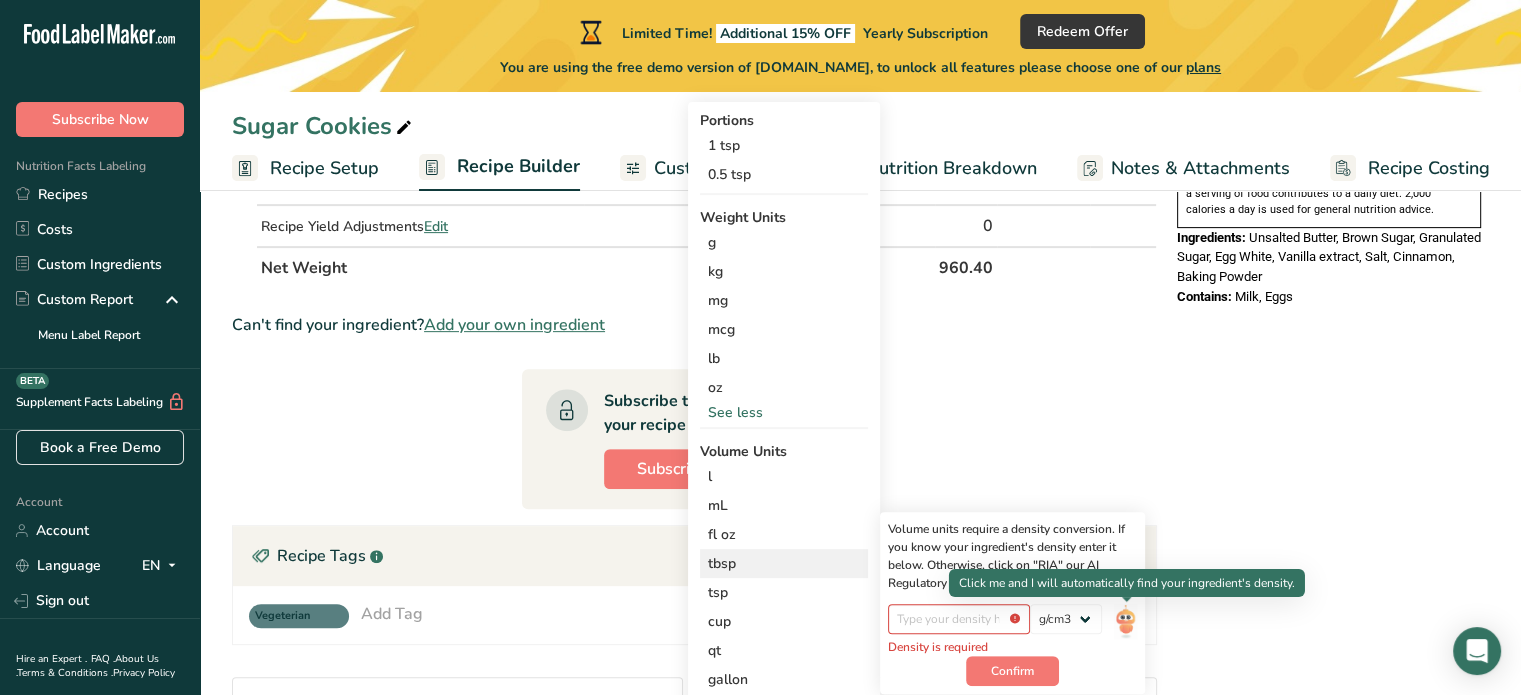 click at bounding box center [1125, 621] 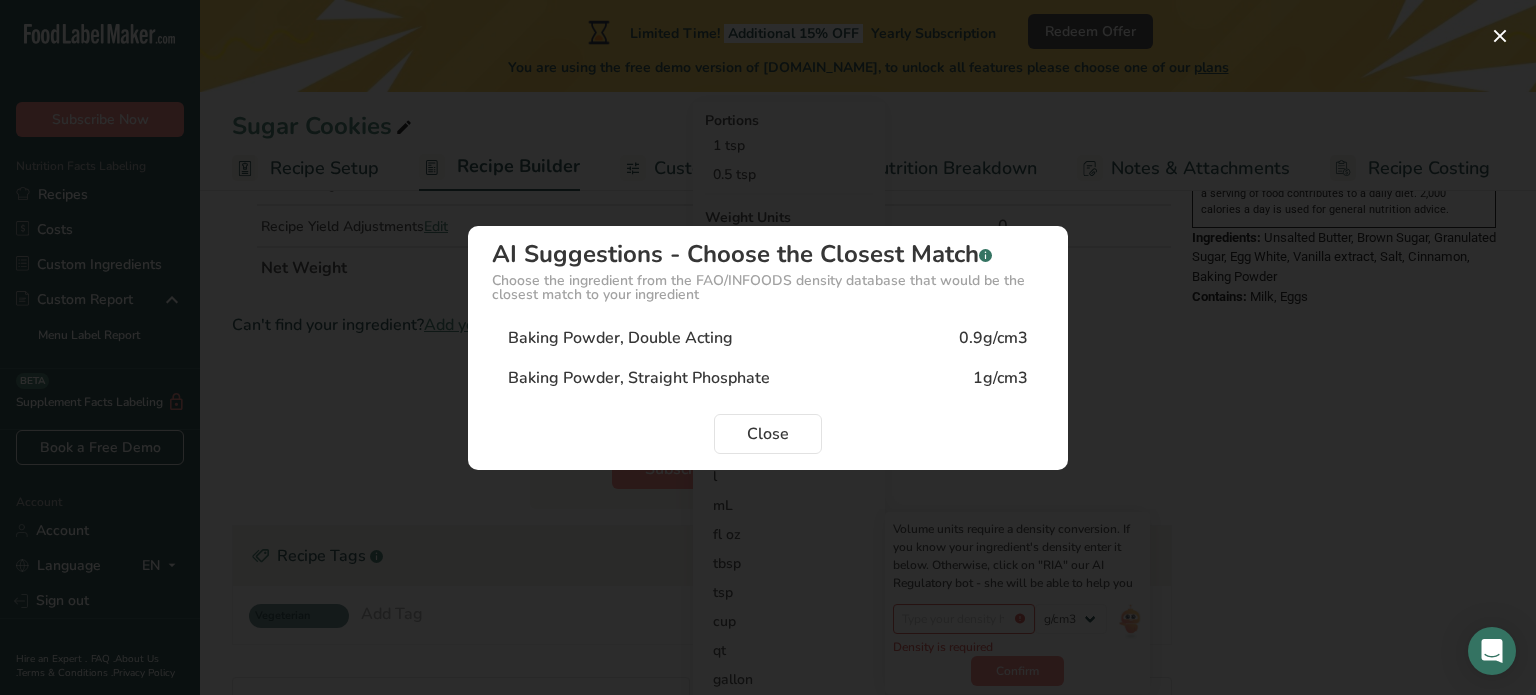 click on "Baking Powder, Double Acting" at bounding box center [620, 338] 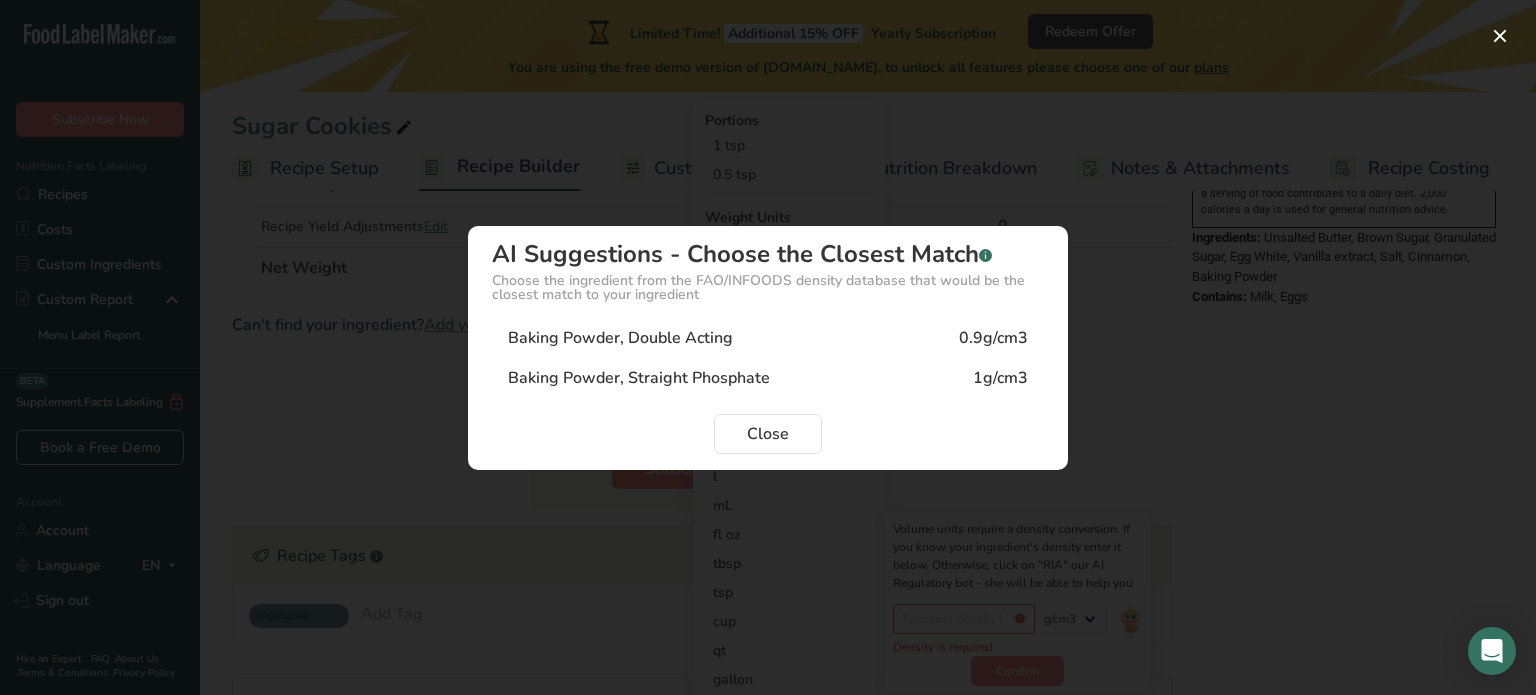 type on "0.9" 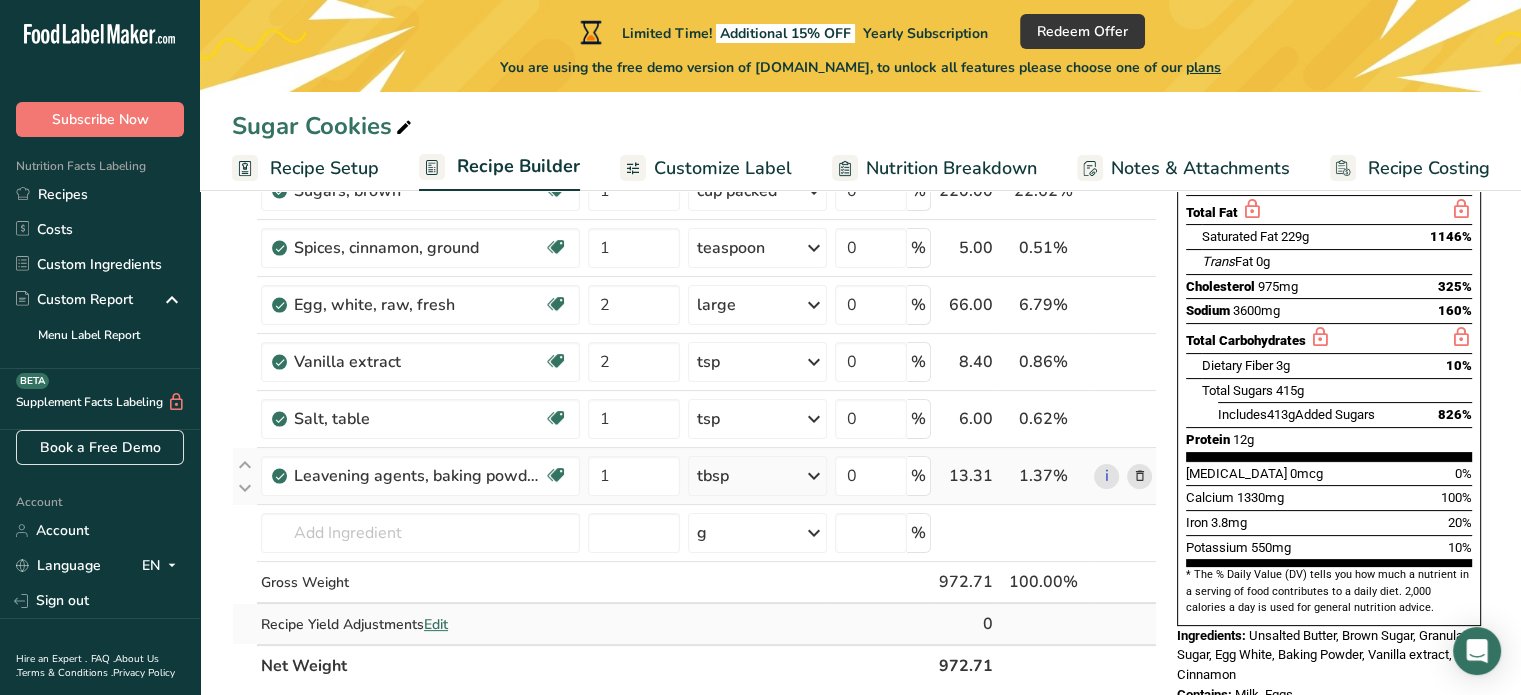 scroll, scrollTop: 300, scrollLeft: 0, axis: vertical 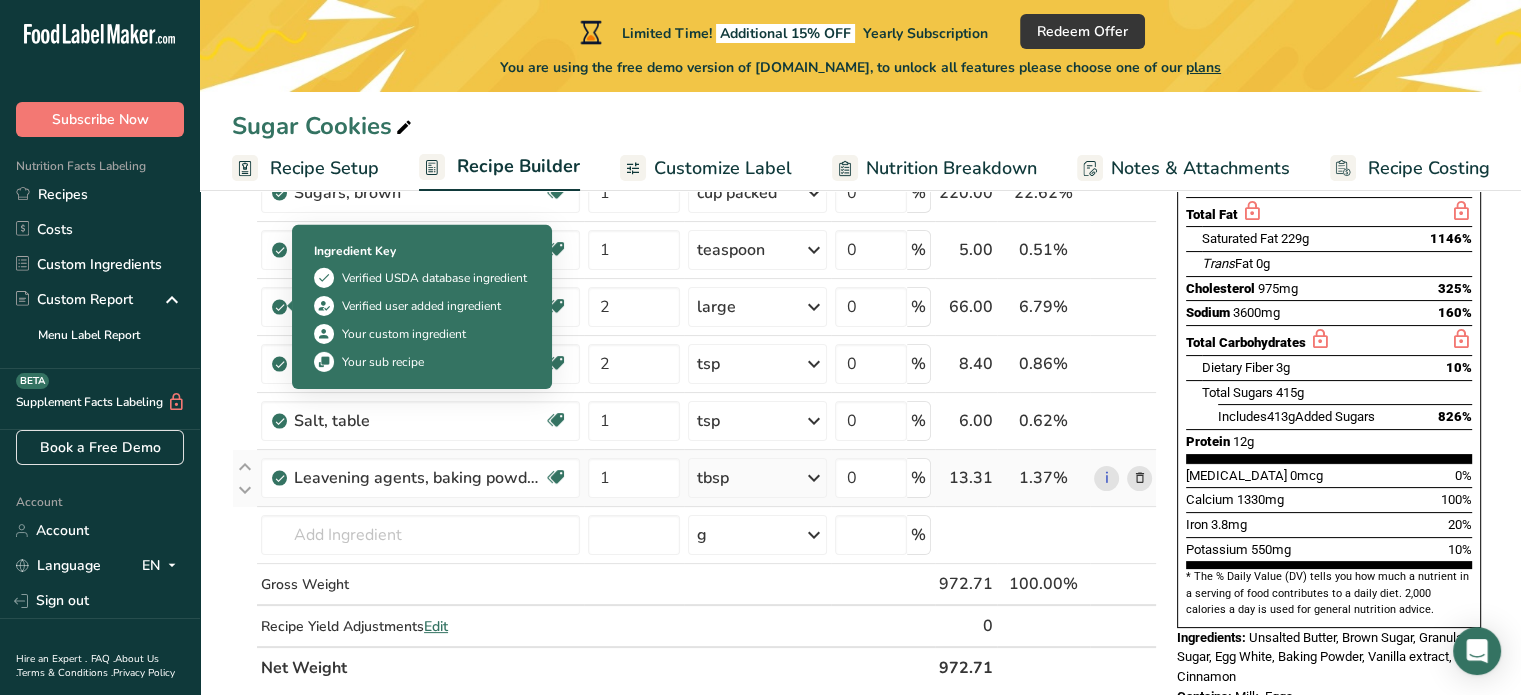 click at bounding box center [280, 307] 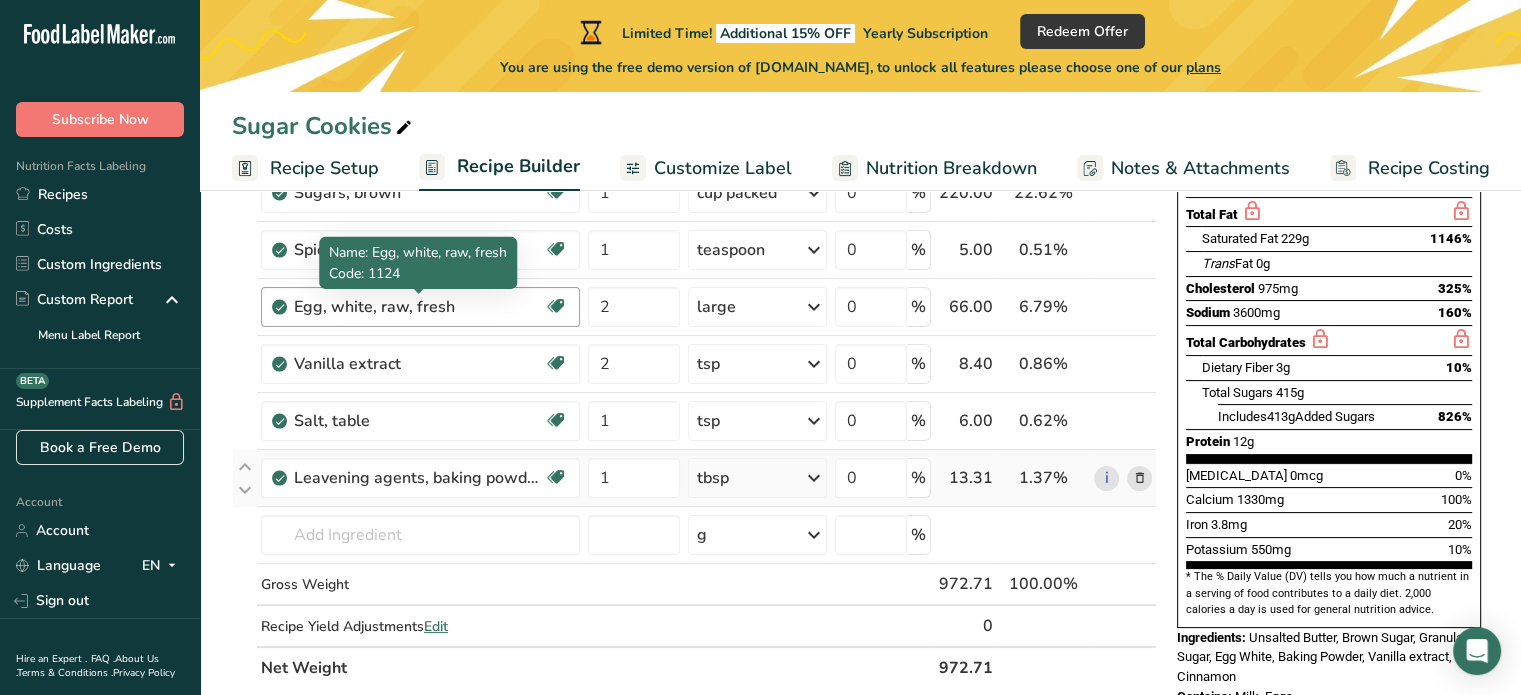 click on "Egg, white, raw, fresh" at bounding box center [419, 307] 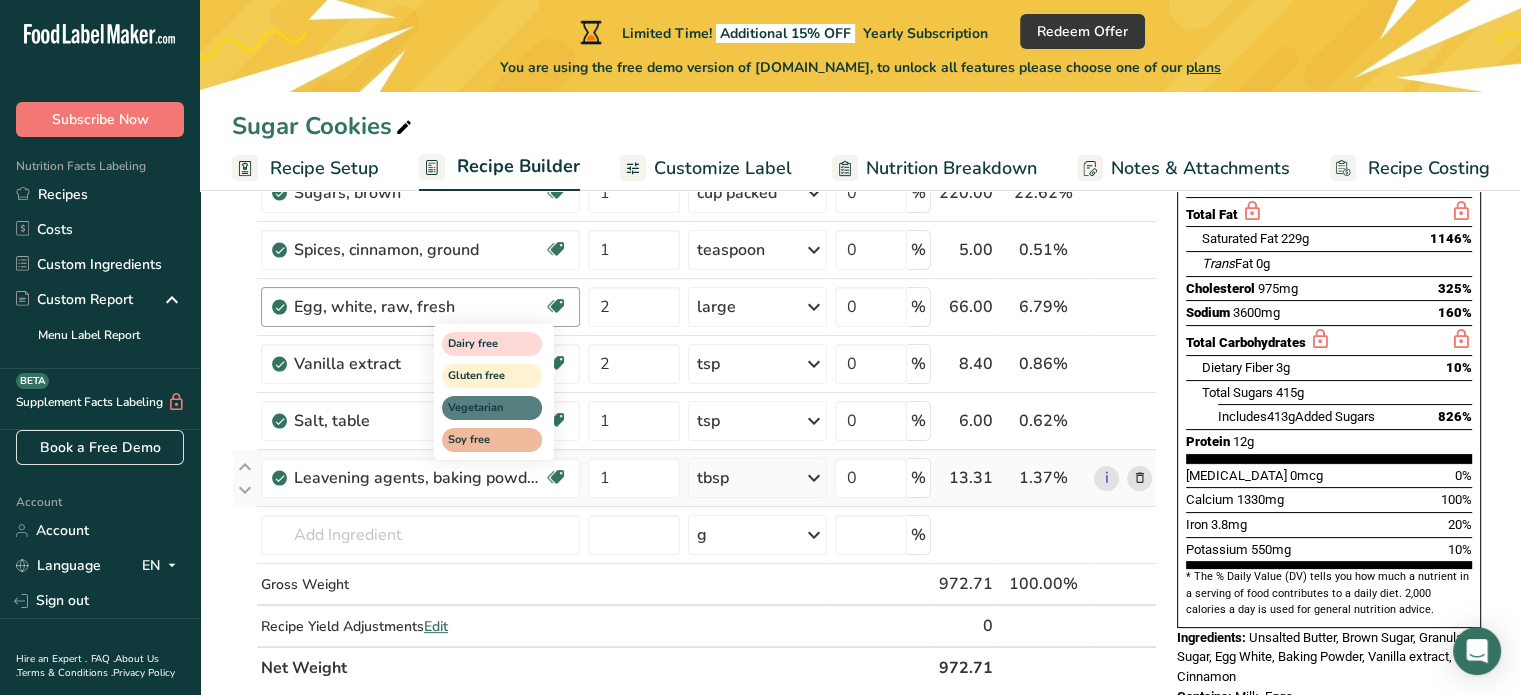 click at bounding box center [556, 306] 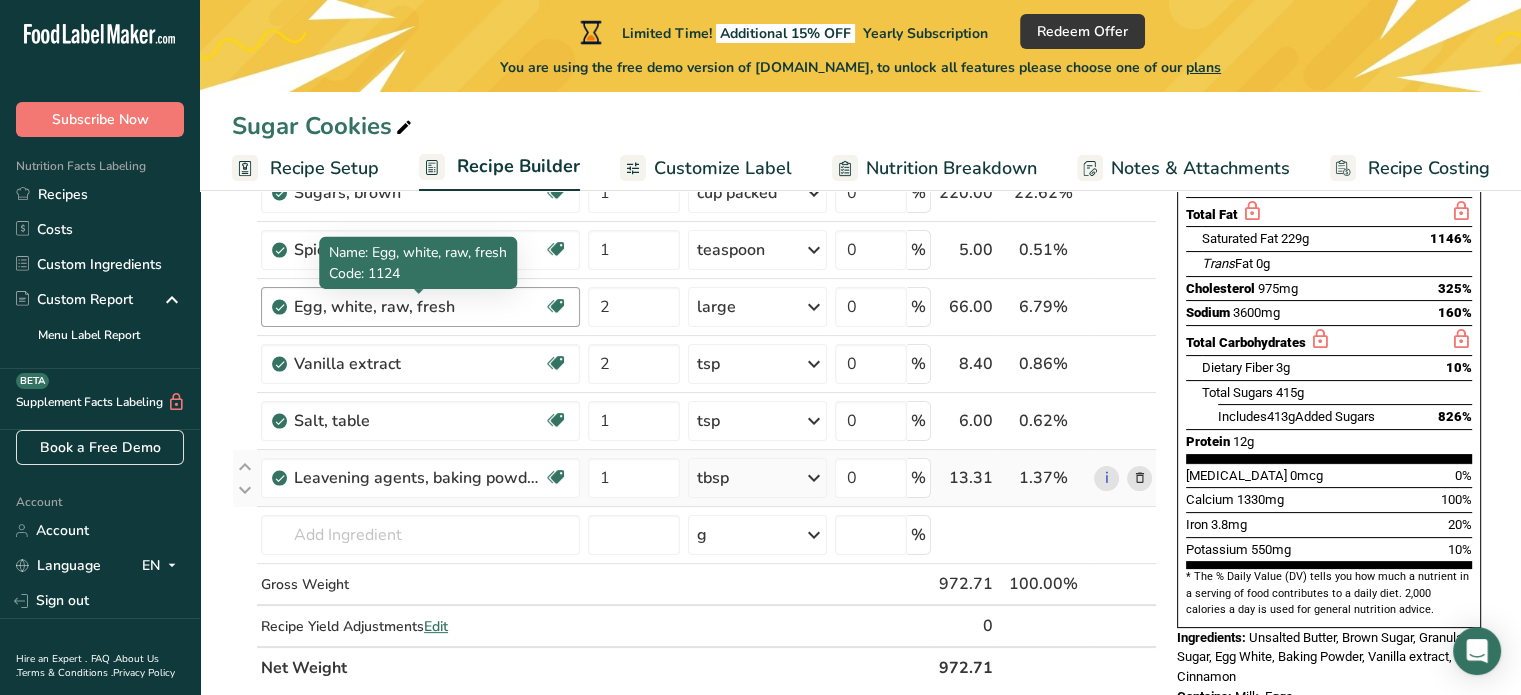 click on "Egg, white, raw, fresh" at bounding box center [419, 307] 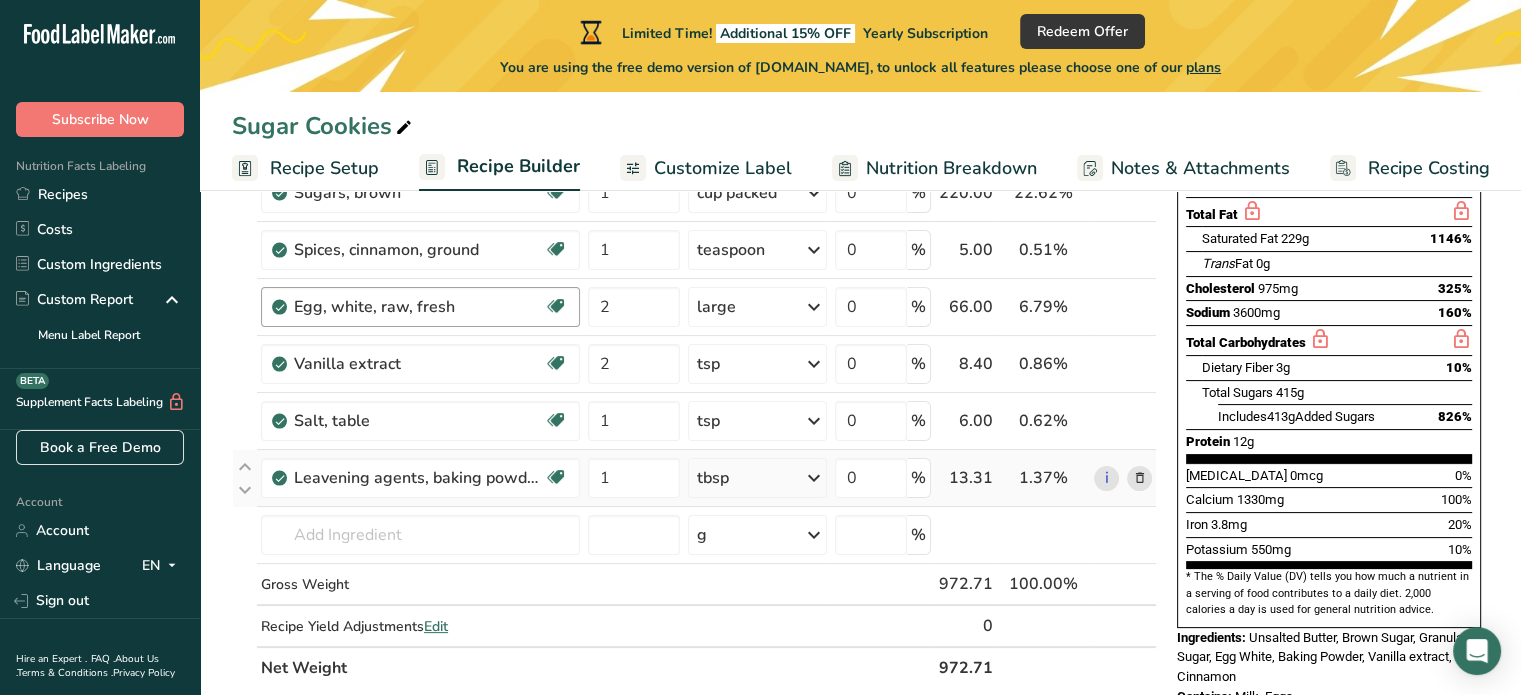 click on "Egg, white, raw, fresh" at bounding box center [419, 307] 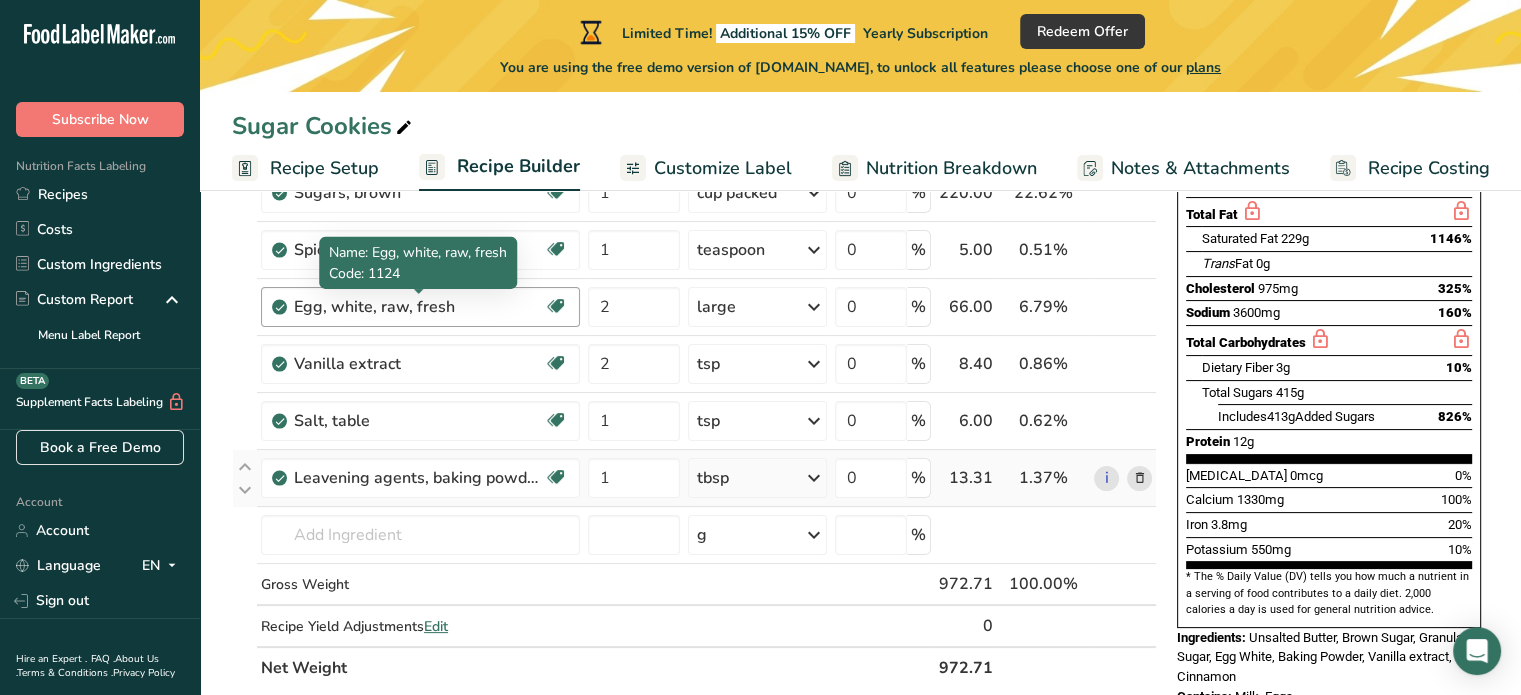 click on "Egg, white, raw, fresh" at bounding box center [419, 307] 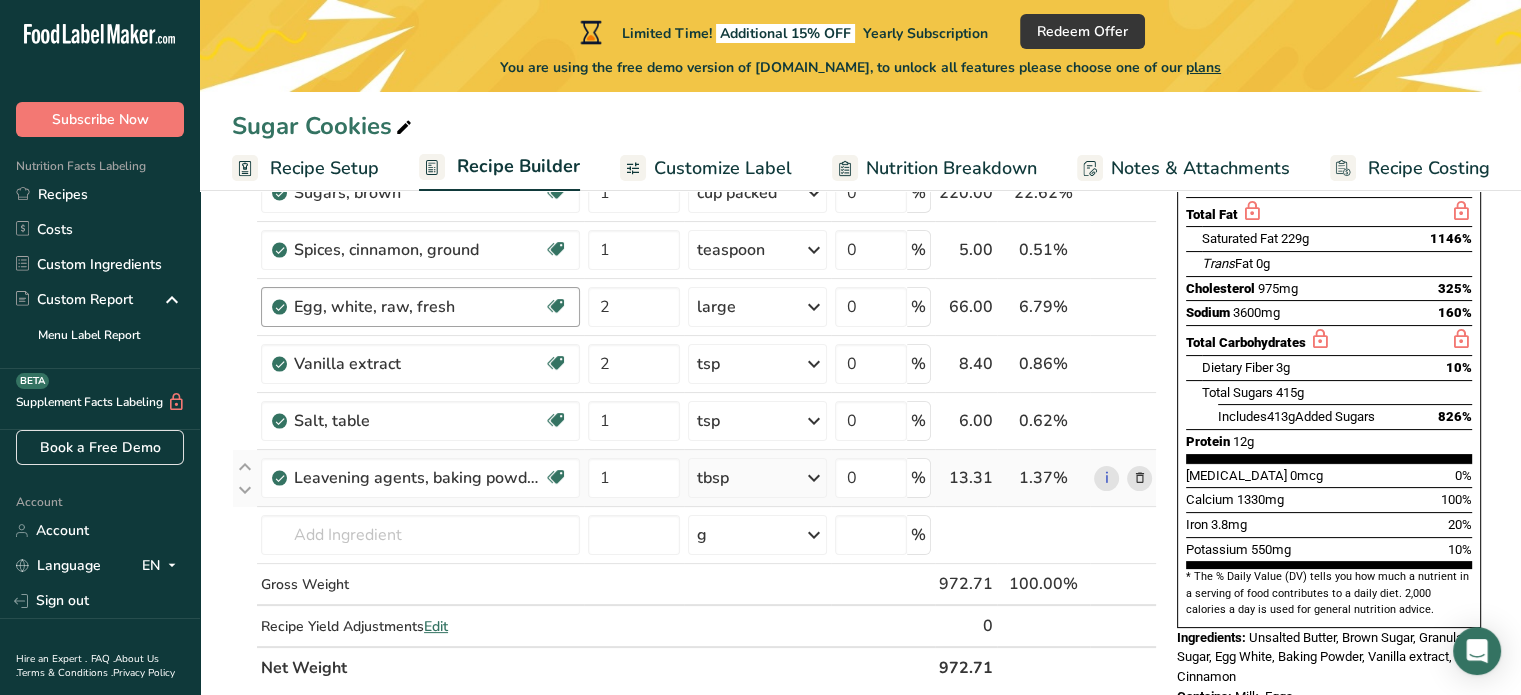 click on "Egg, white, raw, fresh" at bounding box center (419, 307) 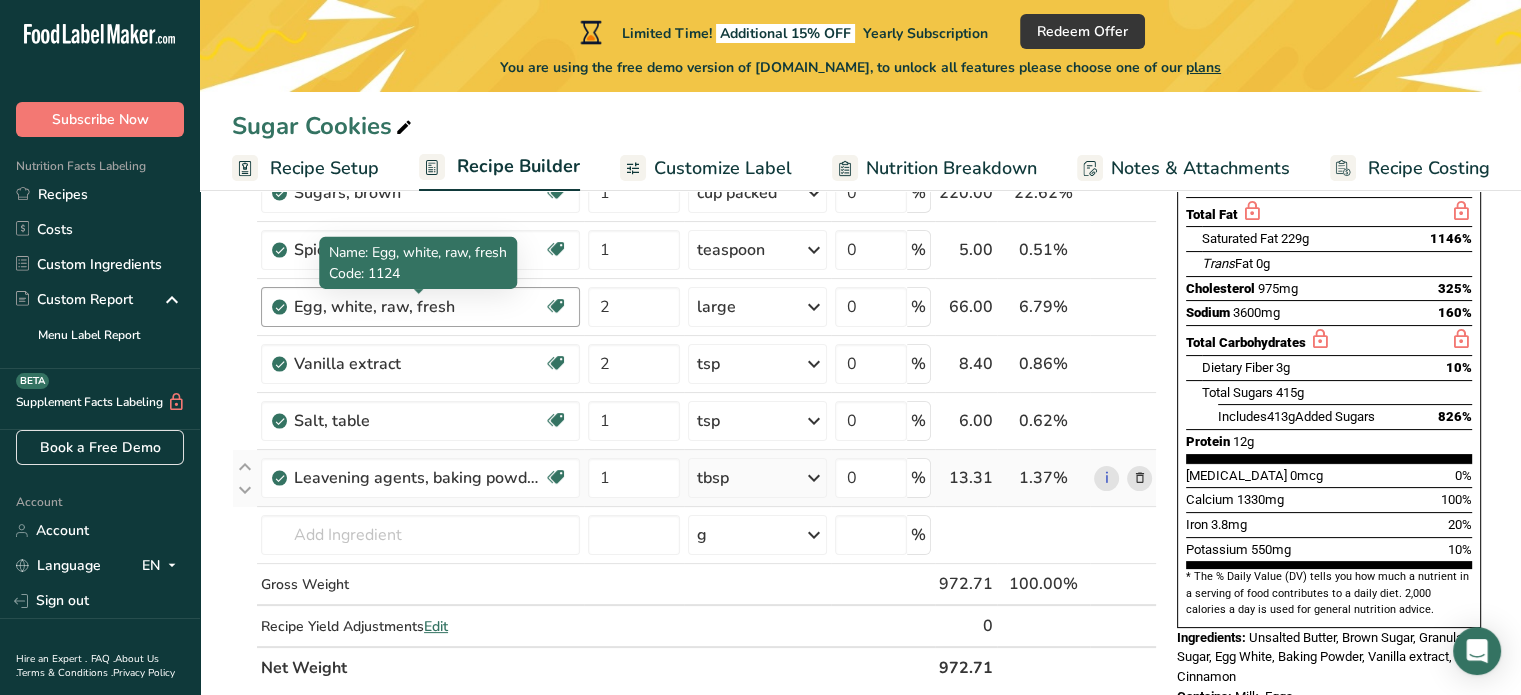 click on "Egg, white, raw, fresh" at bounding box center [419, 307] 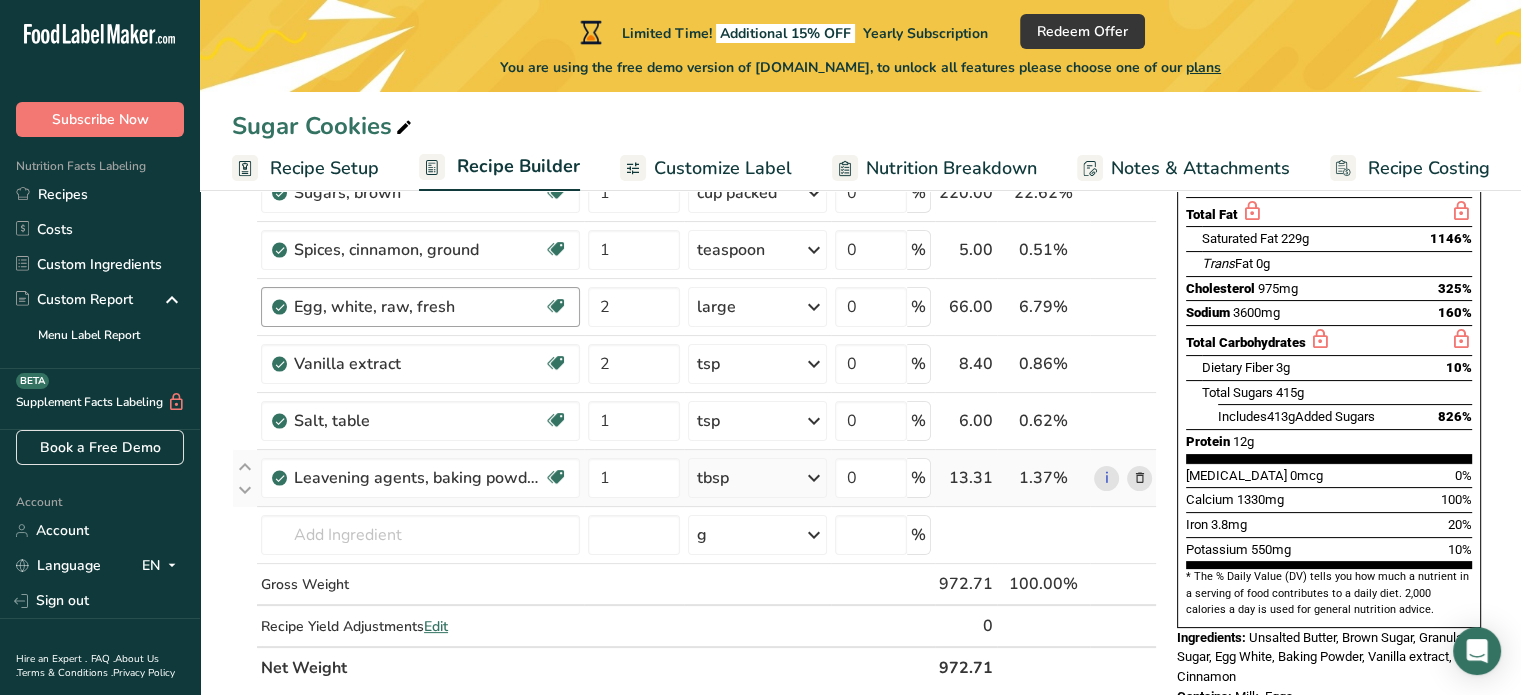 click on "Egg, white, raw, fresh" at bounding box center (419, 307) 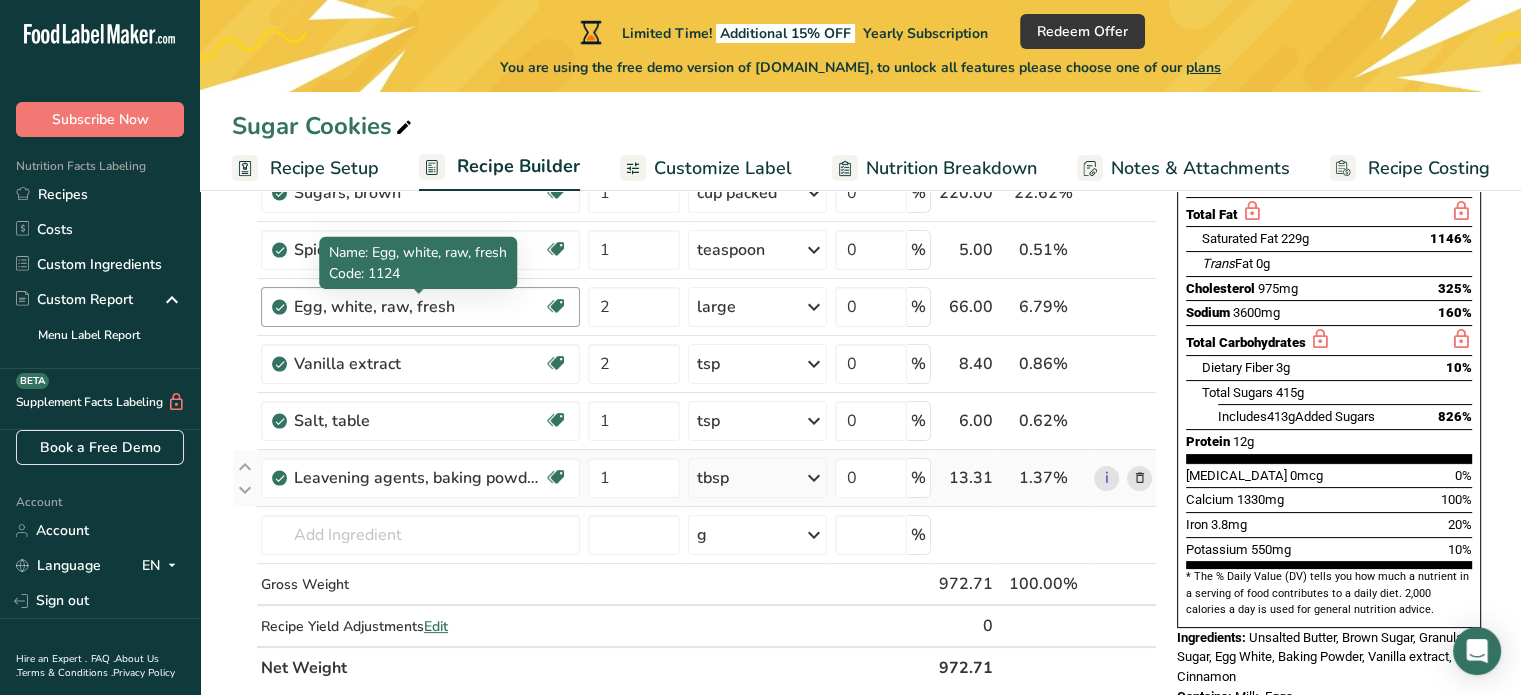 drag, startPoint x: 369, startPoint y: 305, endPoint x: 332, endPoint y: 307, distance: 37.054016 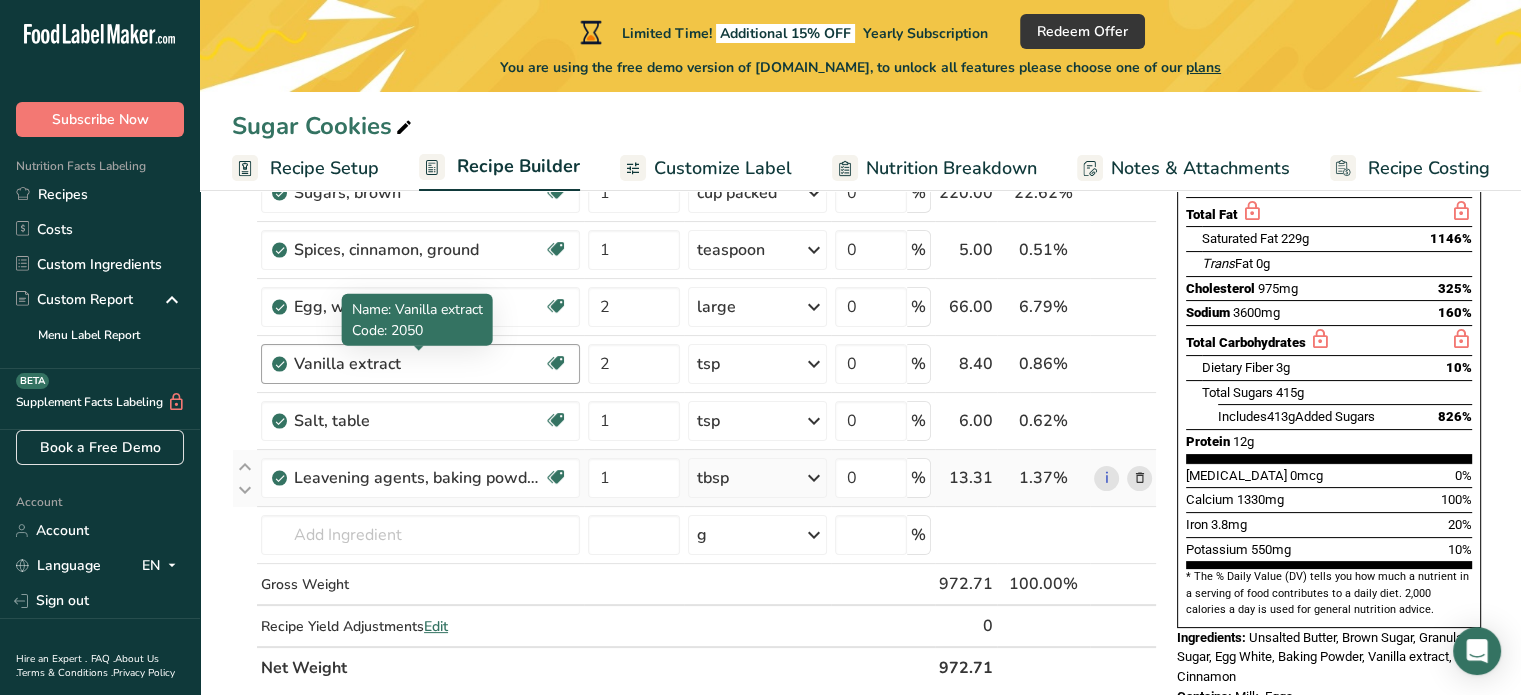 click on "Vanilla extract
Dairy free
Gluten free
Vegan
Vegetarian
Soy free" at bounding box center [420, 364] 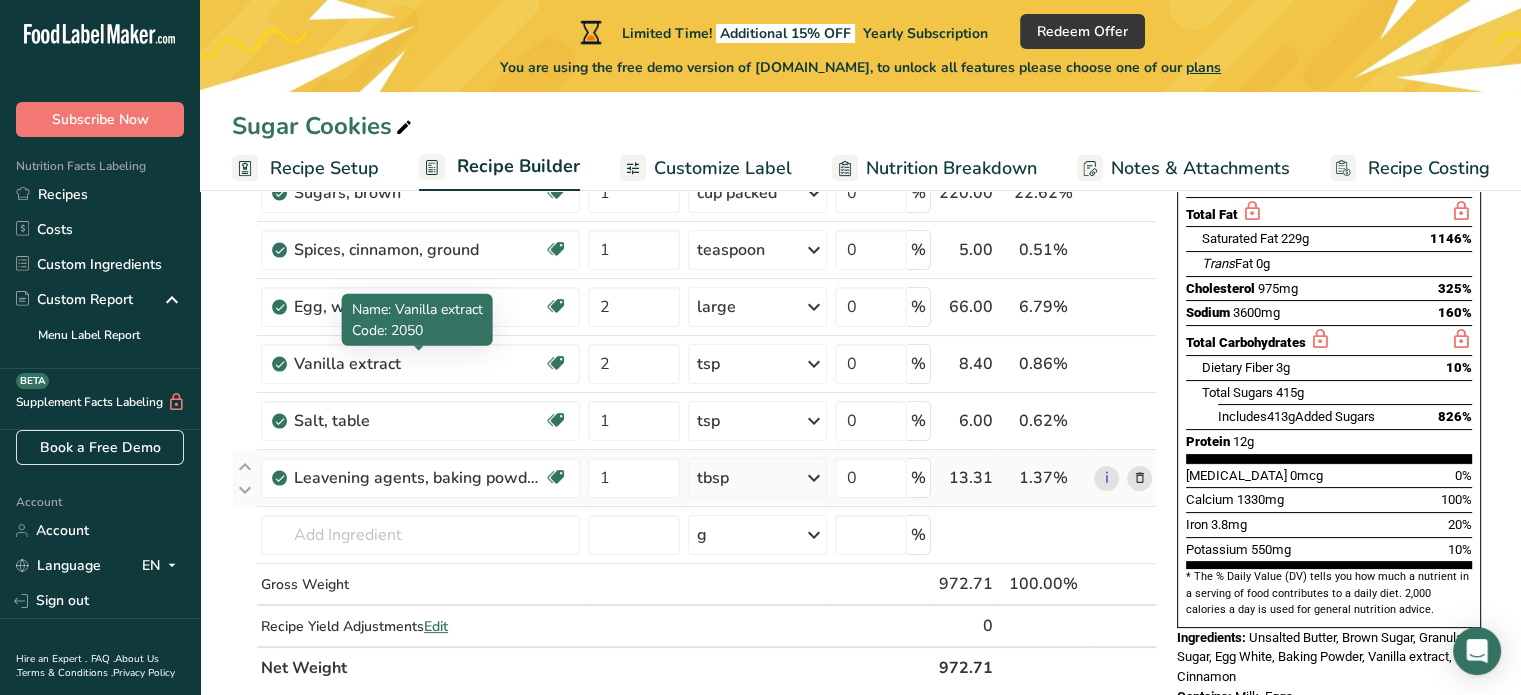 click on "Name: Vanilla extract" at bounding box center (417, 309) 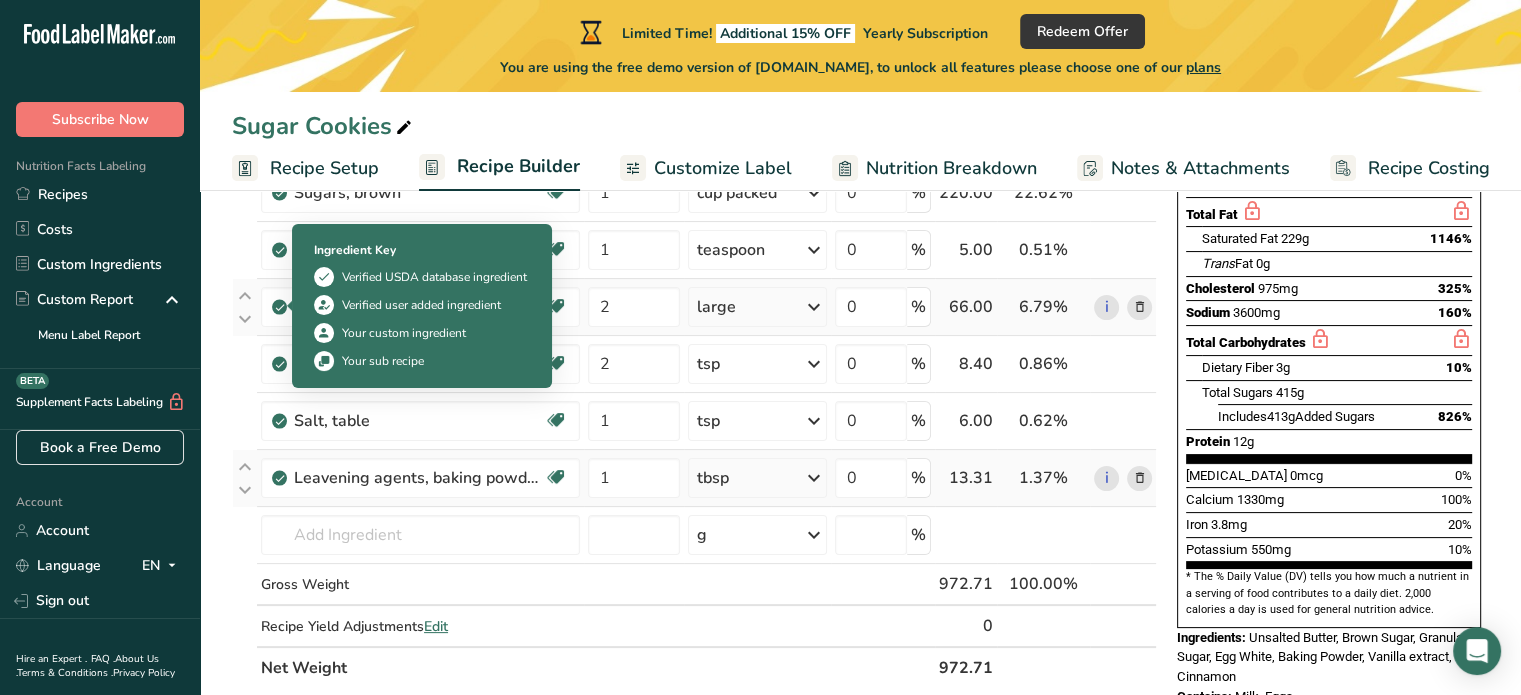 click at bounding box center [280, 307] 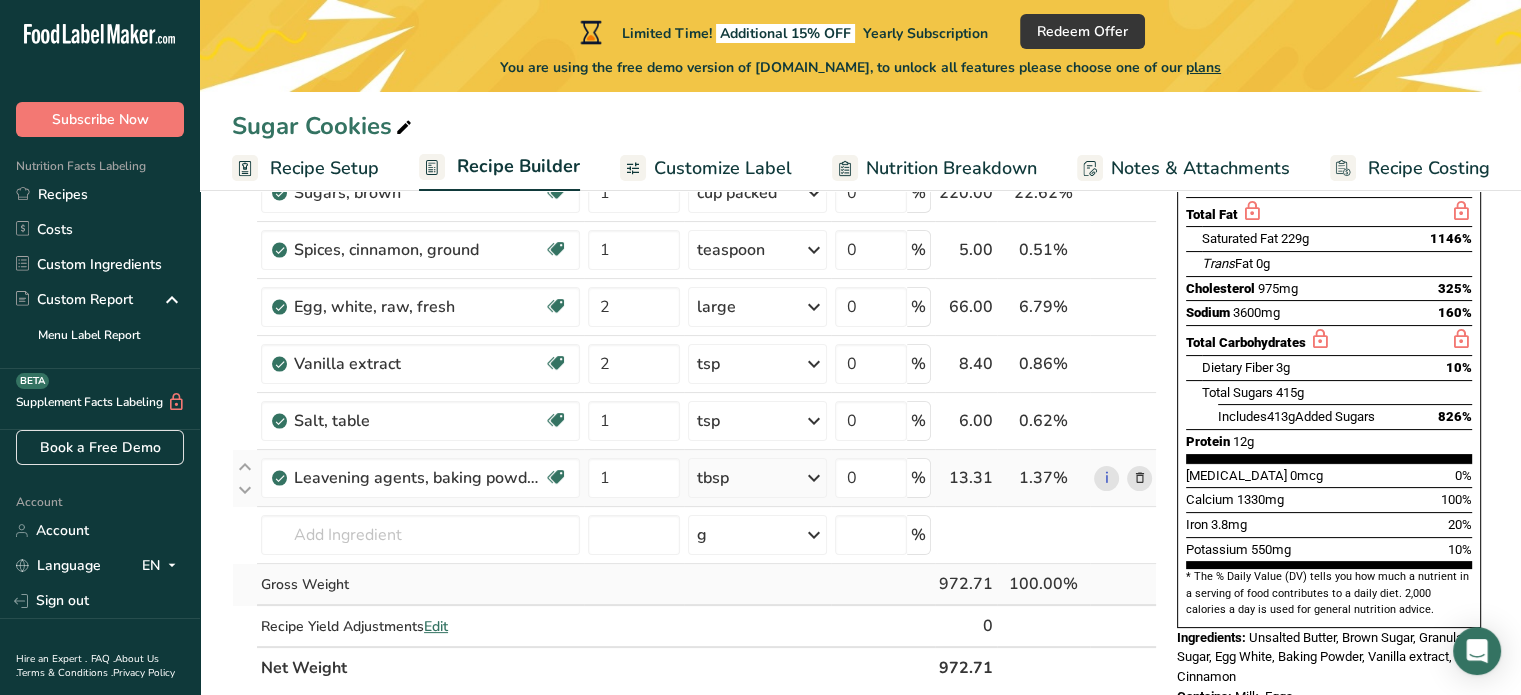 click on "Gross Weight" at bounding box center [420, 584] 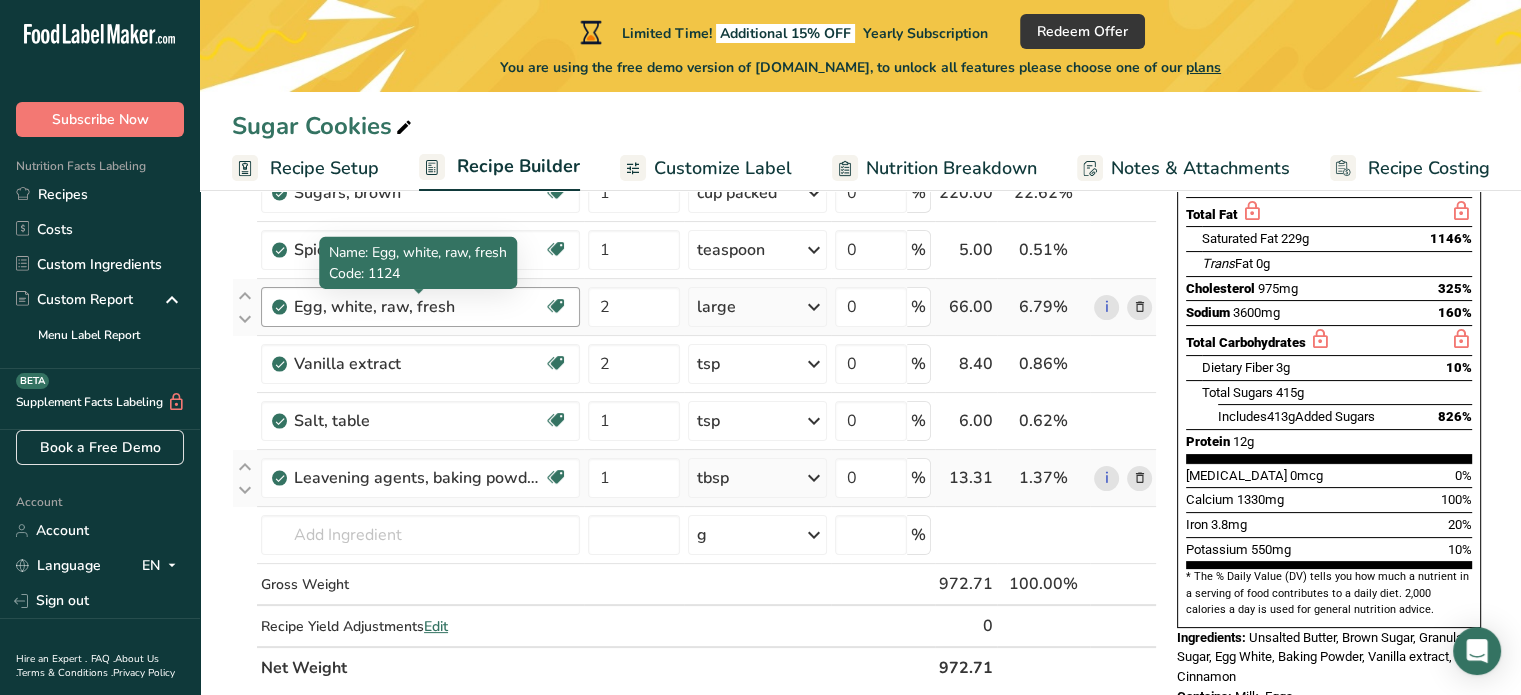 click on "Egg, white, raw, fresh" at bounding box center [419, 307] 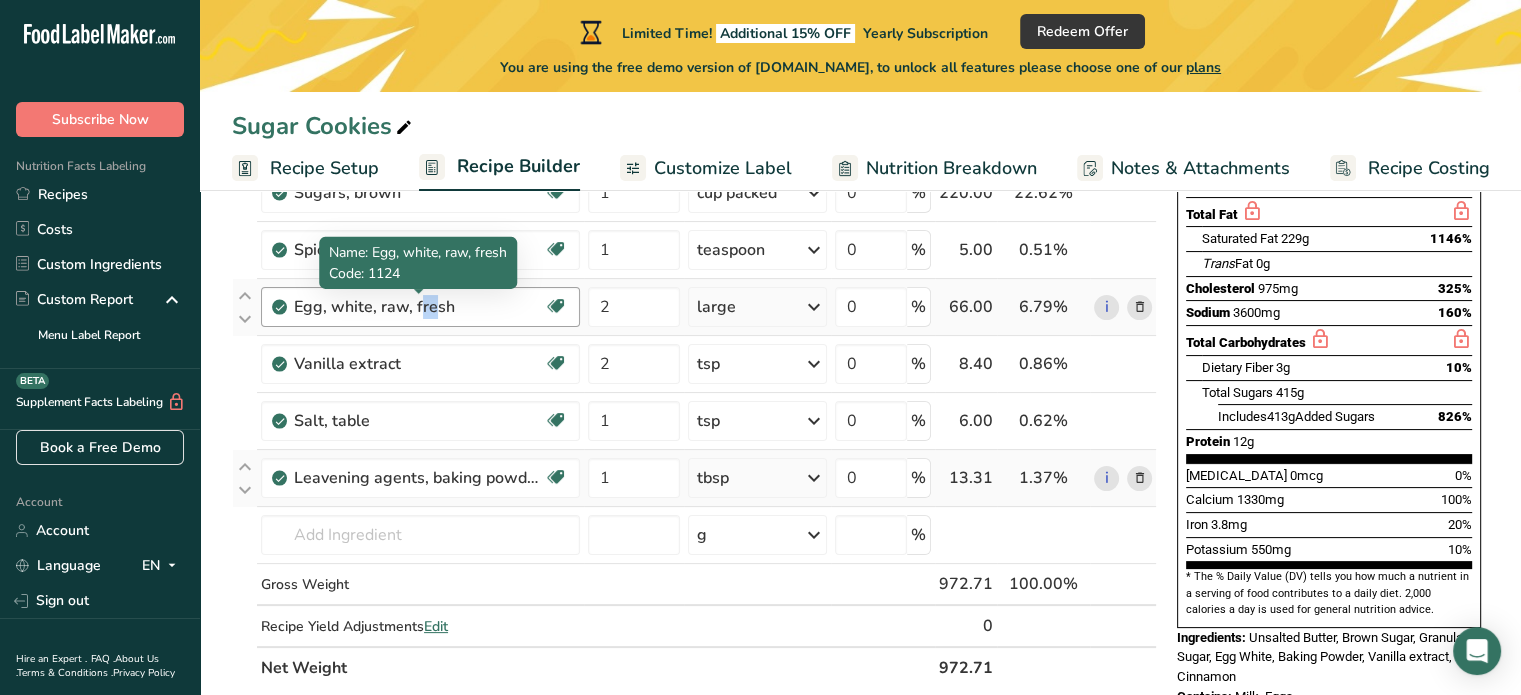 click on "Egg, white, raw, fresh" at bounding box center [419, 307] 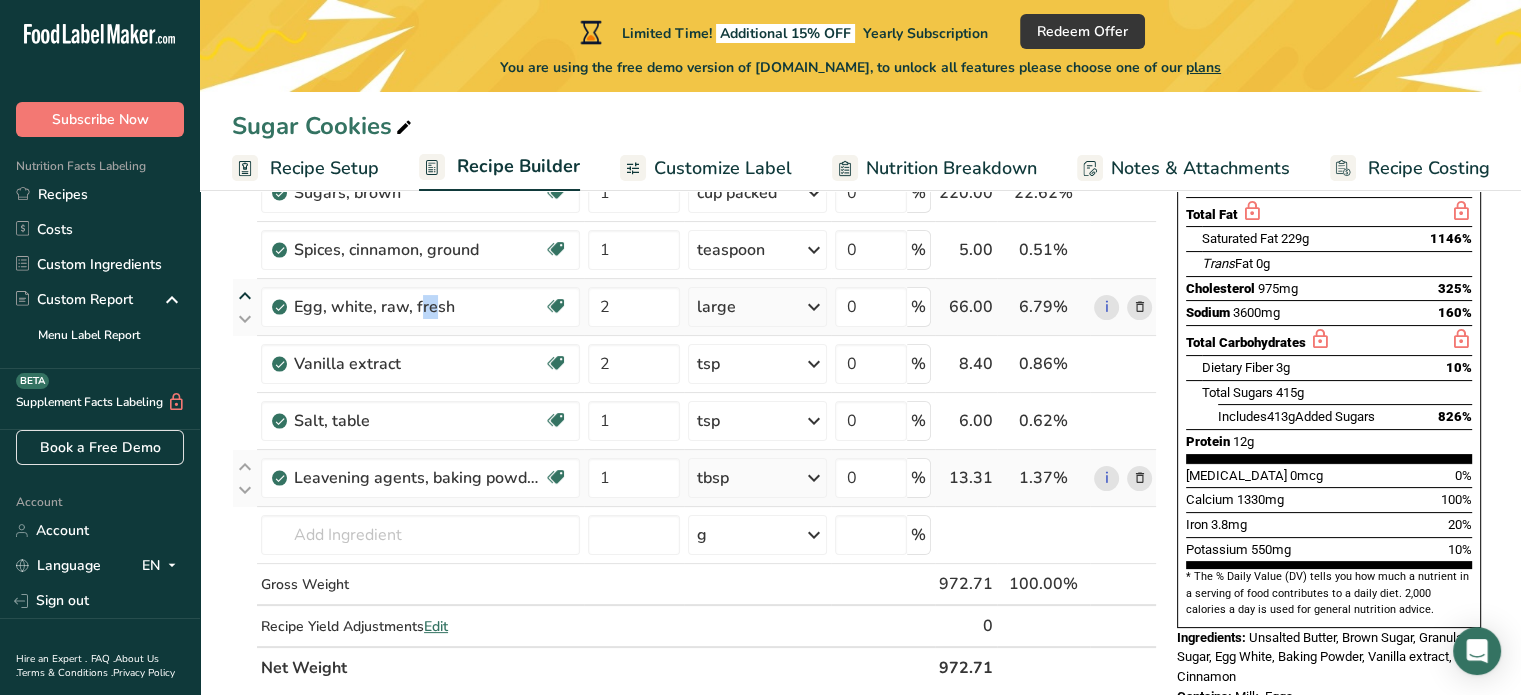 drag, startPoint x: 470, startPoint y: 310, endPoint x: 240, endPoint y: 303, distance: 230.10649 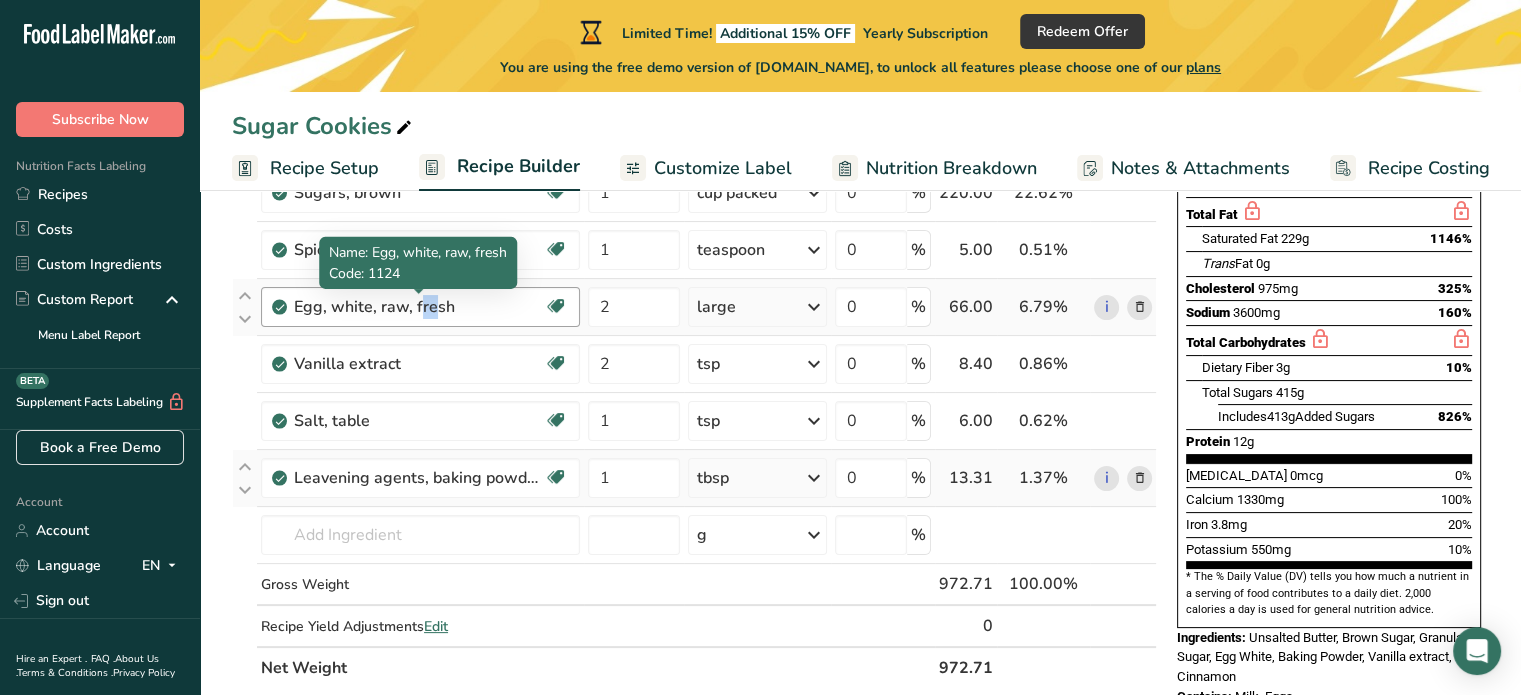 click on "Egg, white, raw, fresh" at bounding box center (419, 307) 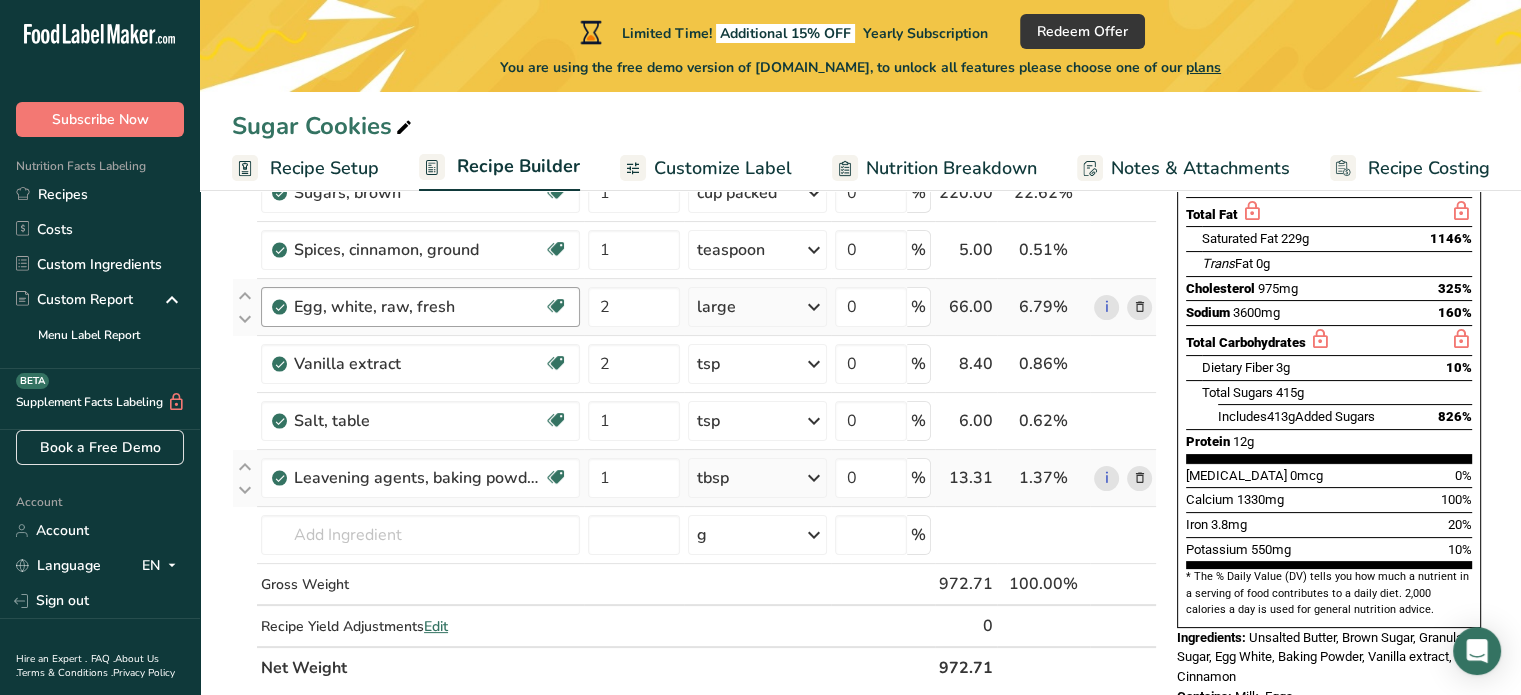 click on "Egg, white, raw, fresh" at bounding box center (419, 307) 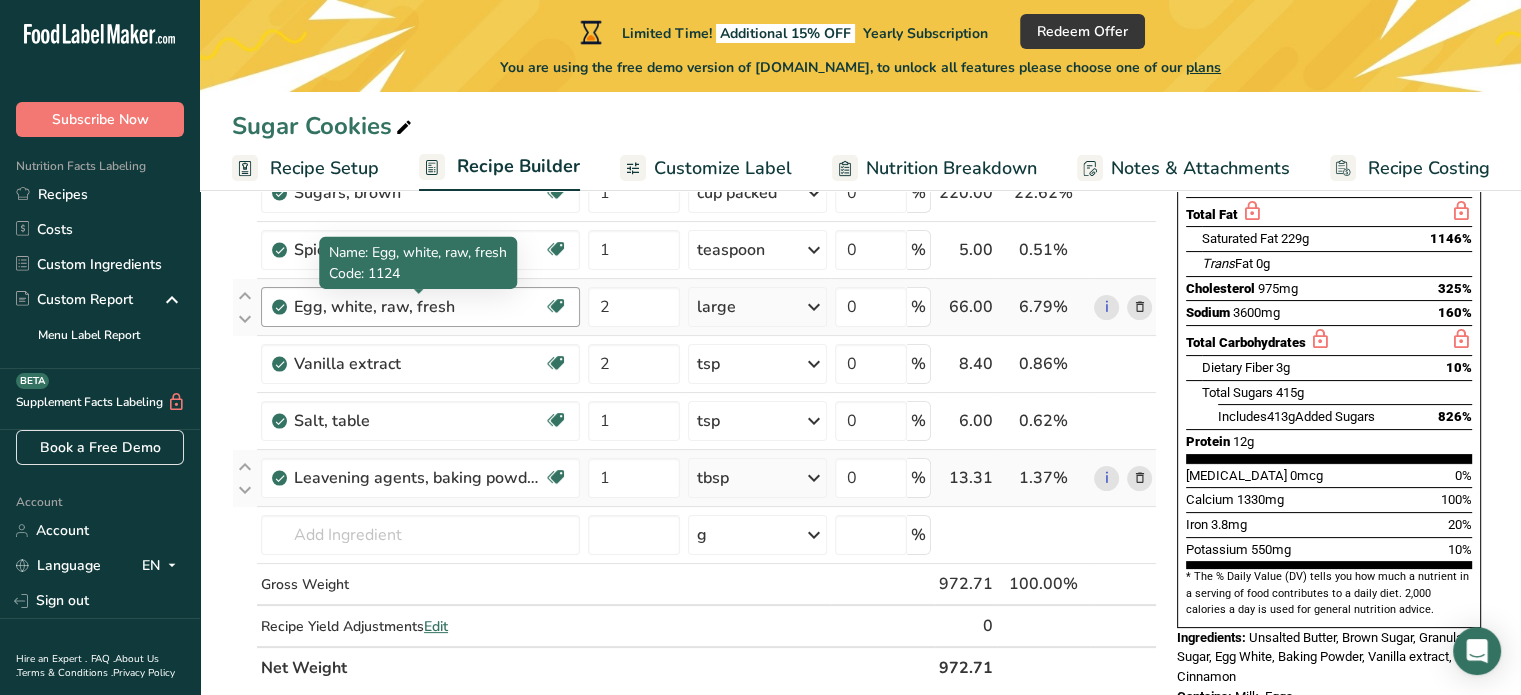 click on "Egg, white, raw, fresh" at bounding box center [419, 307] 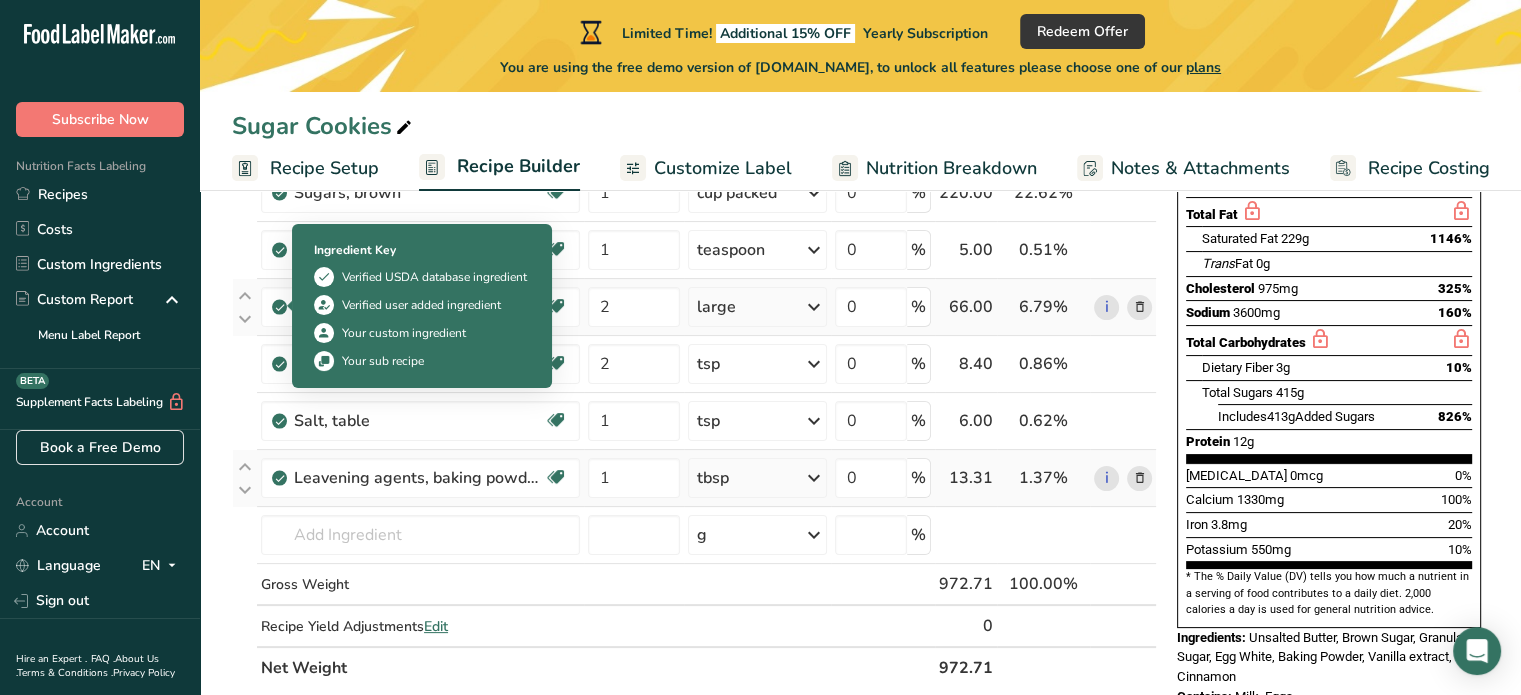 click at bounding box center [280, 307] 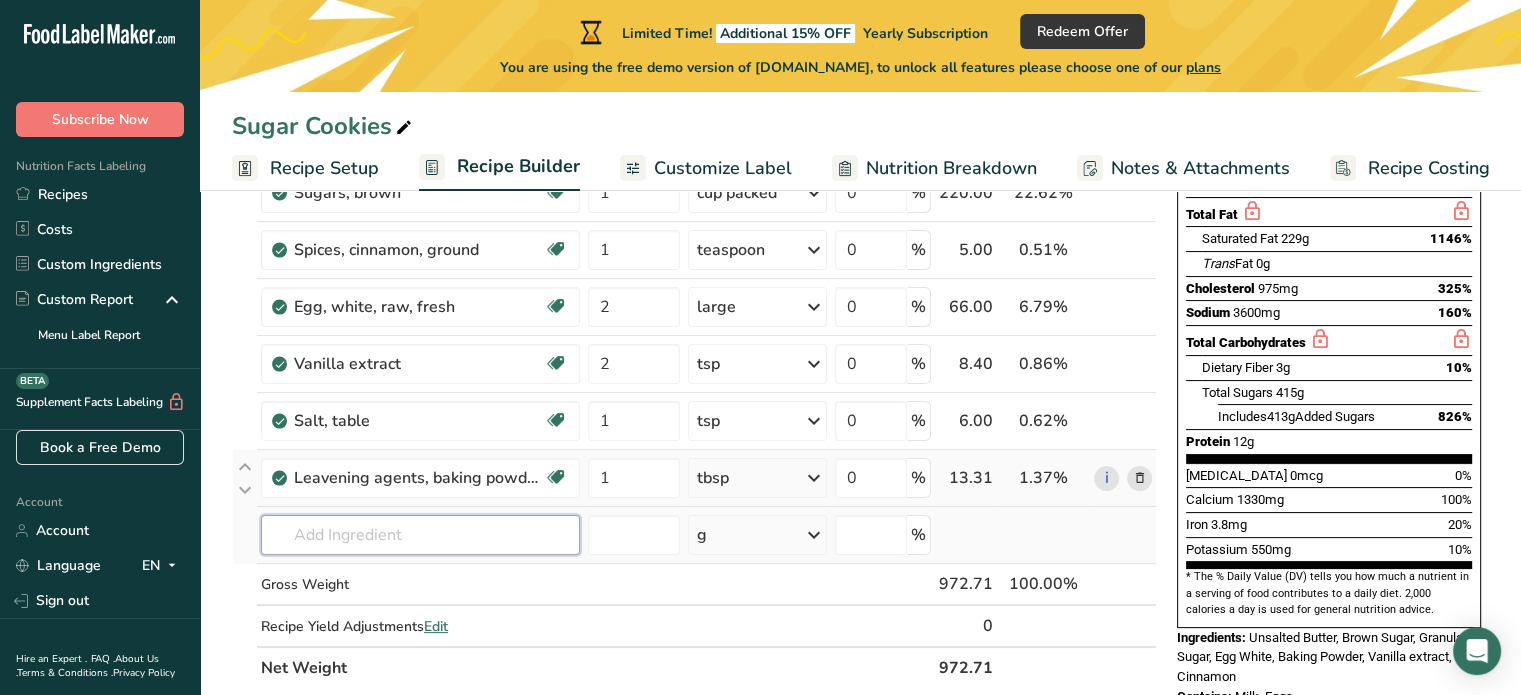 click at bounding box center (420, 535) 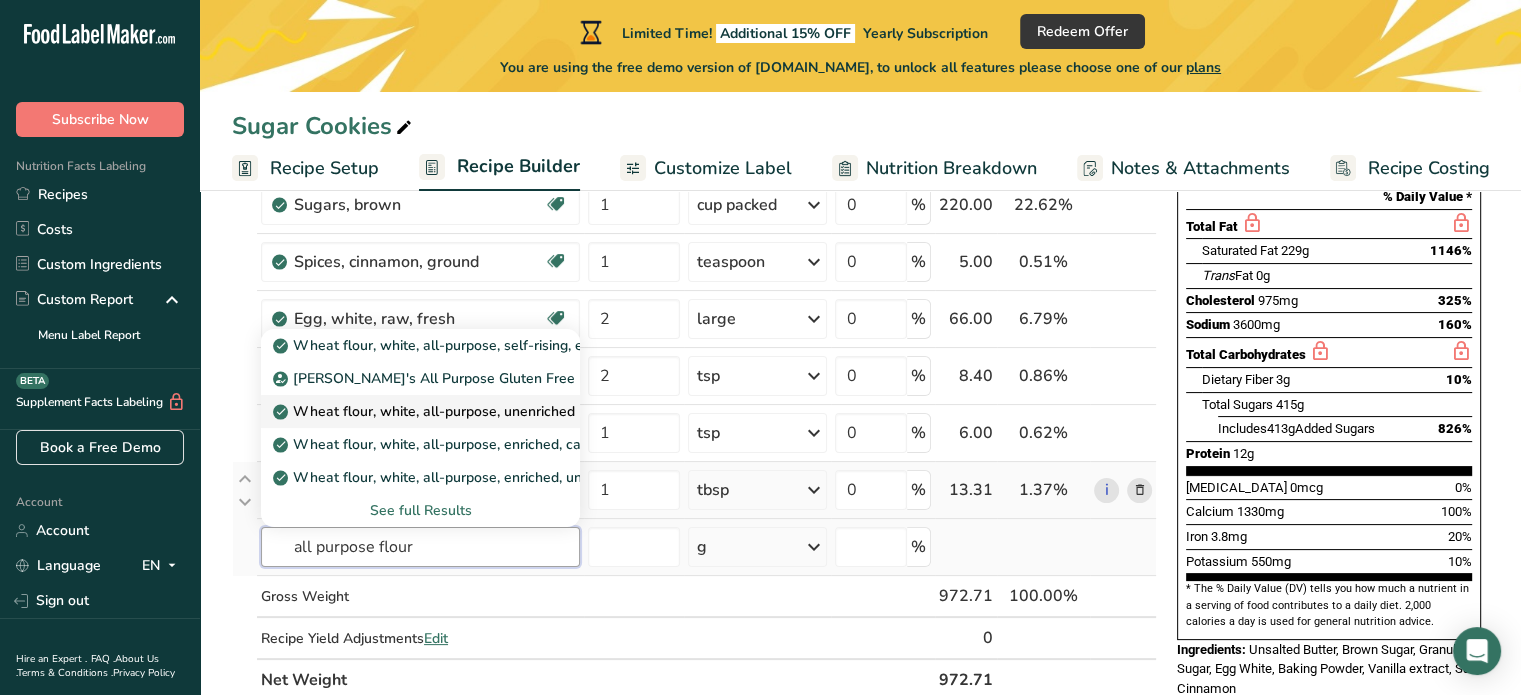 scroll, scrollTop: 300, scrollLeft: 0, axis: vertical 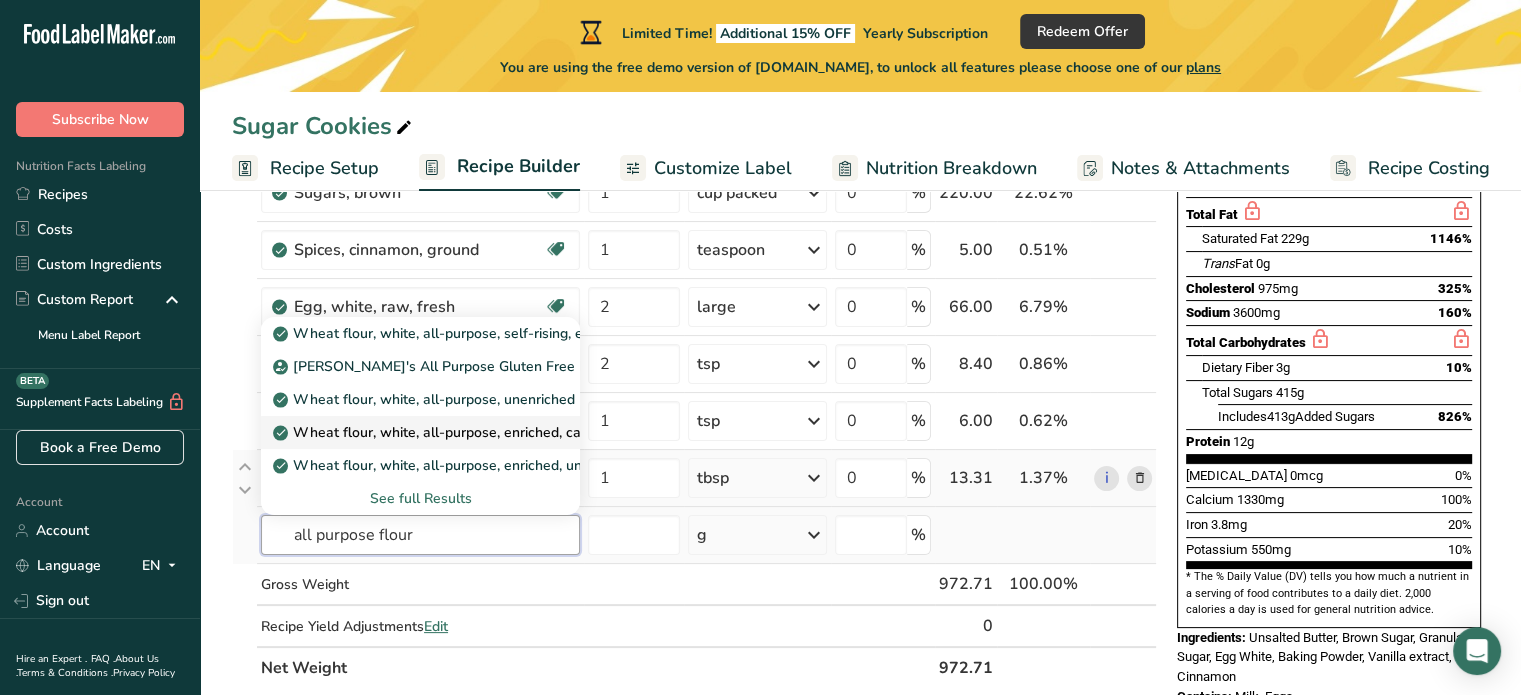 type on "all purpose flour" 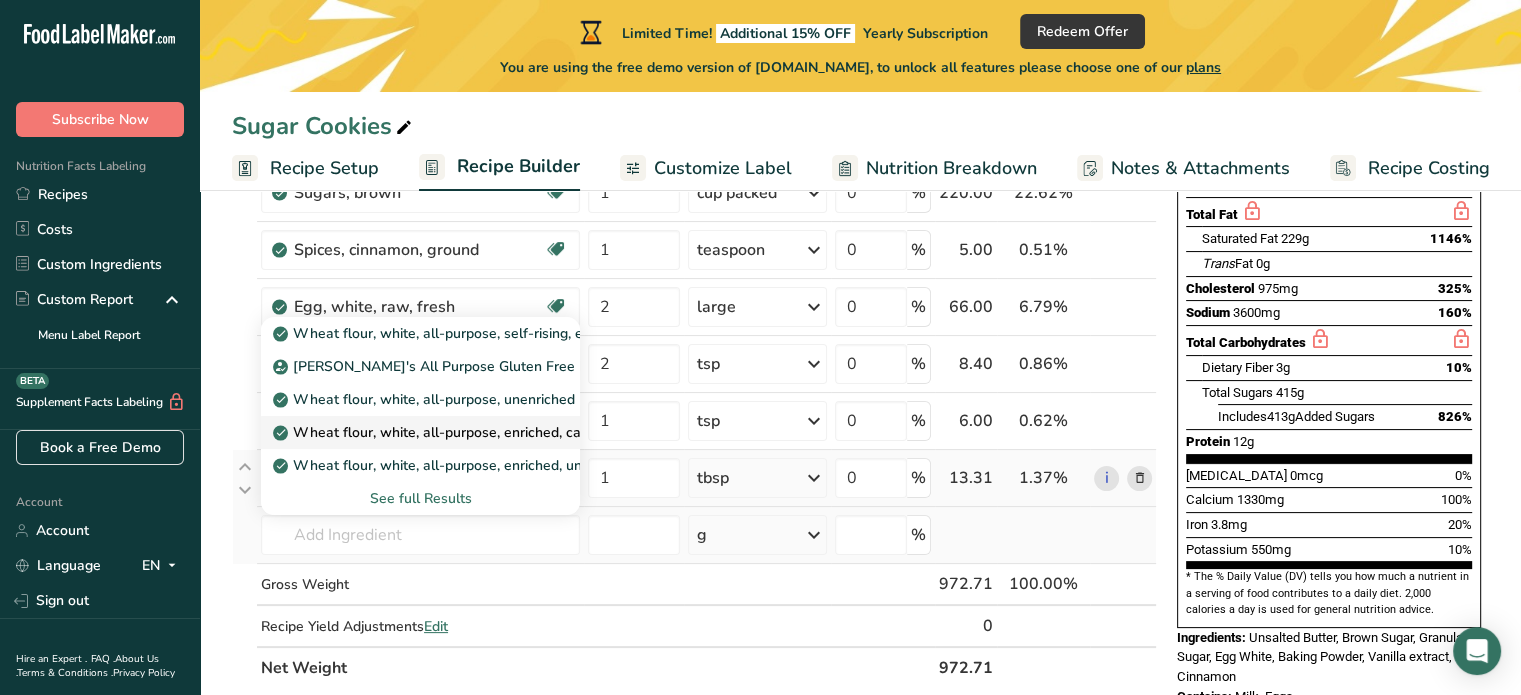 click on "Wheat flour, white, all-purpose, enriched, calcium-fortified" at bounding box center [474, 432] 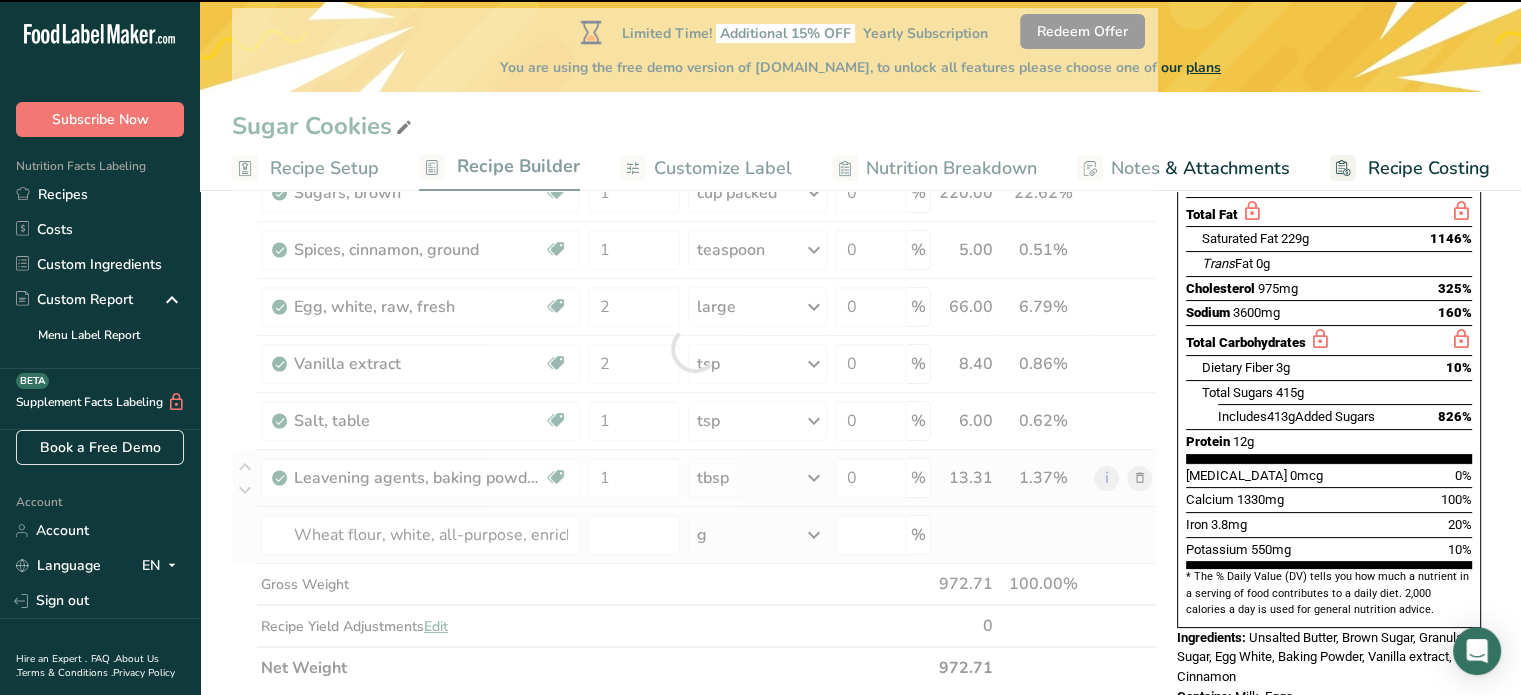 type on "0" 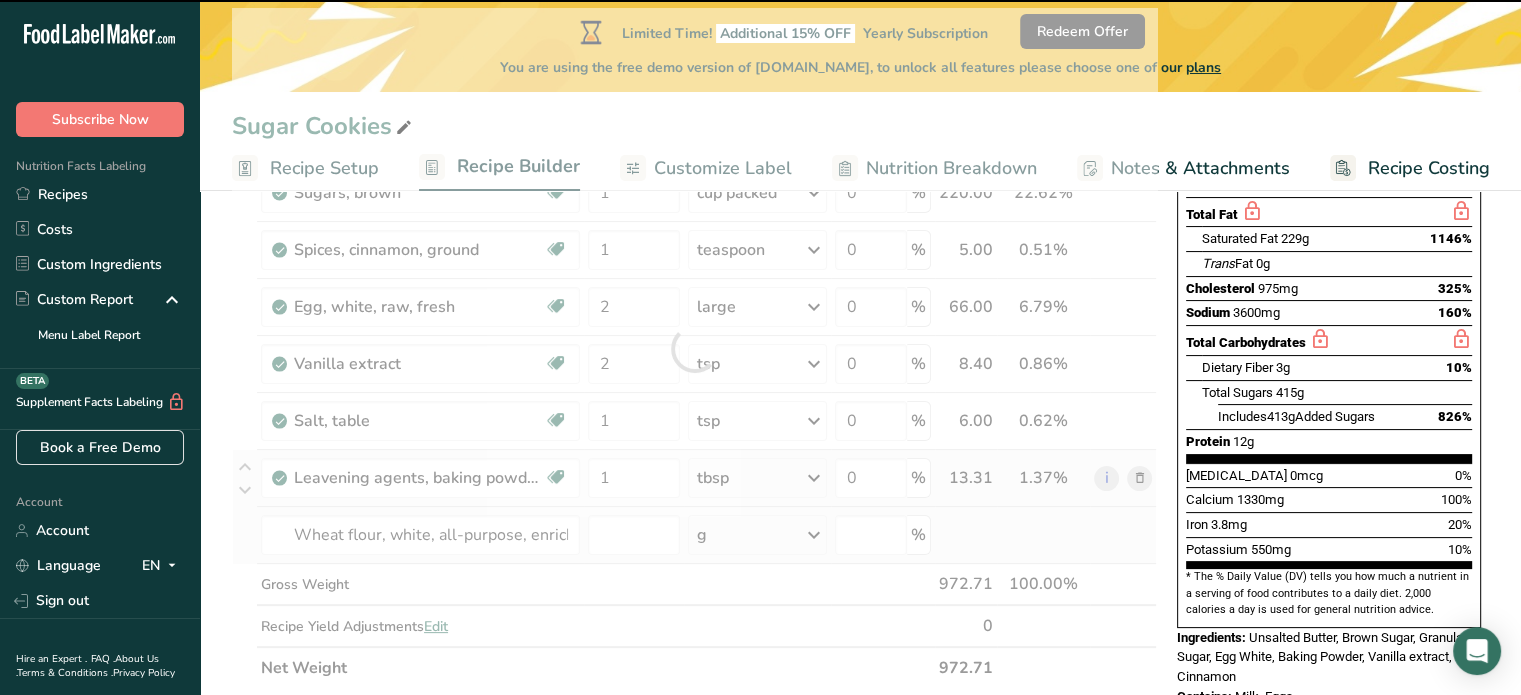 type on "0" 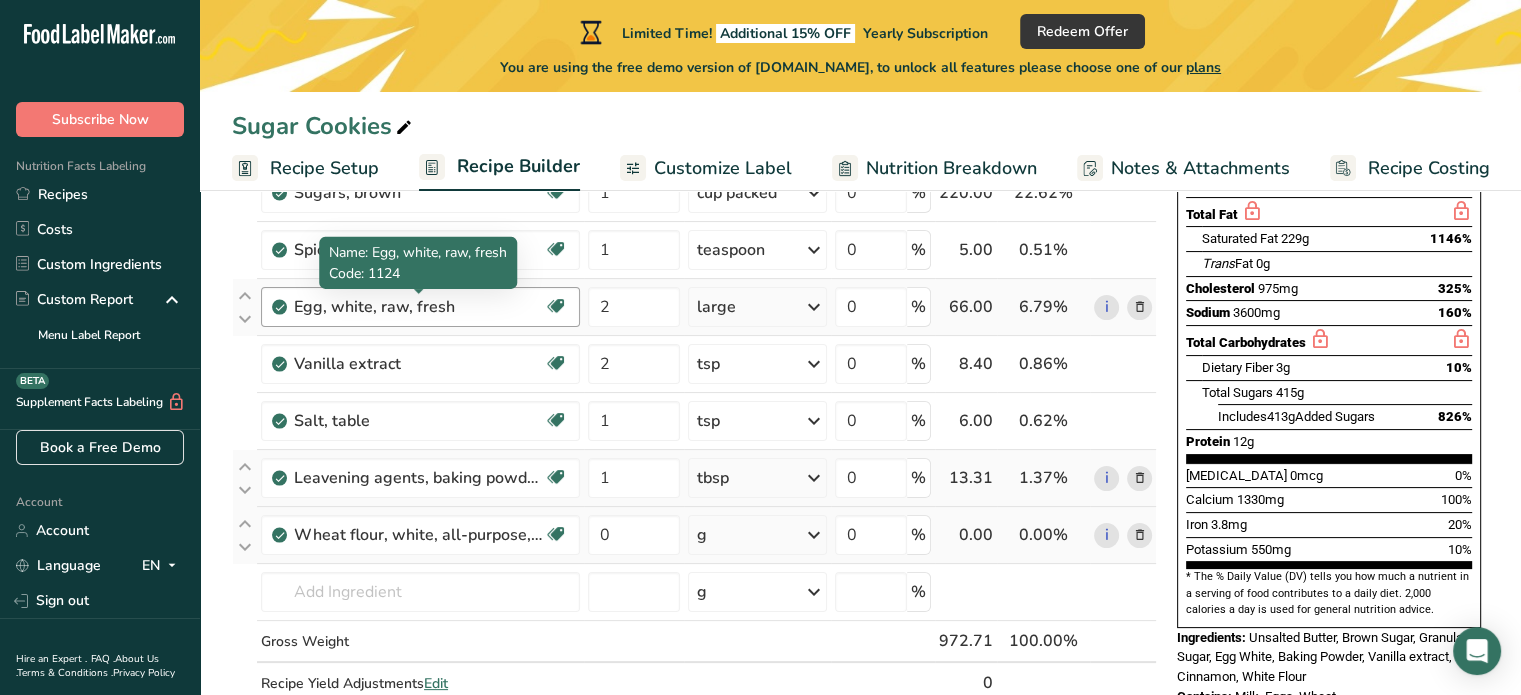 drag, startPoint x: 366, startPoint y: 307, endPoint x: 332, endPoint y: 305, distance: 34.058773 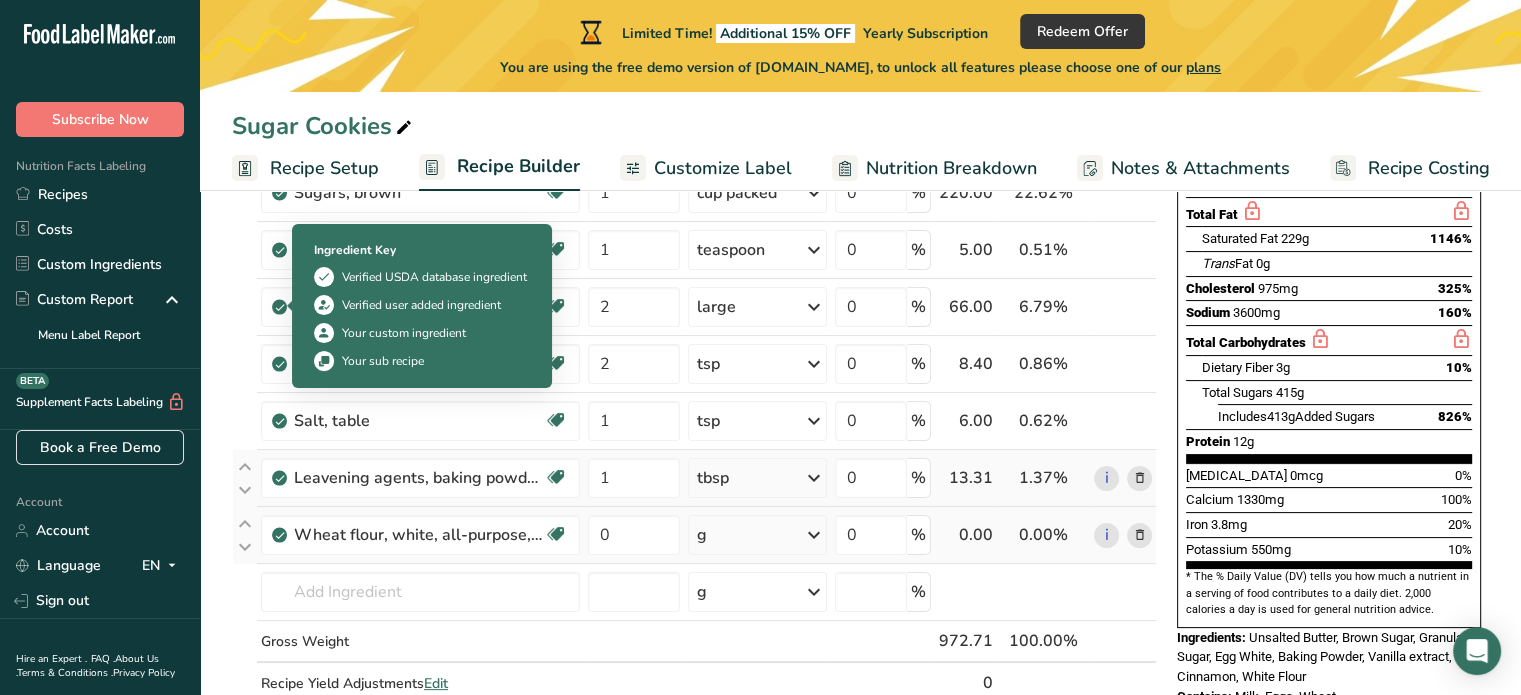 click on "Your sub recipe" at bounding box center (383, 361) 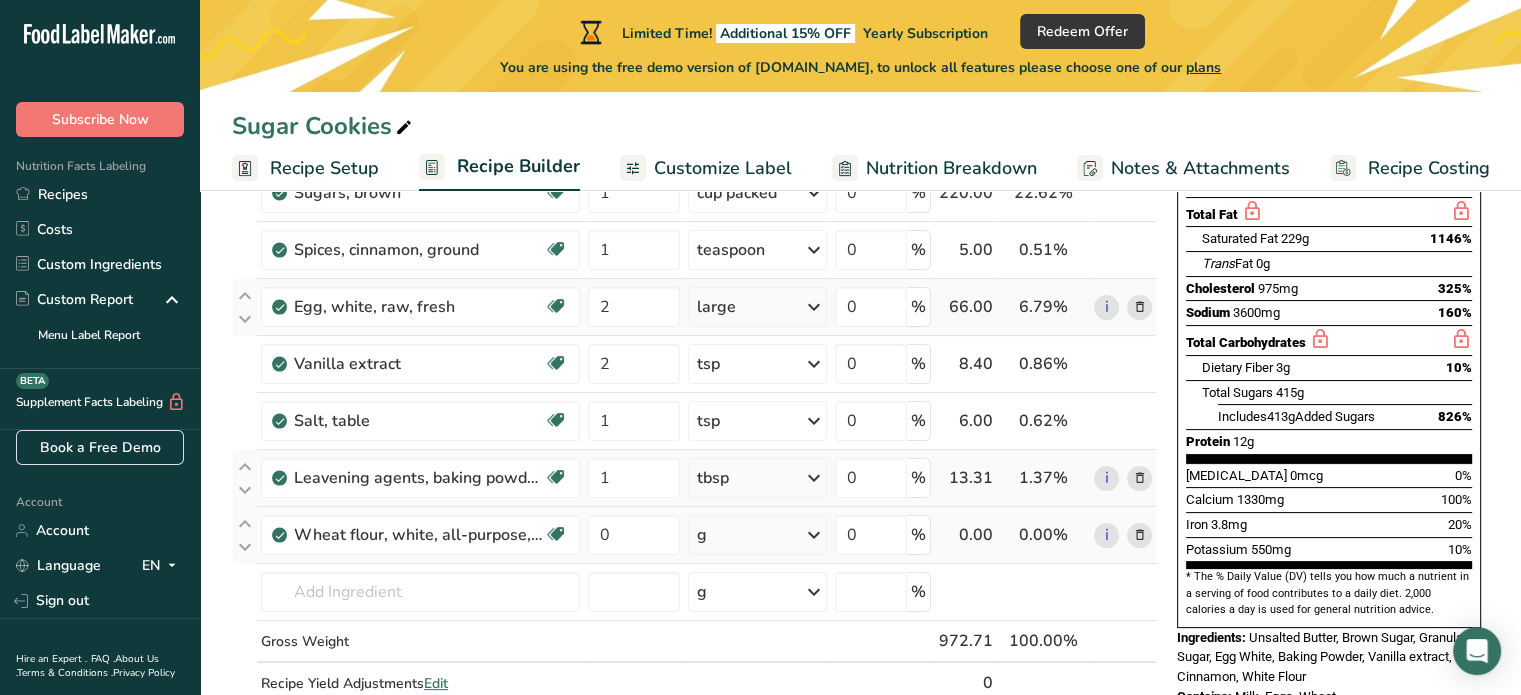 click at bounding box center (1139, 307) 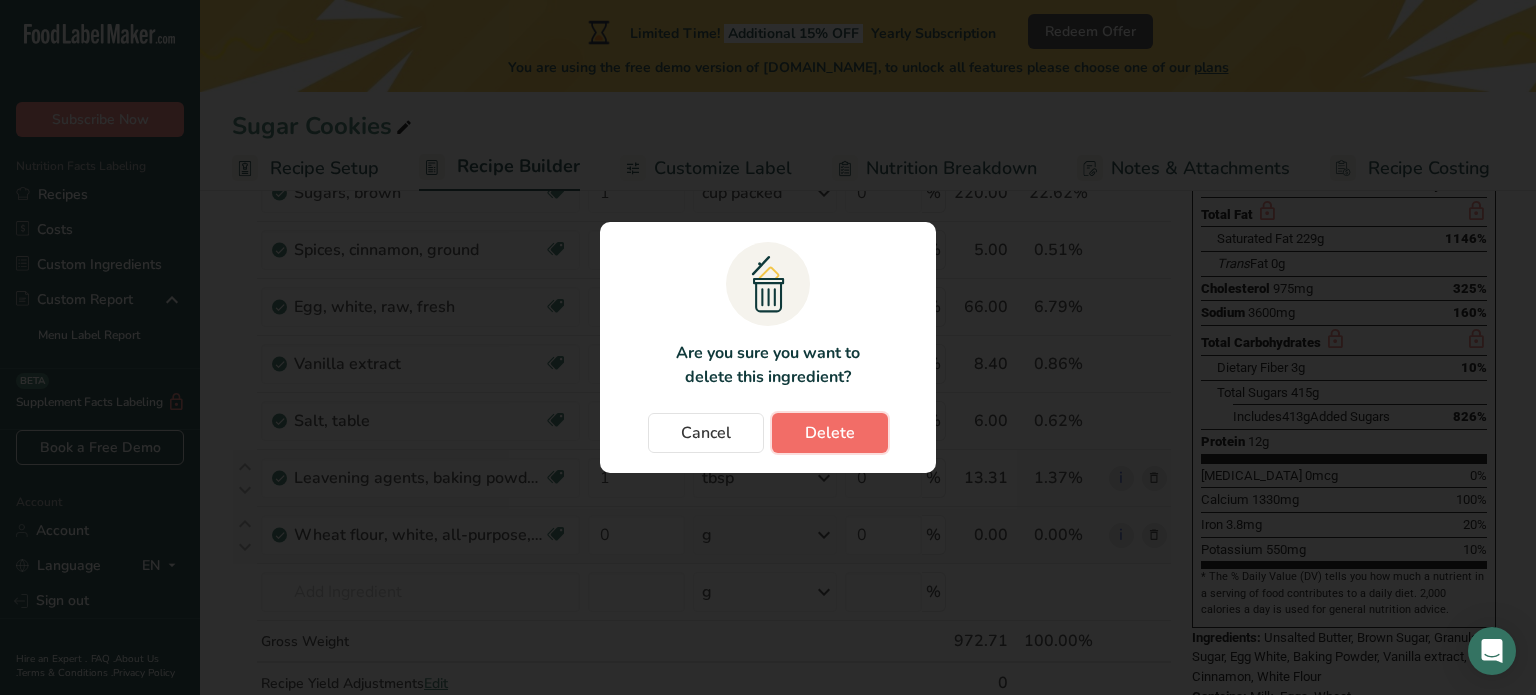 click on "Delete" at bounding box center [830, 433] 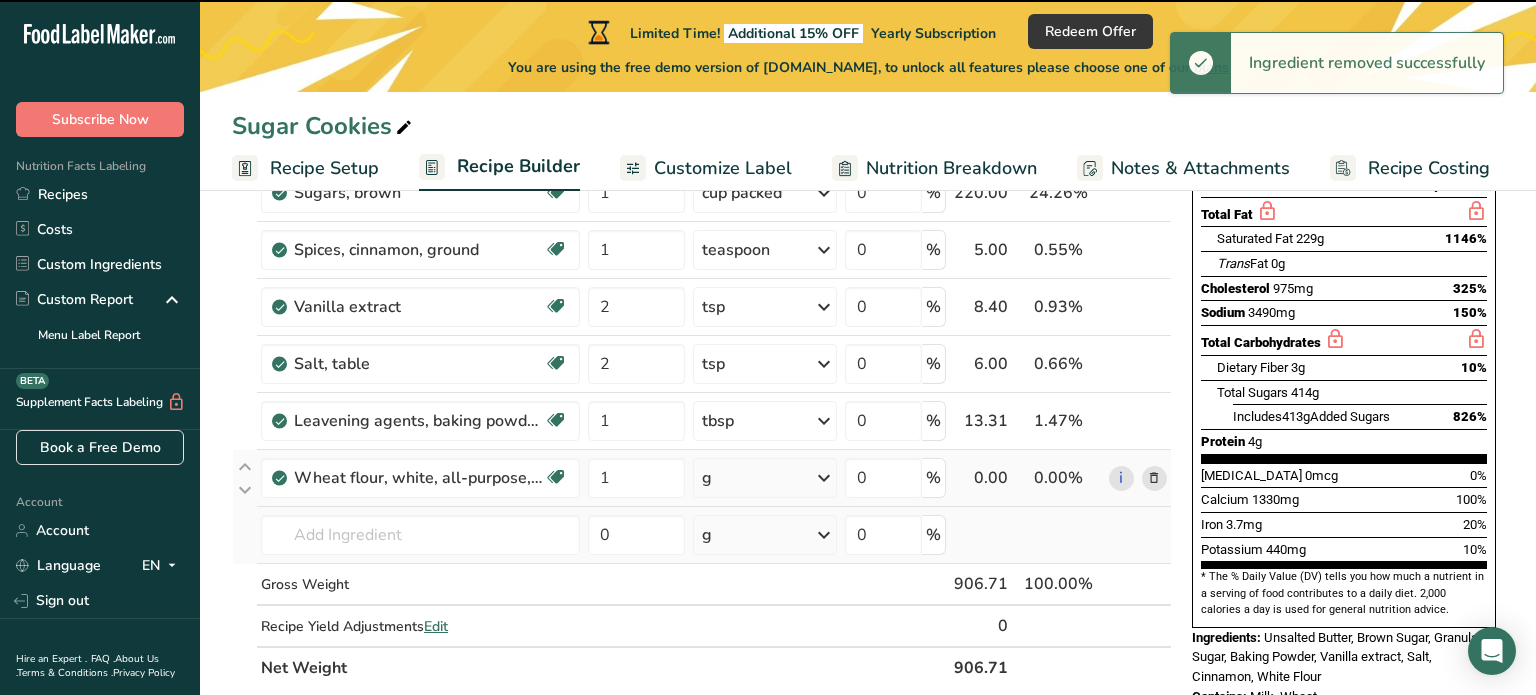 type on "1" 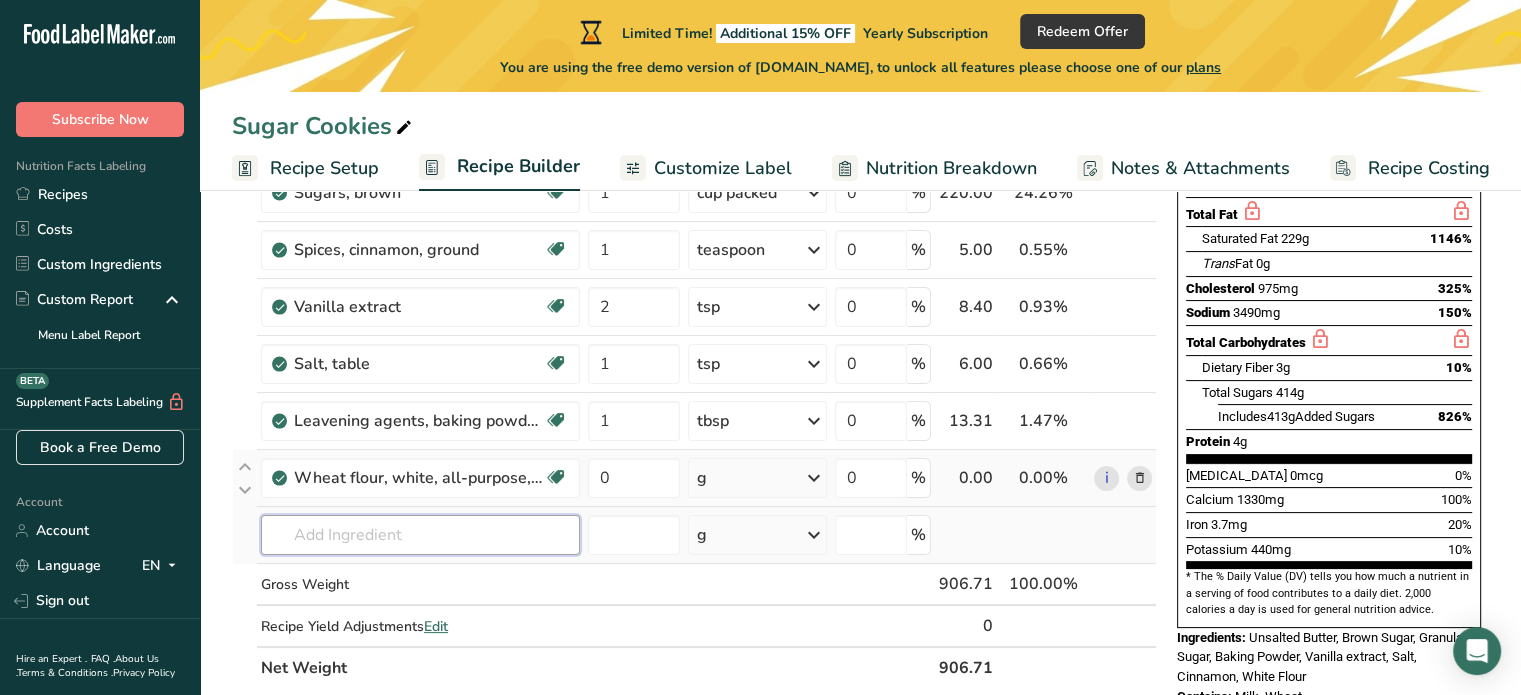 click at bounding box center (420, 535) 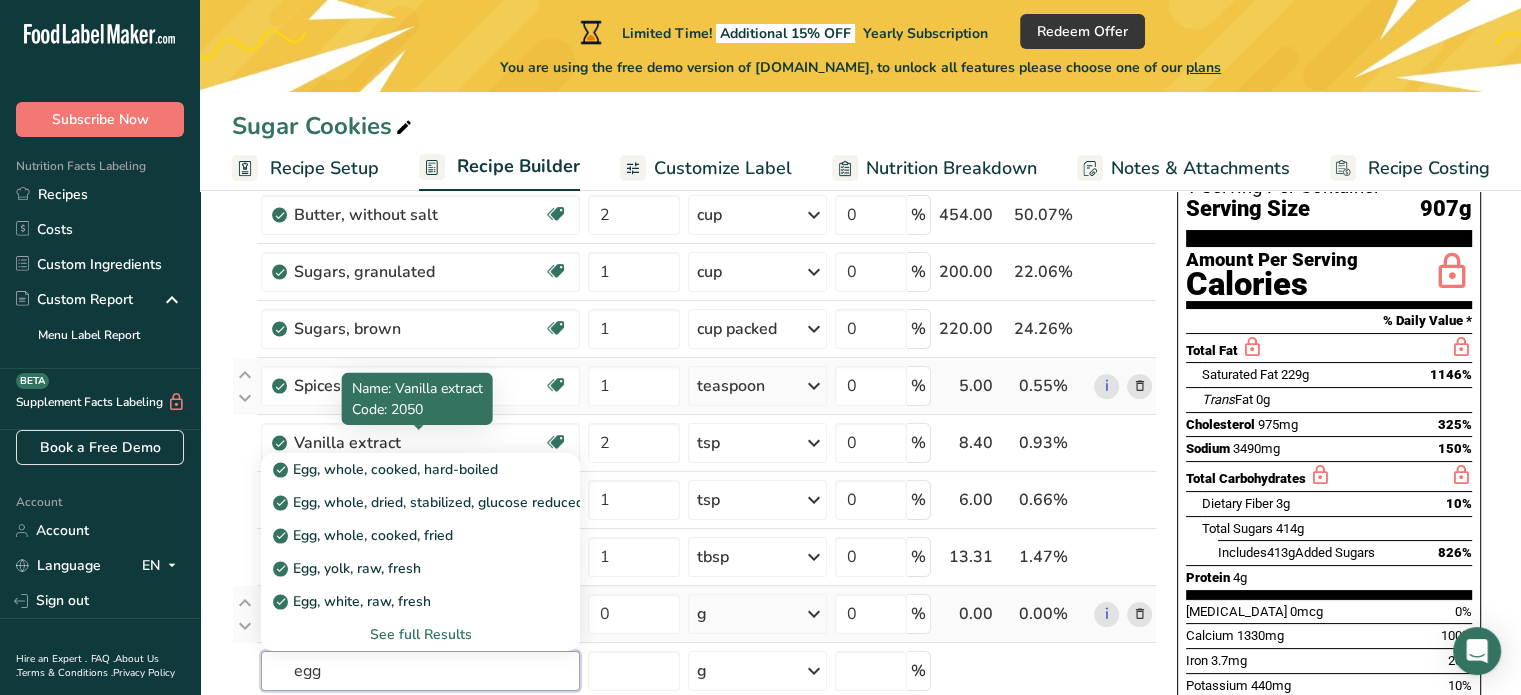 scroll, scrollTop: 300, scrollLeft: 0, axis: vertical 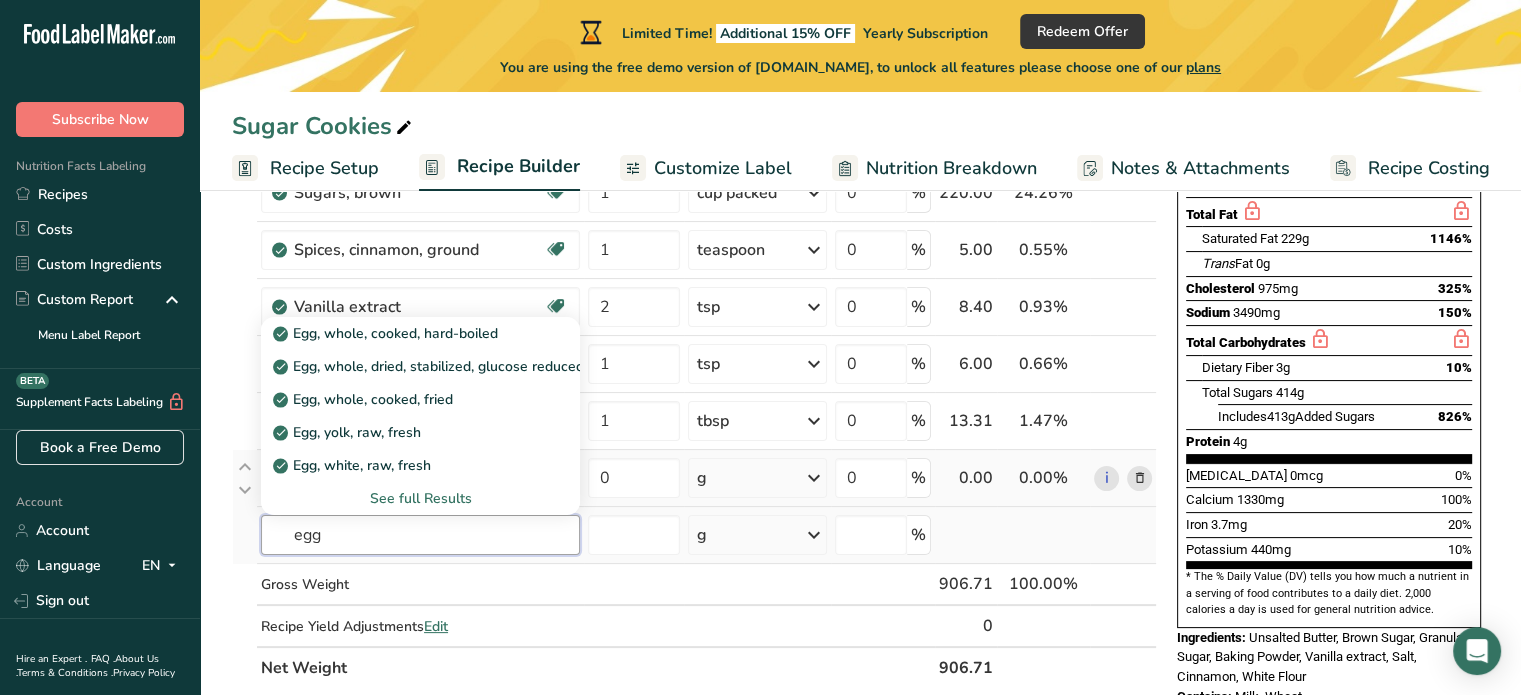 type on "egg" 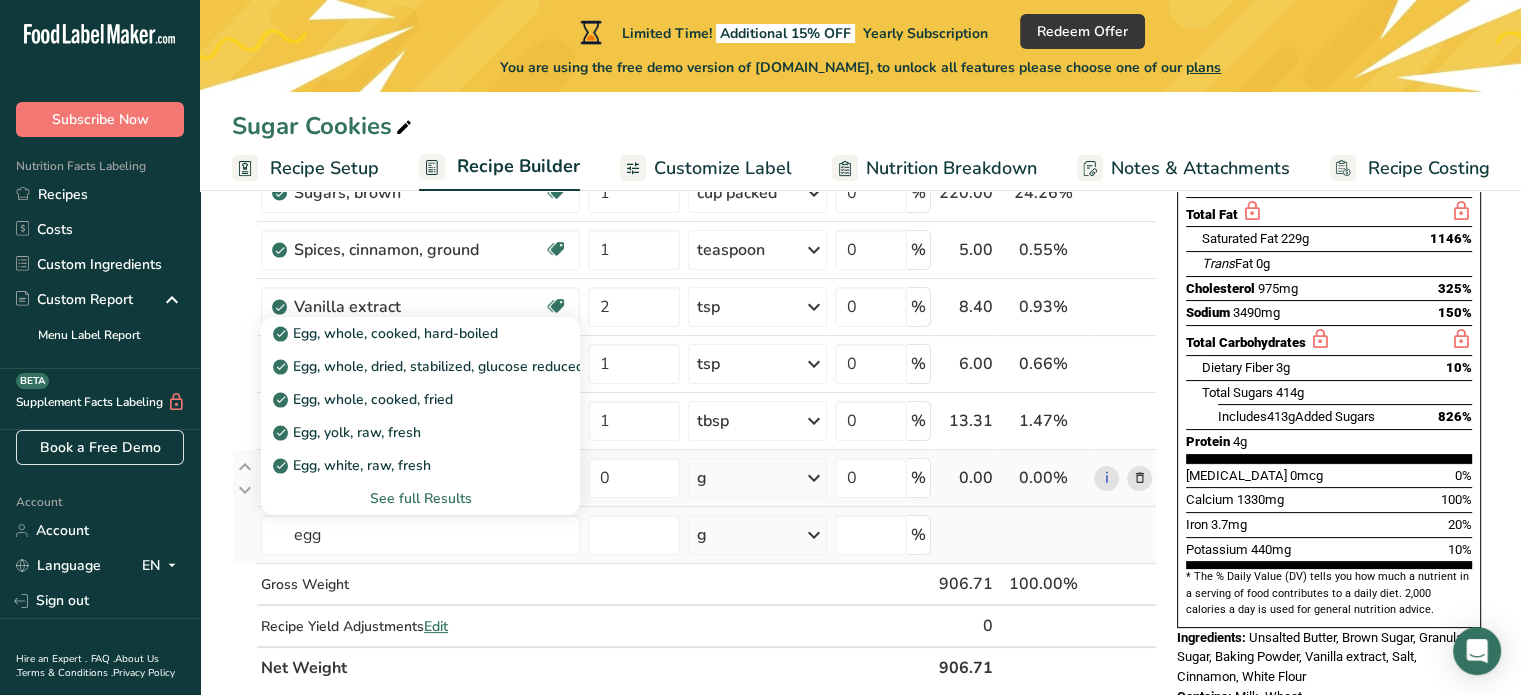 type 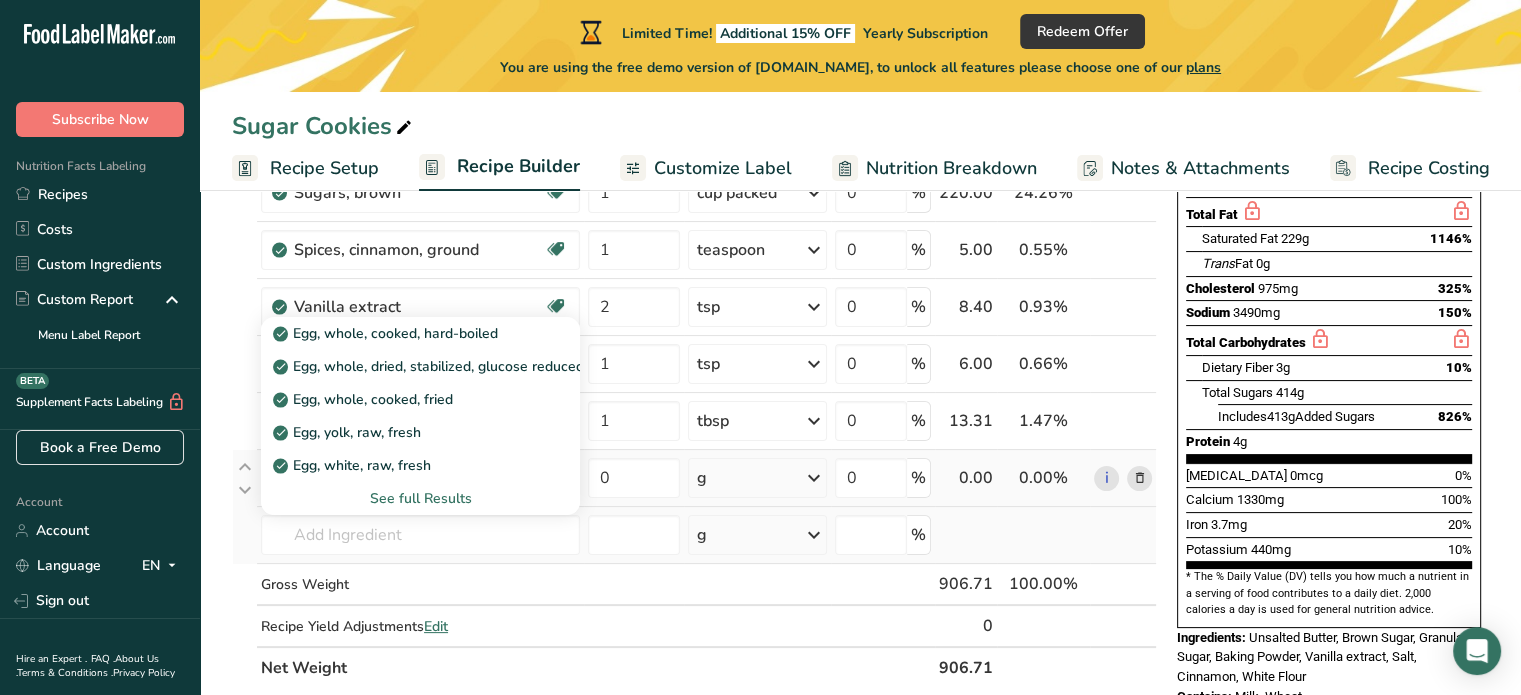 click on "See full Results" at bounding box center (420, 498) 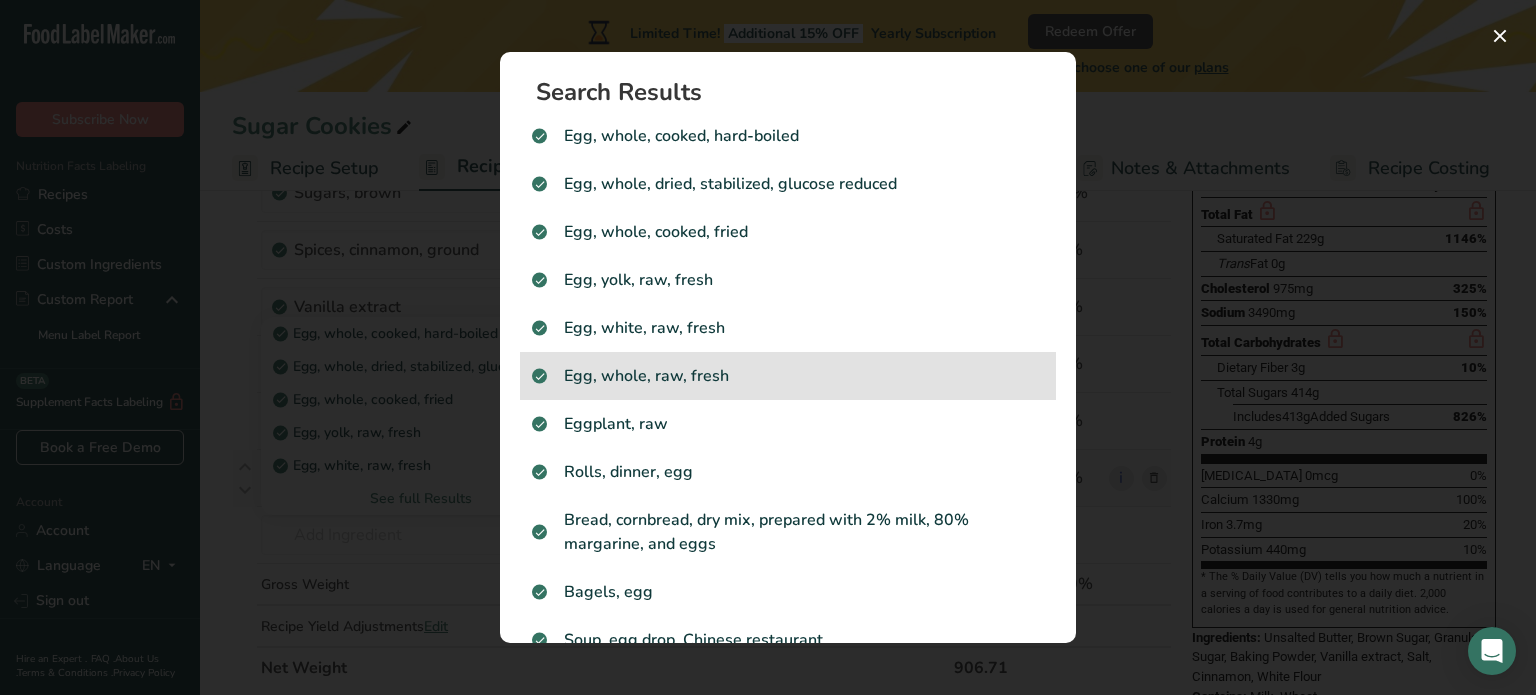 click on "Egg, whole, raw, fresh" at bounding box center (788, 376) 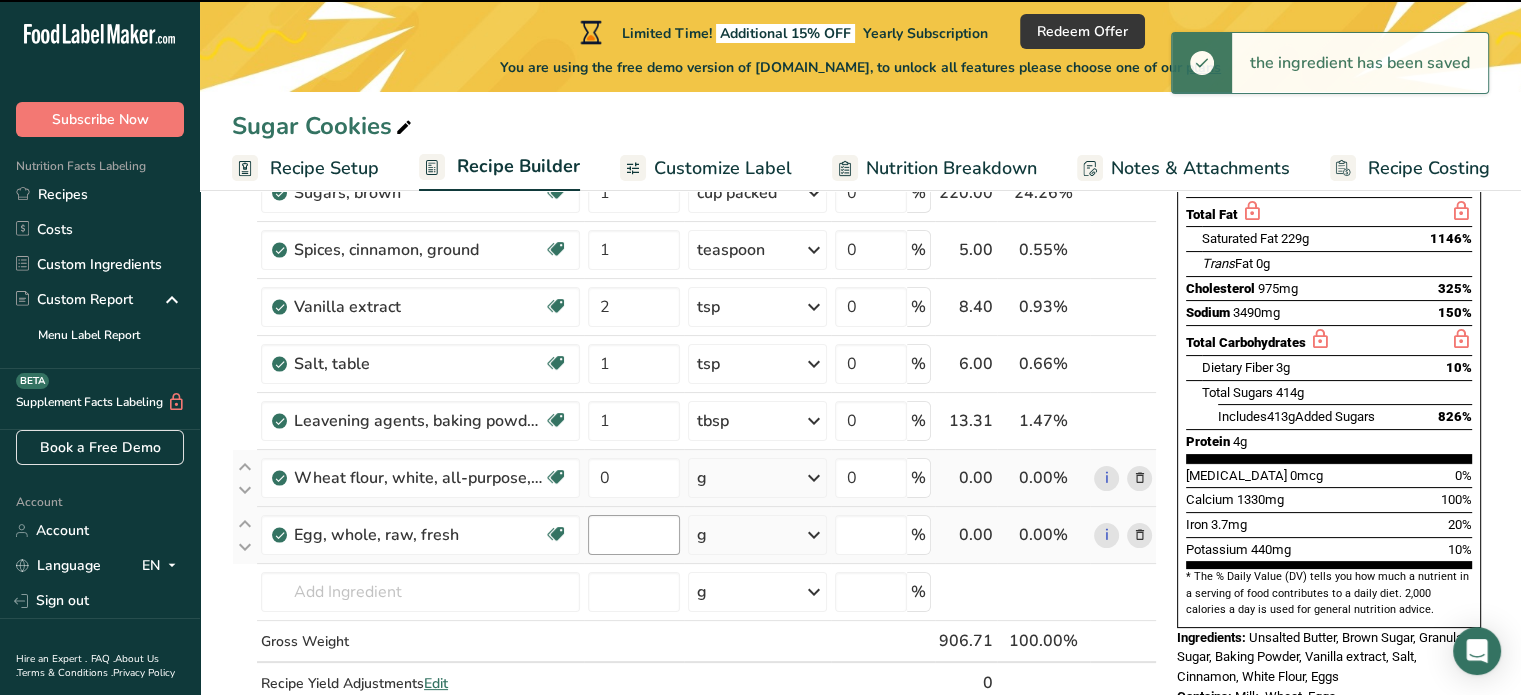 type on "0" 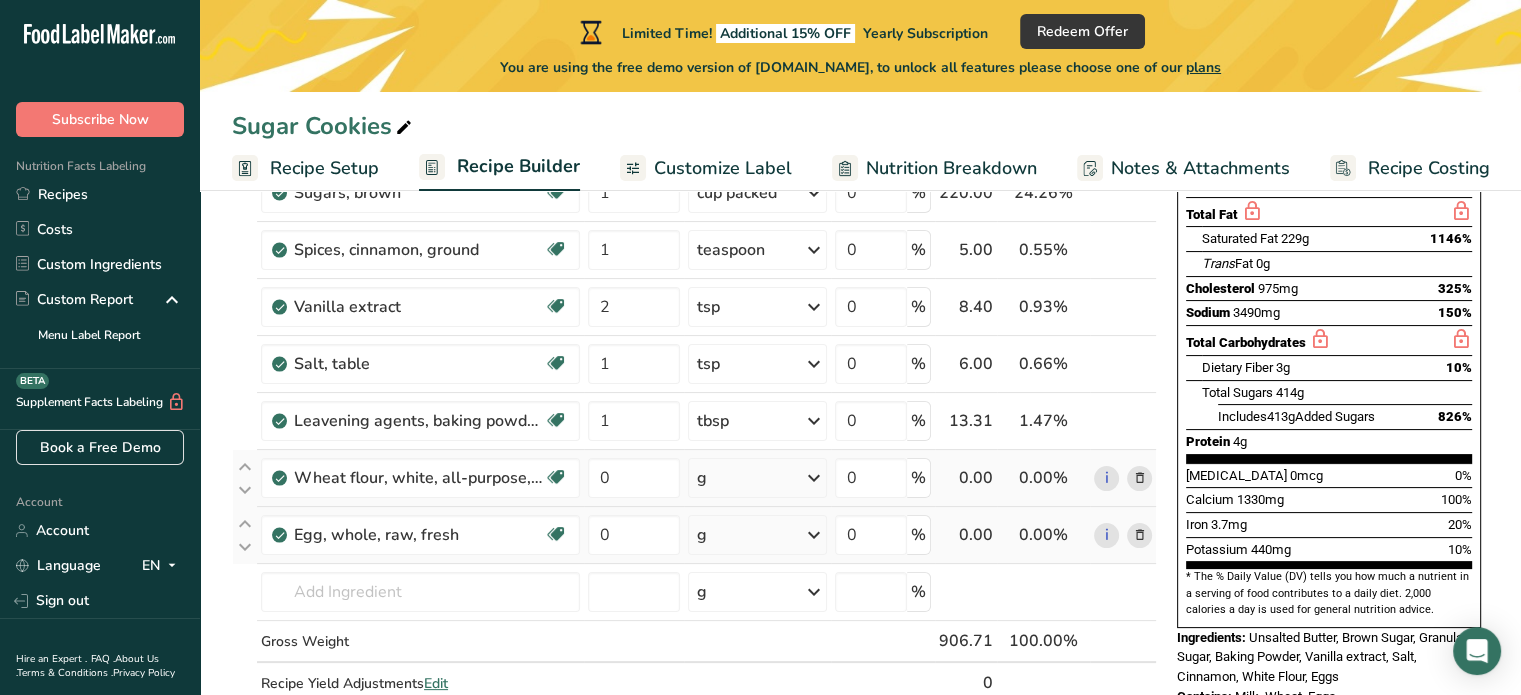 click on "g" at bounding box center (757, 535) 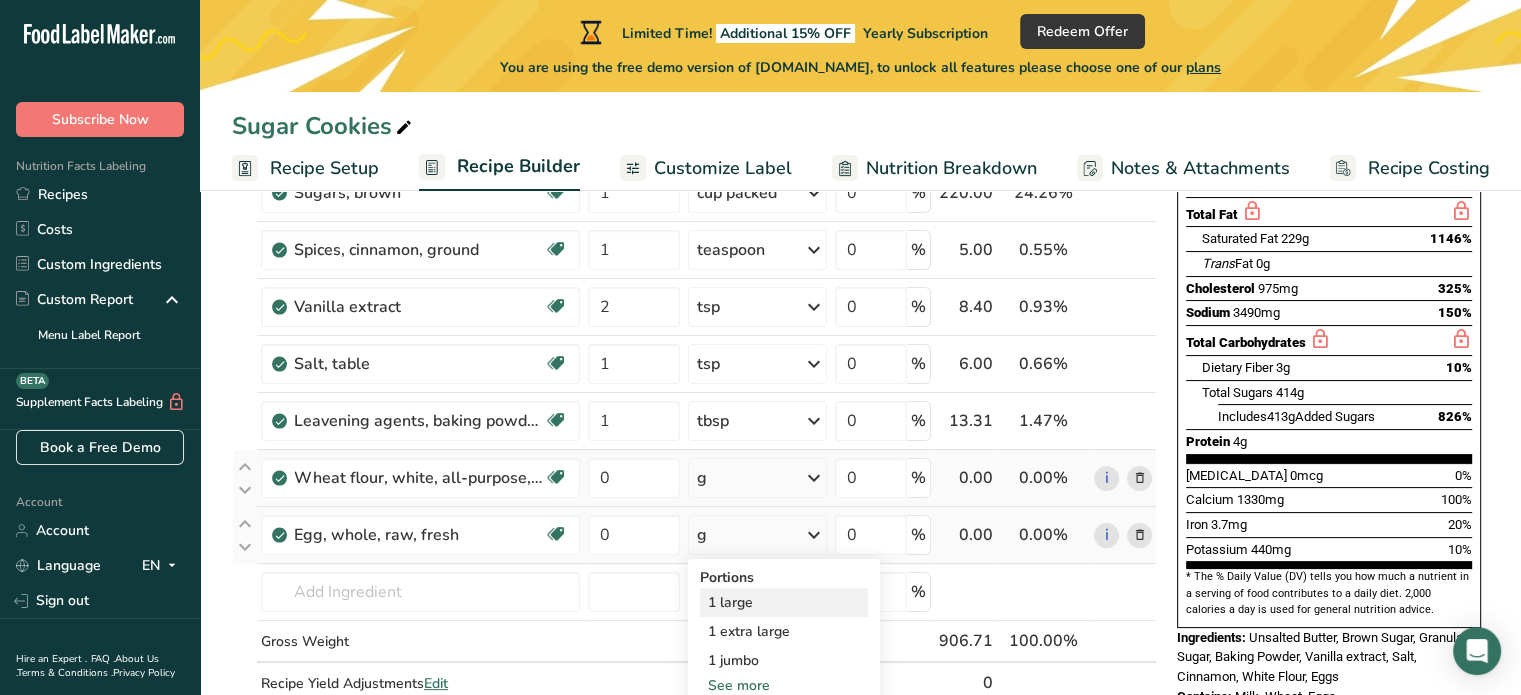 click on "1 large" at bounding box center [784, 602] 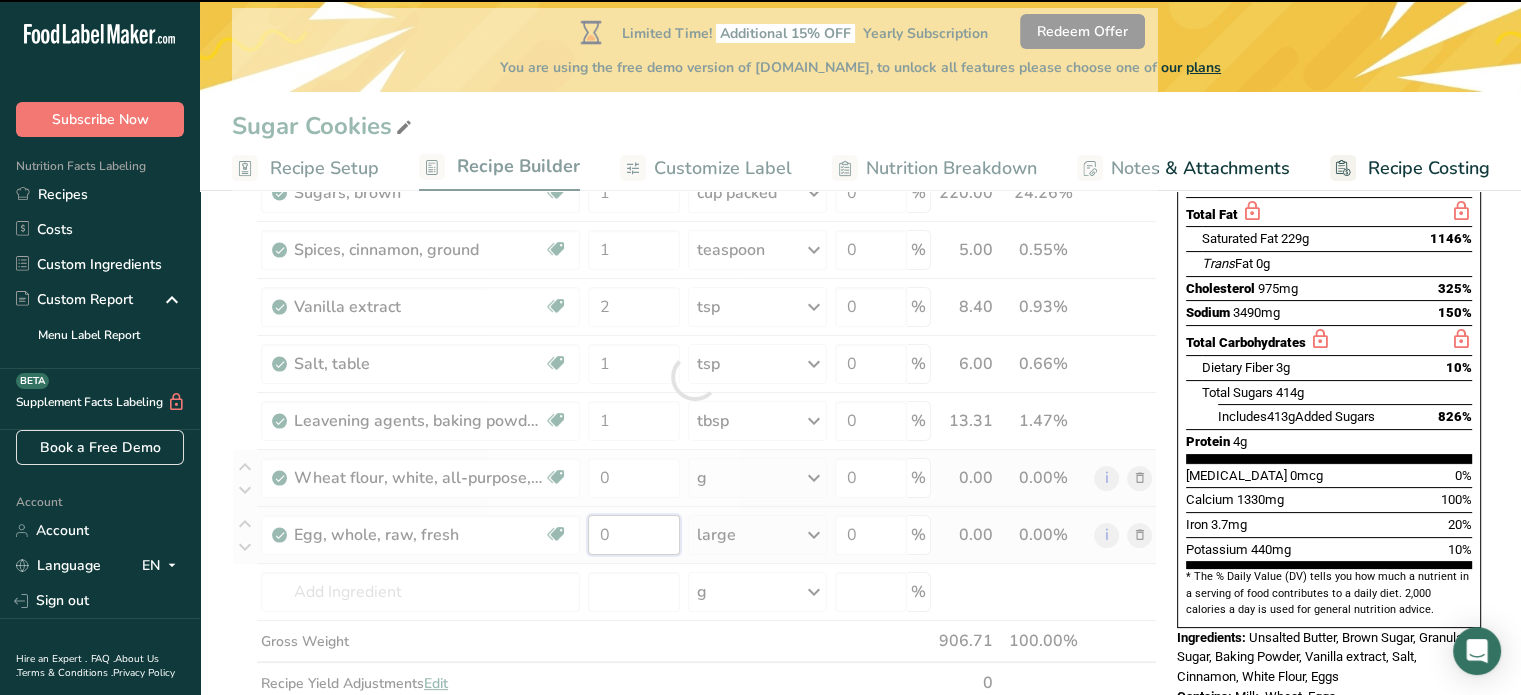 click on "0" at bounding box center (634, 535) 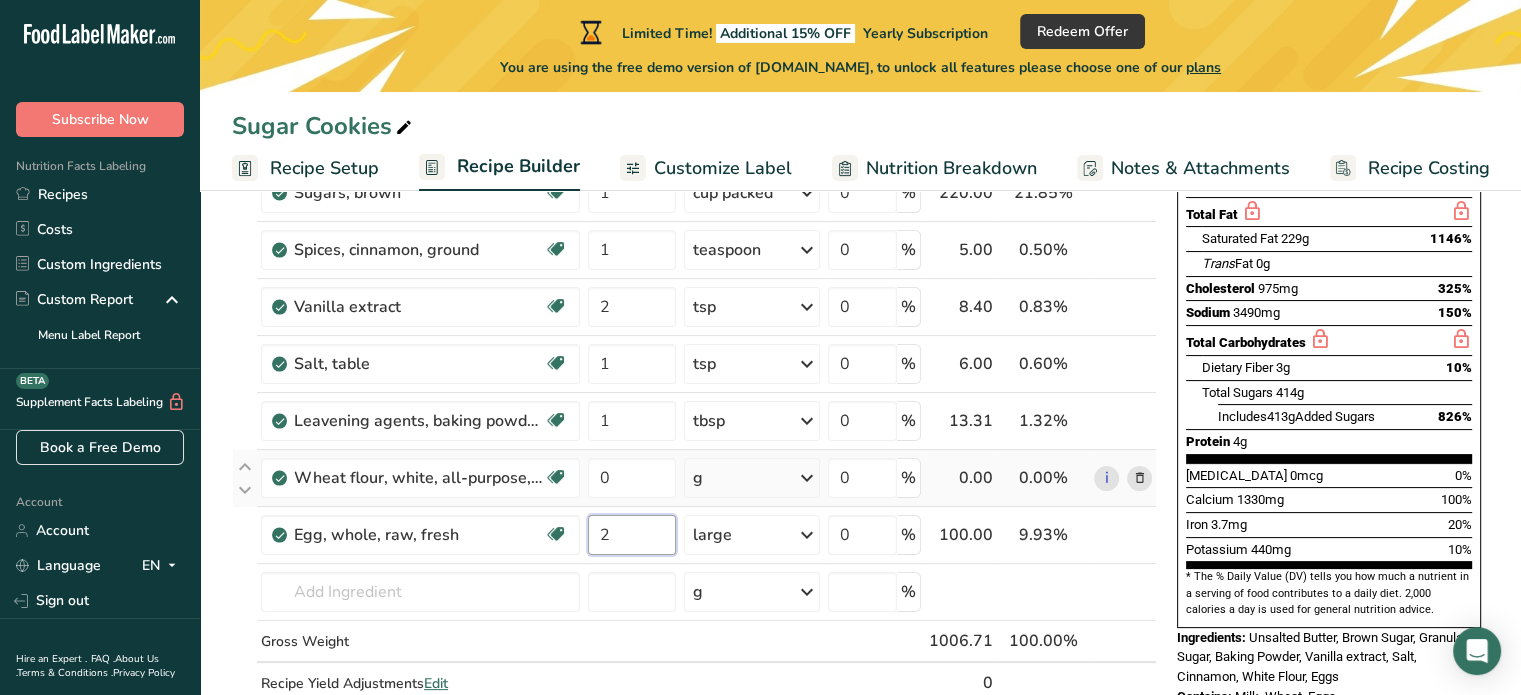 type on "2" 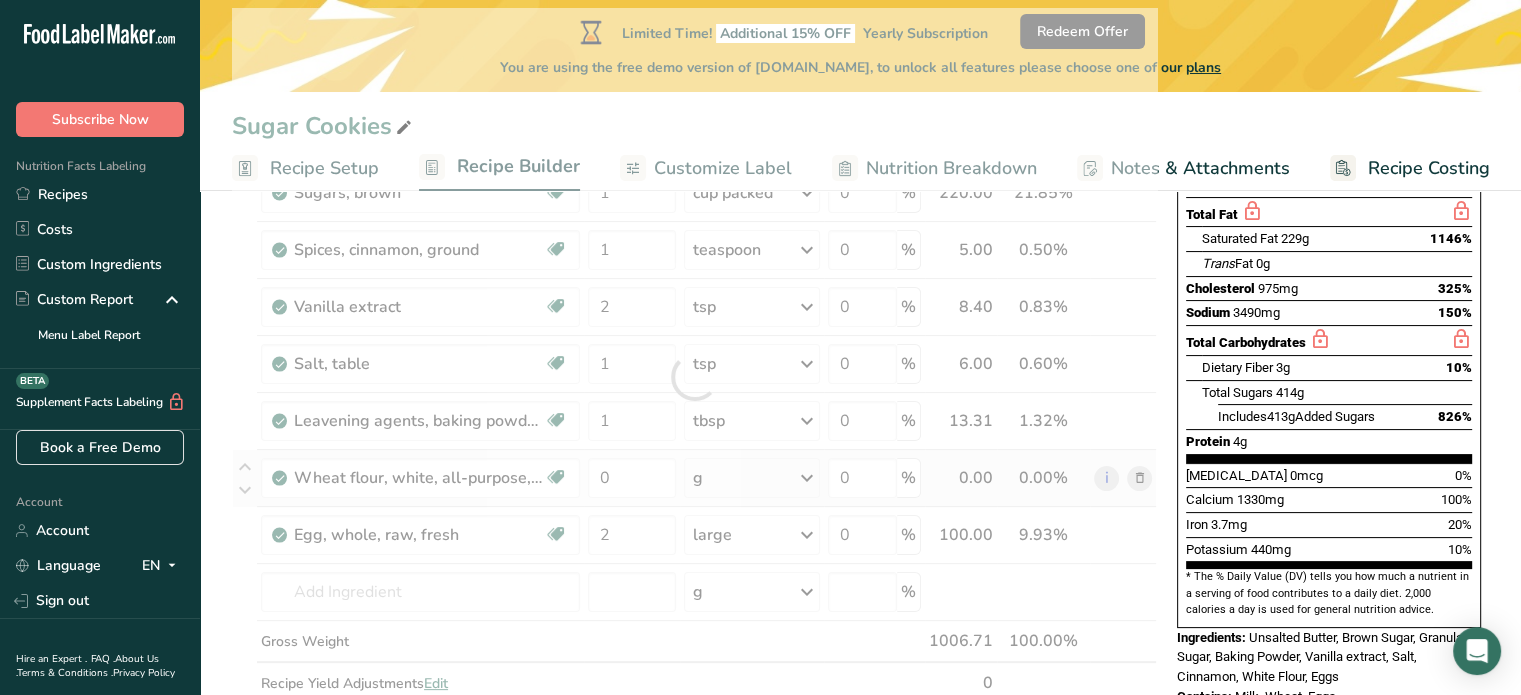 click on "Ingredient *
Amount *
Unit *
Waste *   .a-a{fill:#347362;}.b-a{fill:#fff;}          Grams
Percentage
Butter, without salt
Gluten free
Vegetarian
Soy free
2
cup
Portions
1 pat (1" sq, 1/3" high)
1 tbsp
1 cup
See more
Weight Units
g
kg
mg
See more
Volume Units
l
Volume units require a density conversion. If you know your ingredient's density enter it below. Otherwise, click on "RIA" our AI Regulatory bot - she will be able to help you
lb/ft3
g/cm3
Confirm
mL
lb/ft3" at bounding box center [694, 377] 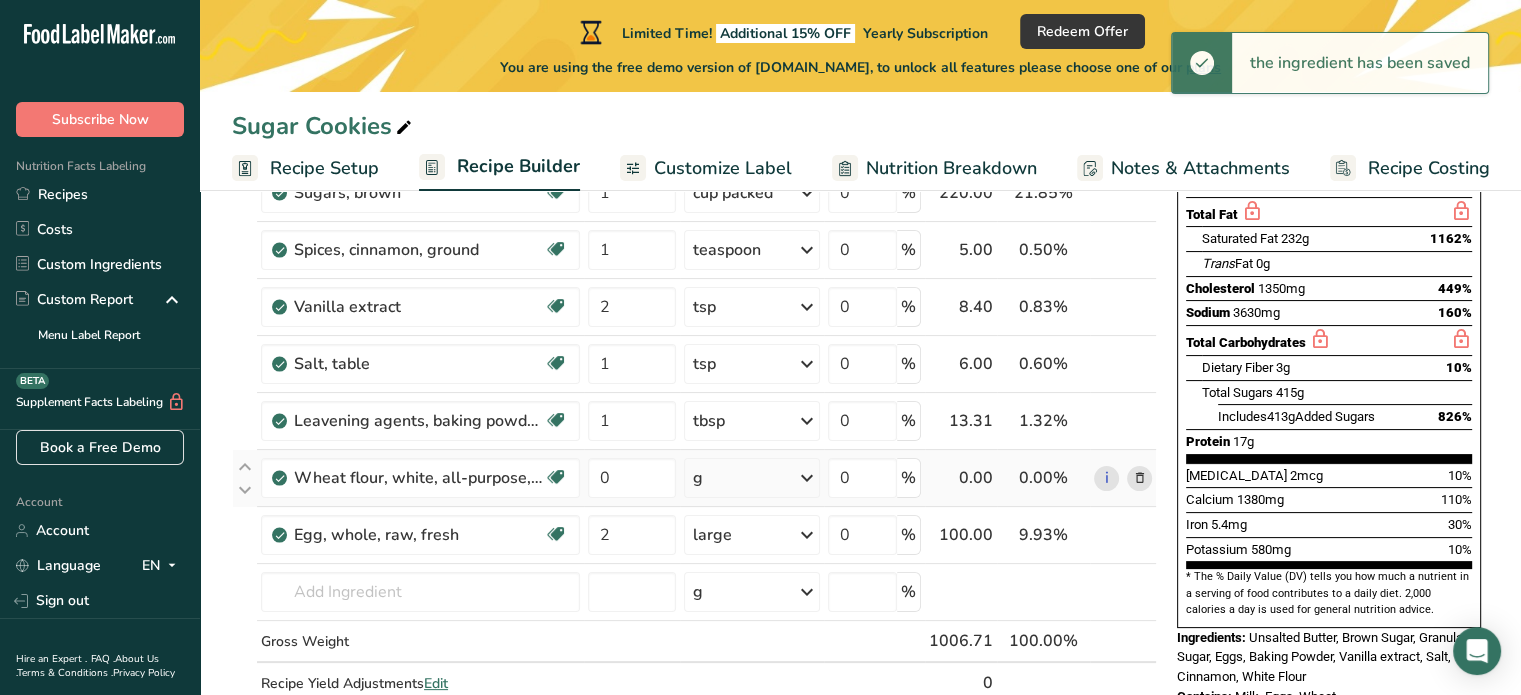 click at bounding box center [807, 478] 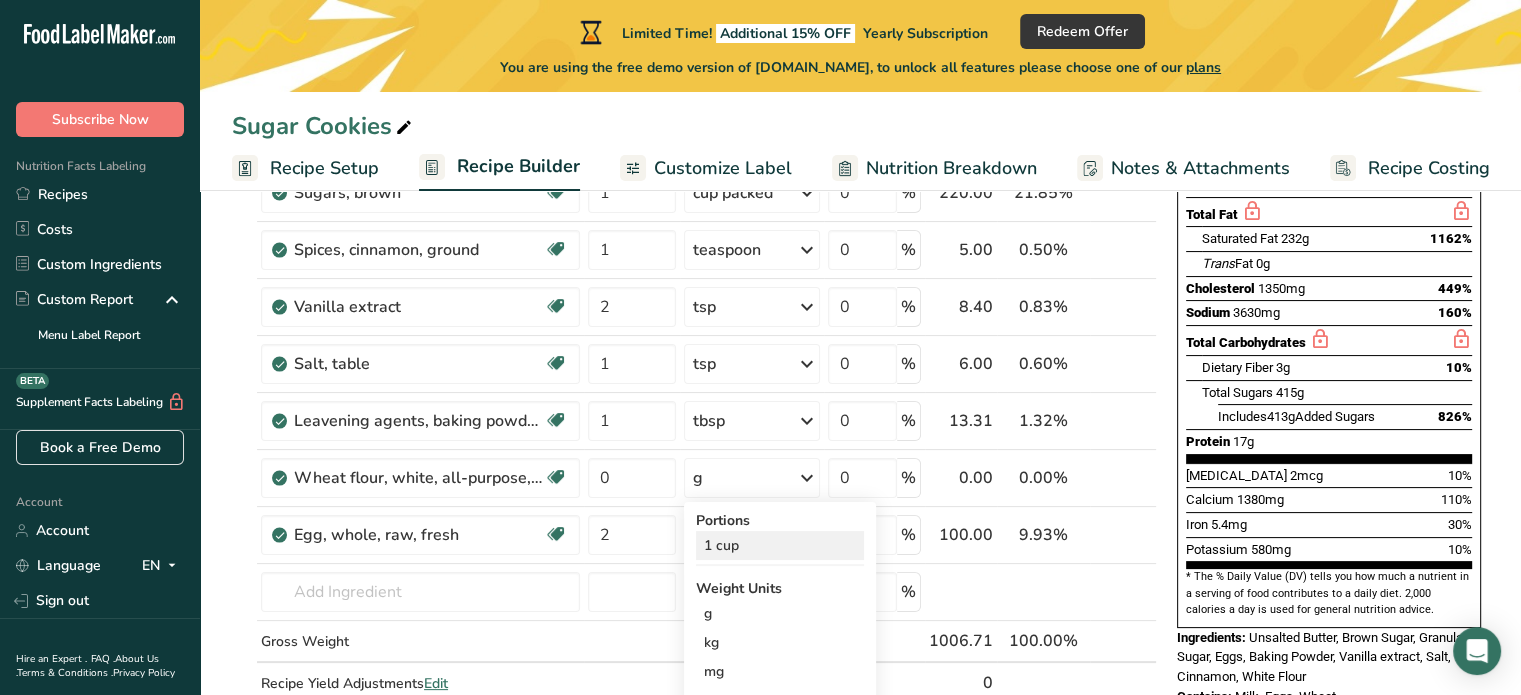 click on "1 cup" at bounding box center [780, 545] 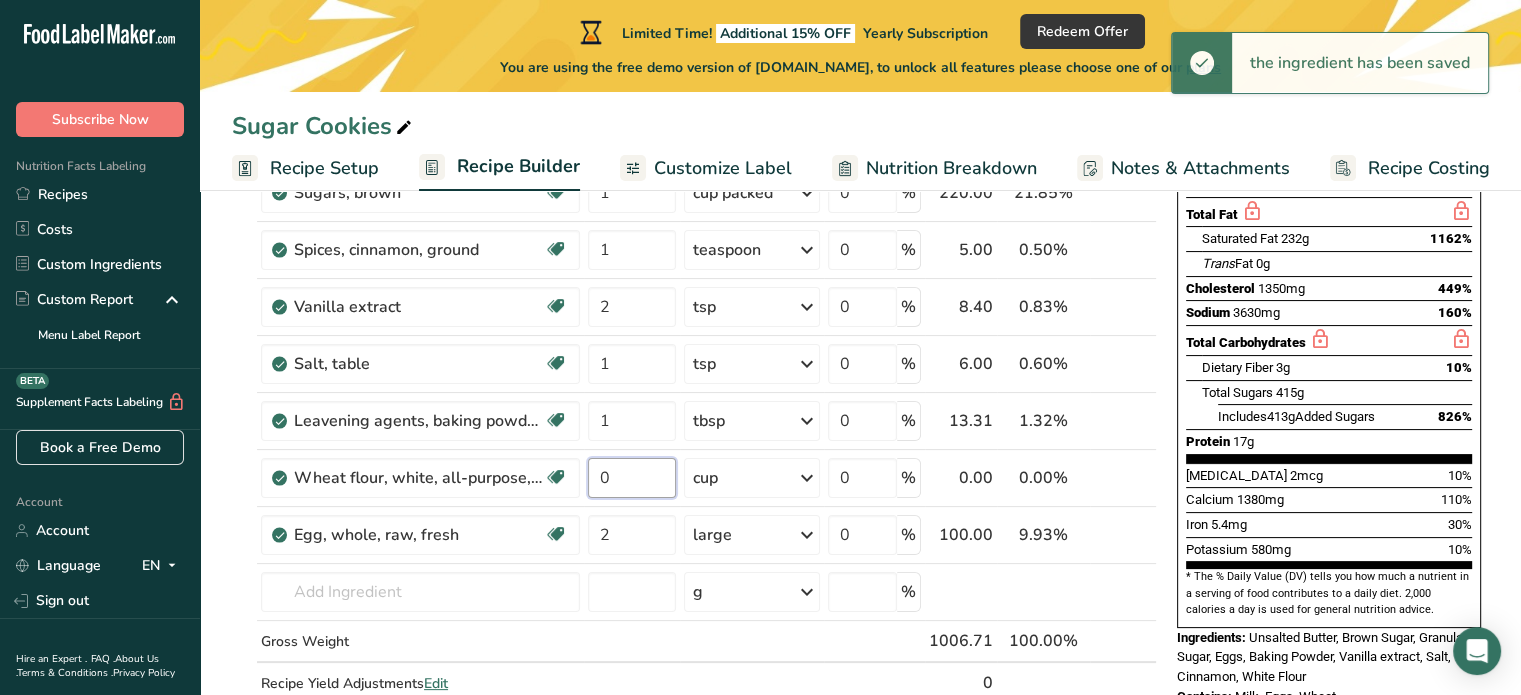 click on "0" at bounding box center [632, 478] 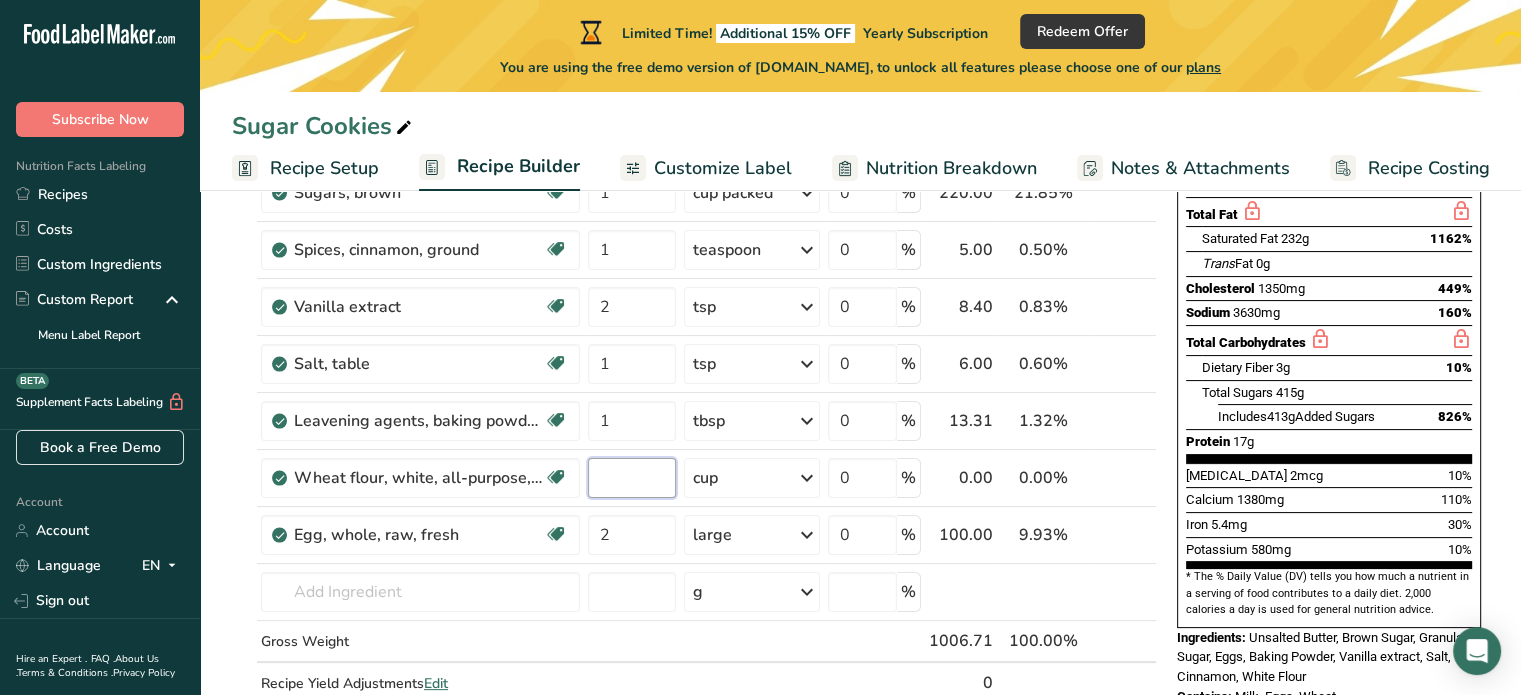 type on "3" 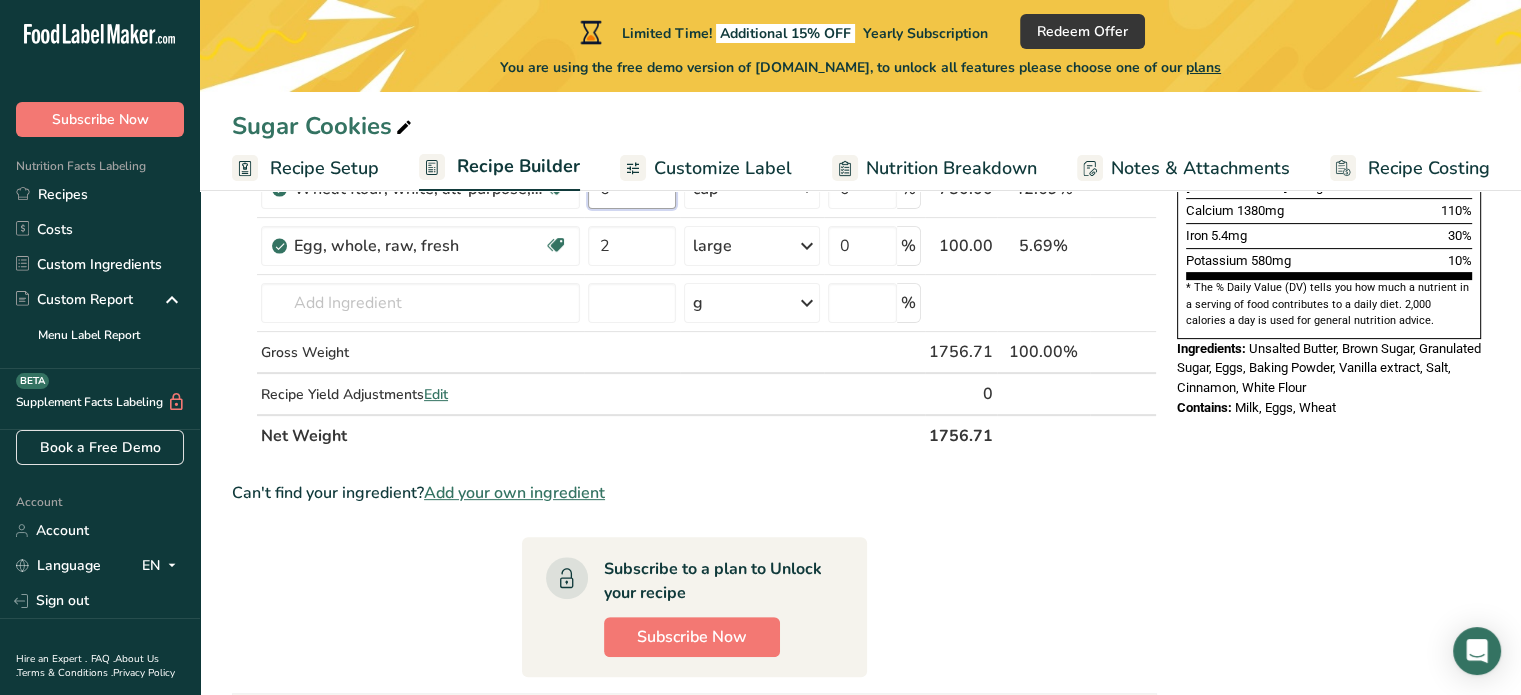 scroll, scrollTop: 600, scrollLeft: 0, axis: vertical 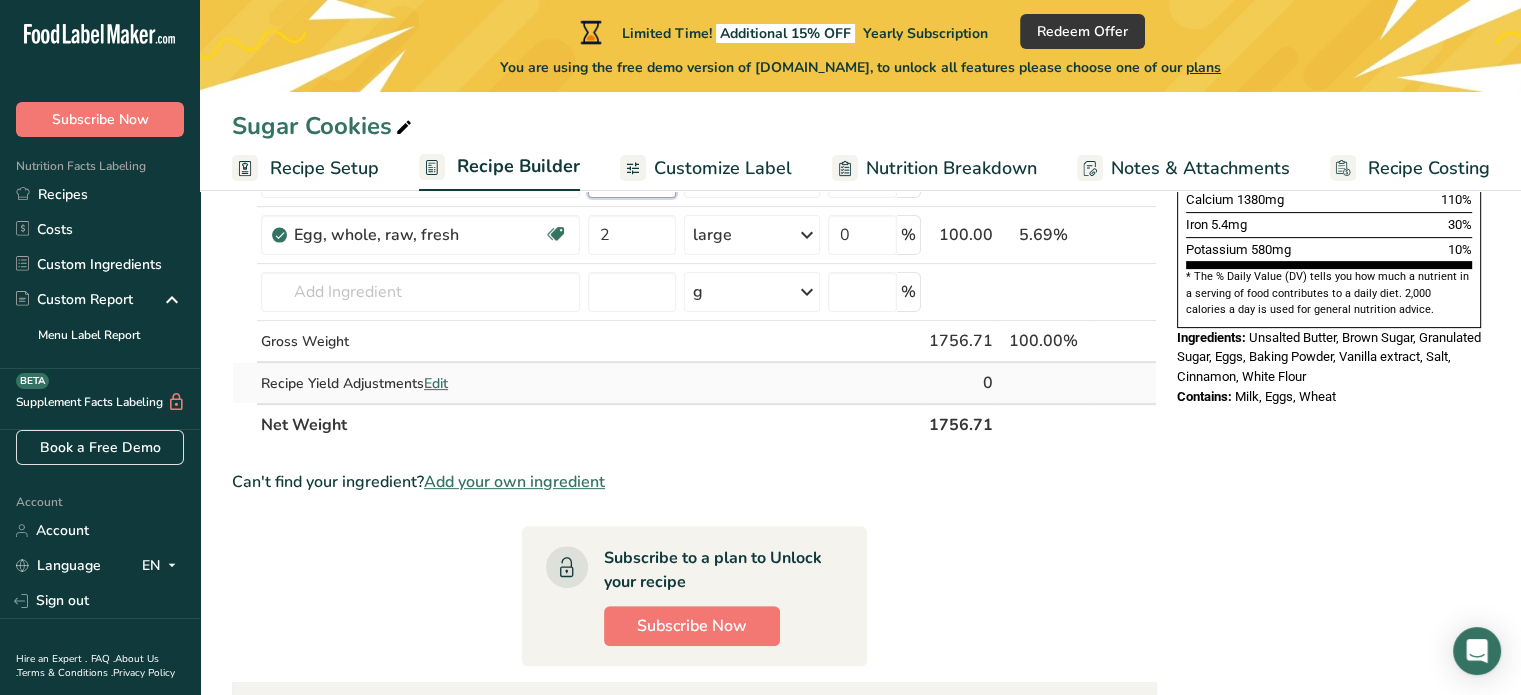 type on "6" 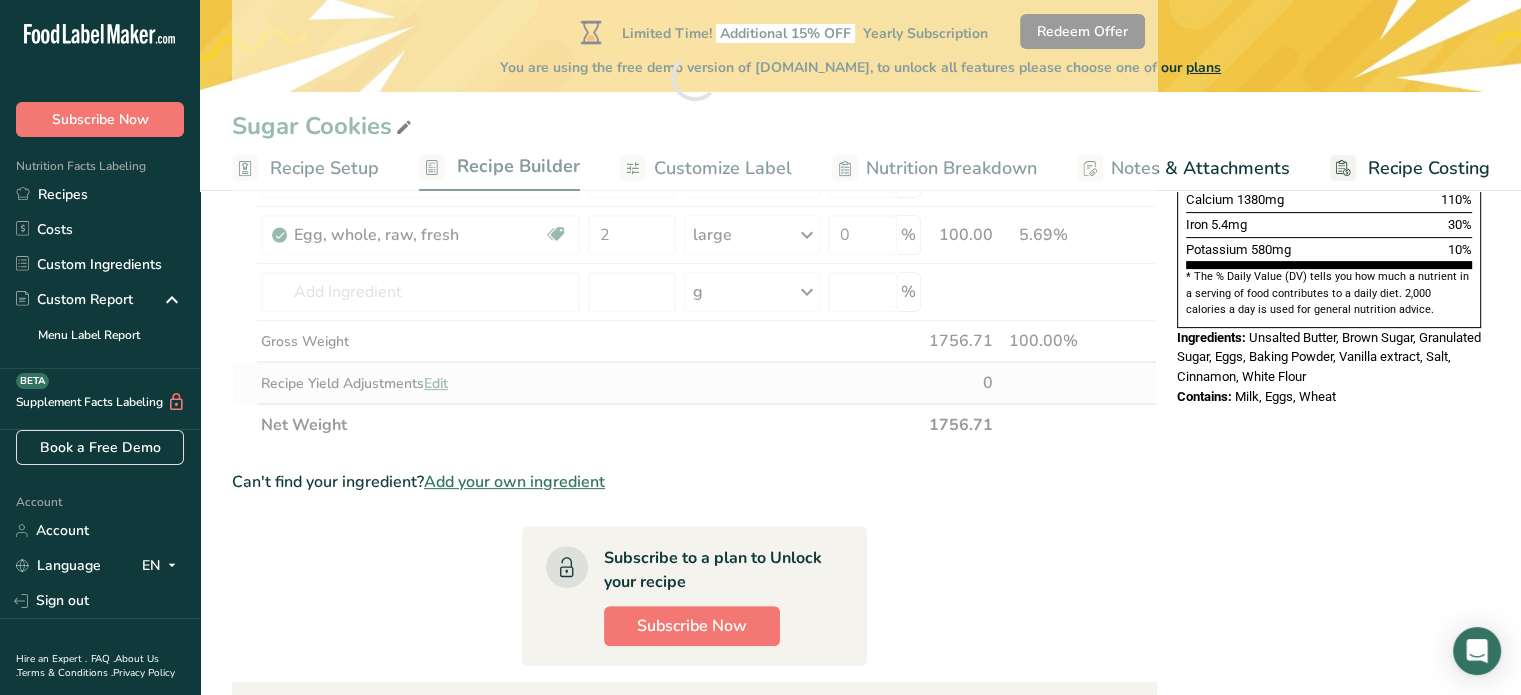 click on "Ingredient *
Amount *
Unit *
Waste *   .a-a{fill:#347362;}.b-a{fill:#fff;}          Grams
Percentage
Butter, without salt
Gluten free
Vegetarian
Soy free
2
cup
Portions
1 pat (1" sq, 1/3" high)
1 tbsp
1 cup
See more
Weight Units
g
kg
mg
See more
Volume Units
l
Volume units require a density conversion. If you know your ingredient's density enter it below. Otherwise, click on "RIA" our AI Regulatory bot - she will be able to help you
lb/ft3
g/cm3
Confirm
mL
lb/ft3" at bounding box center (694, 77) 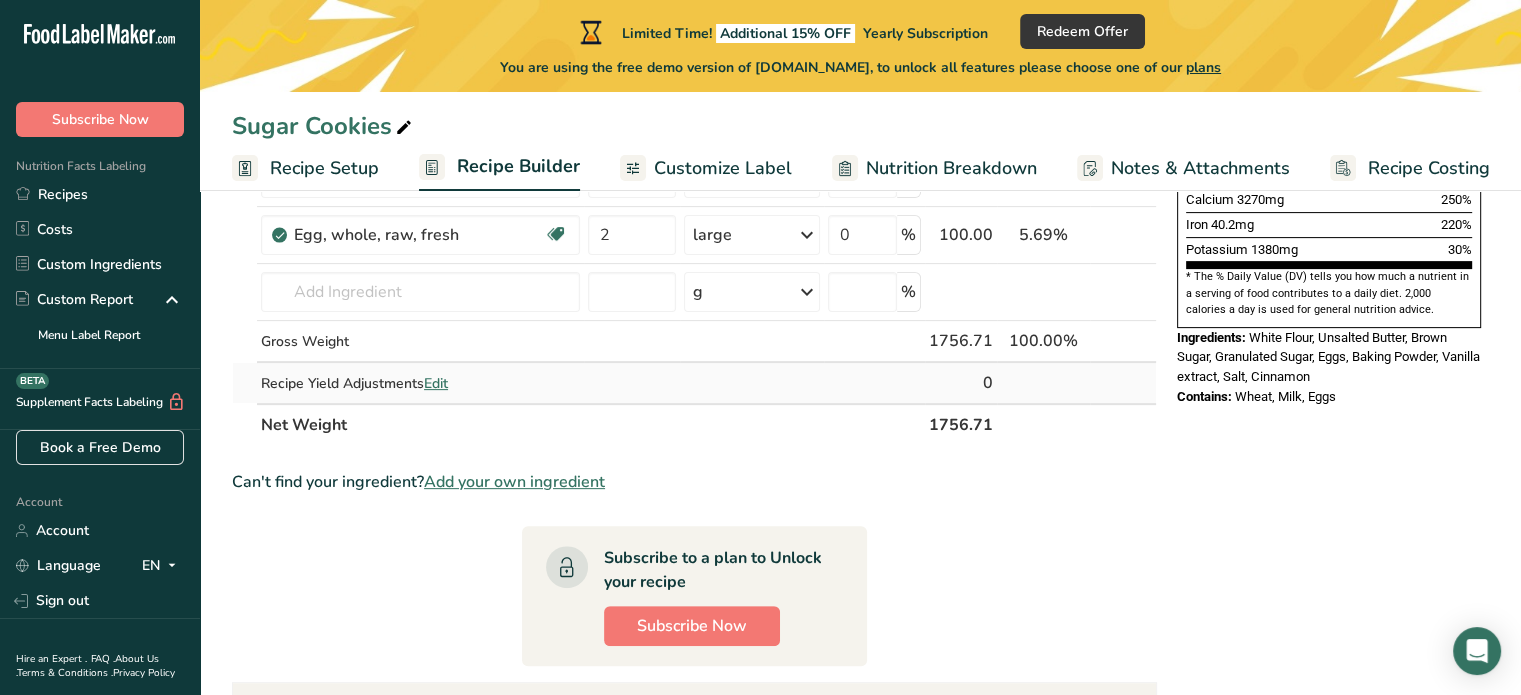 click on "Edit" at bounding box center (436, 383) 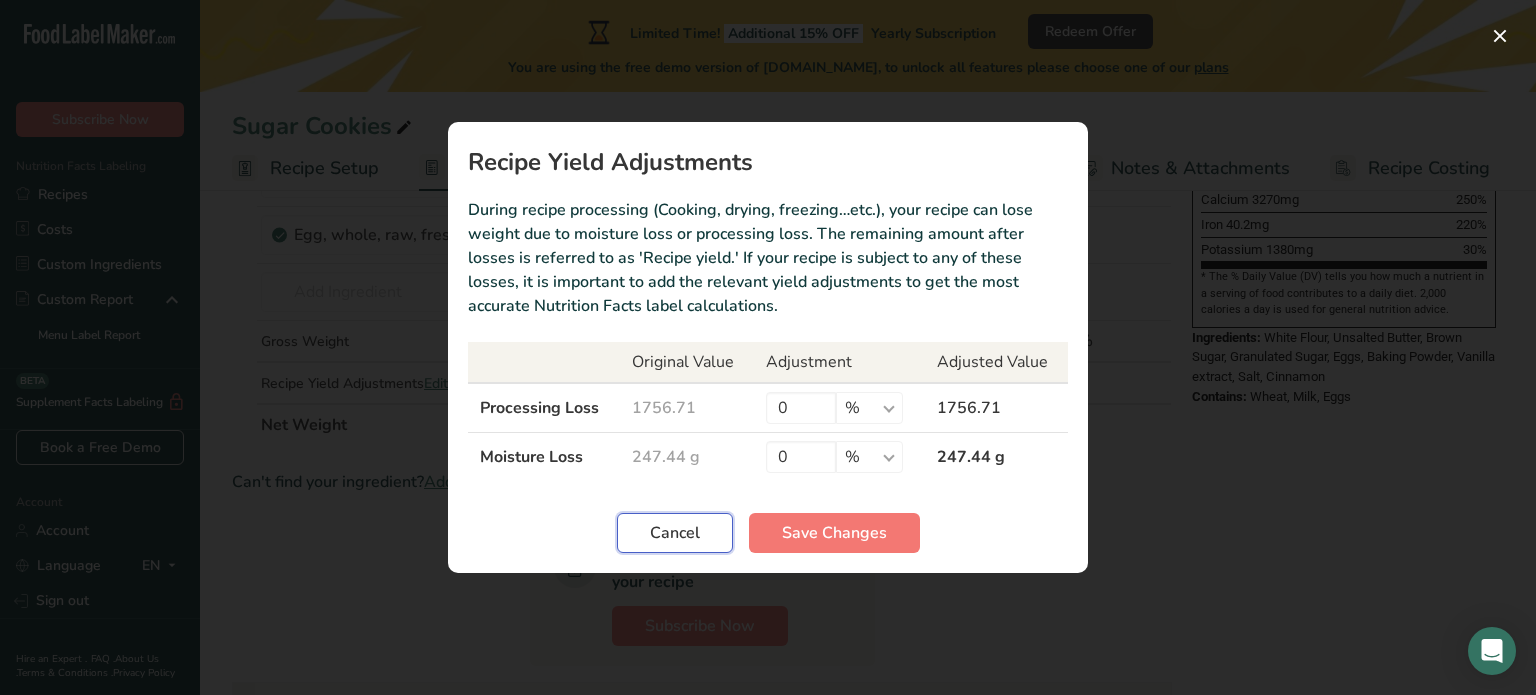 click on "Cancel" at bounding box center (675, 533) 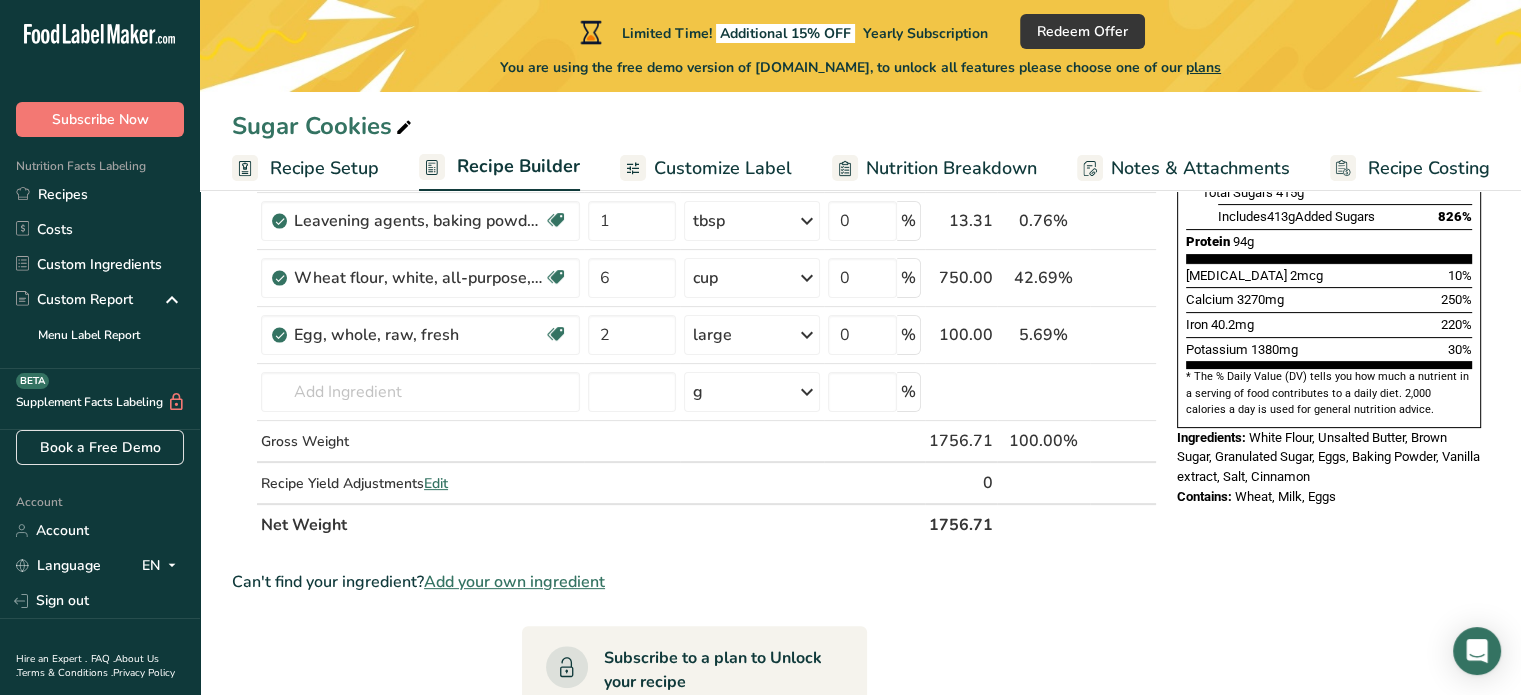 scroll, scrollTop: 400, scrollLeft: 0, axis: vertical 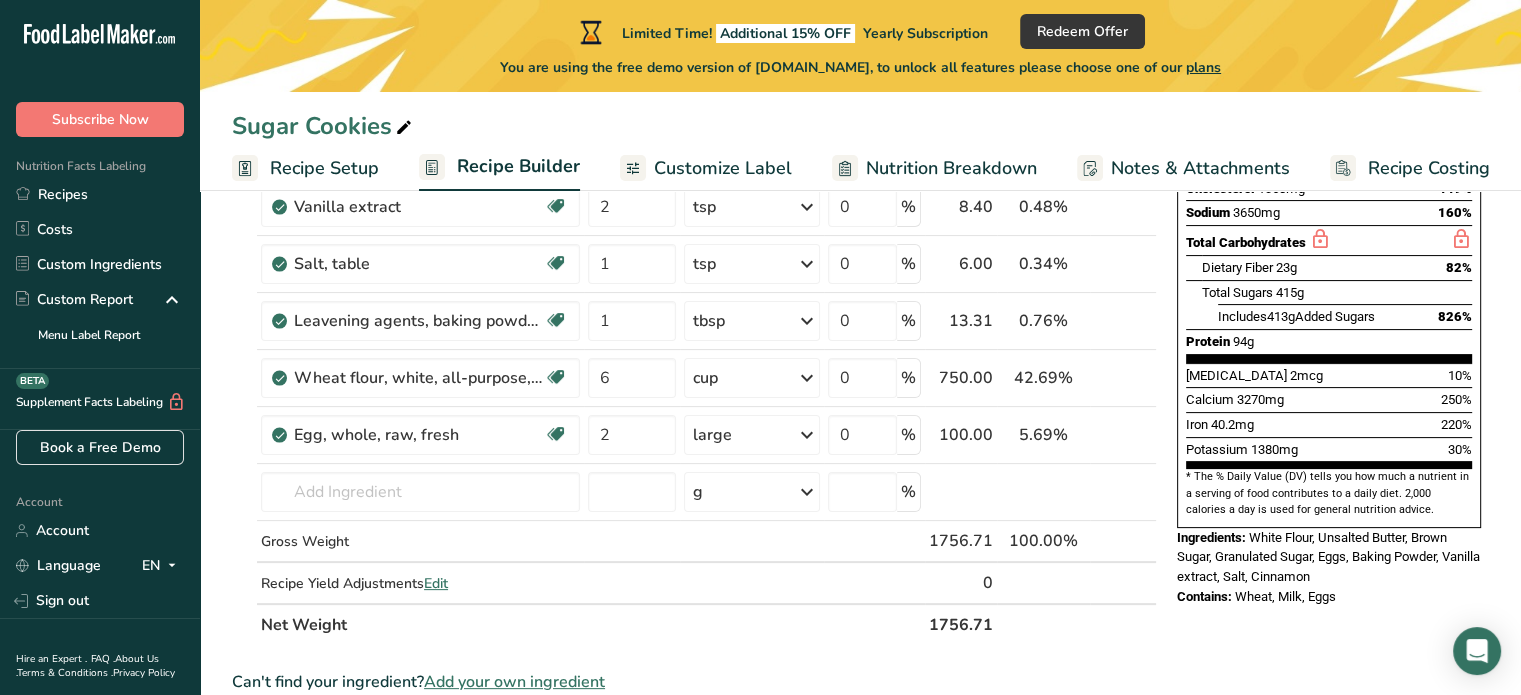 click on "Customize Label" at bounding box center (723, 168) 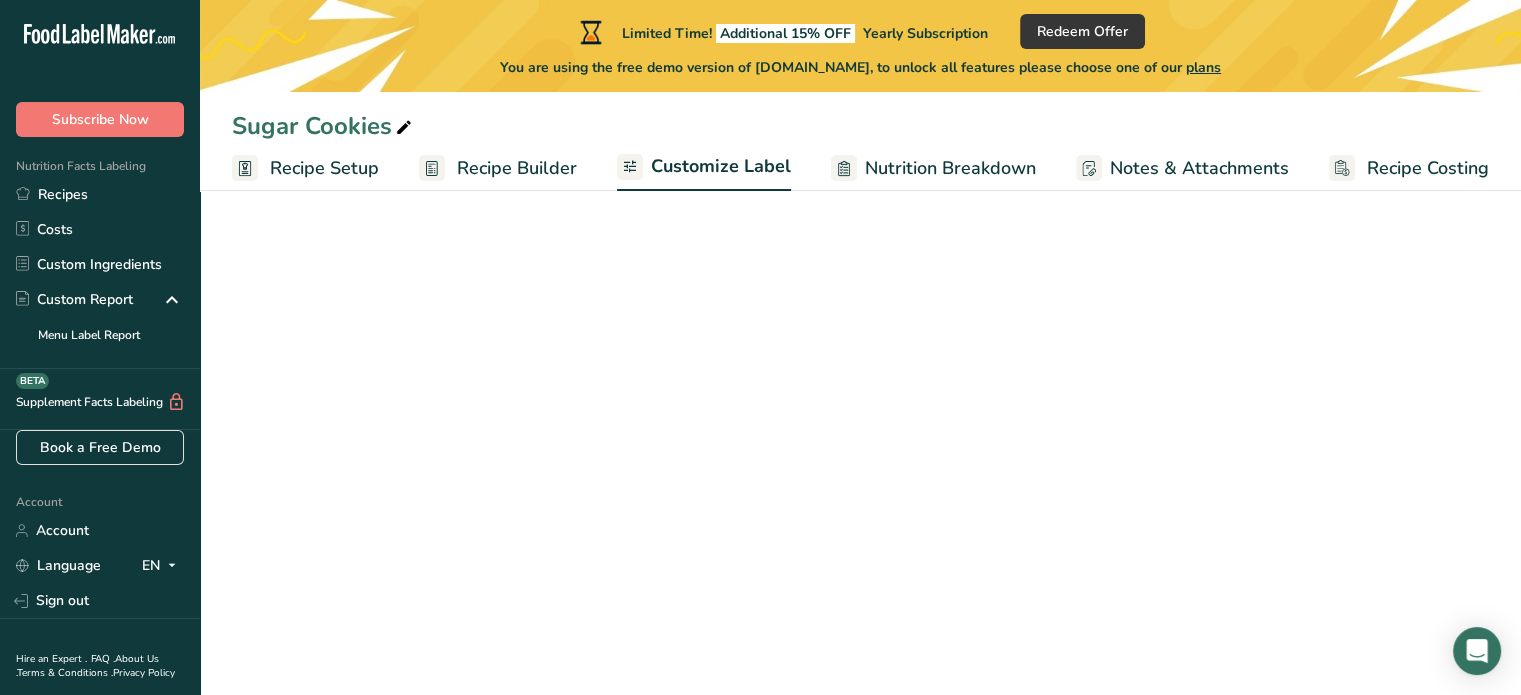 scroll, scrollTop: 0, scrollLeft: 0, axis: both 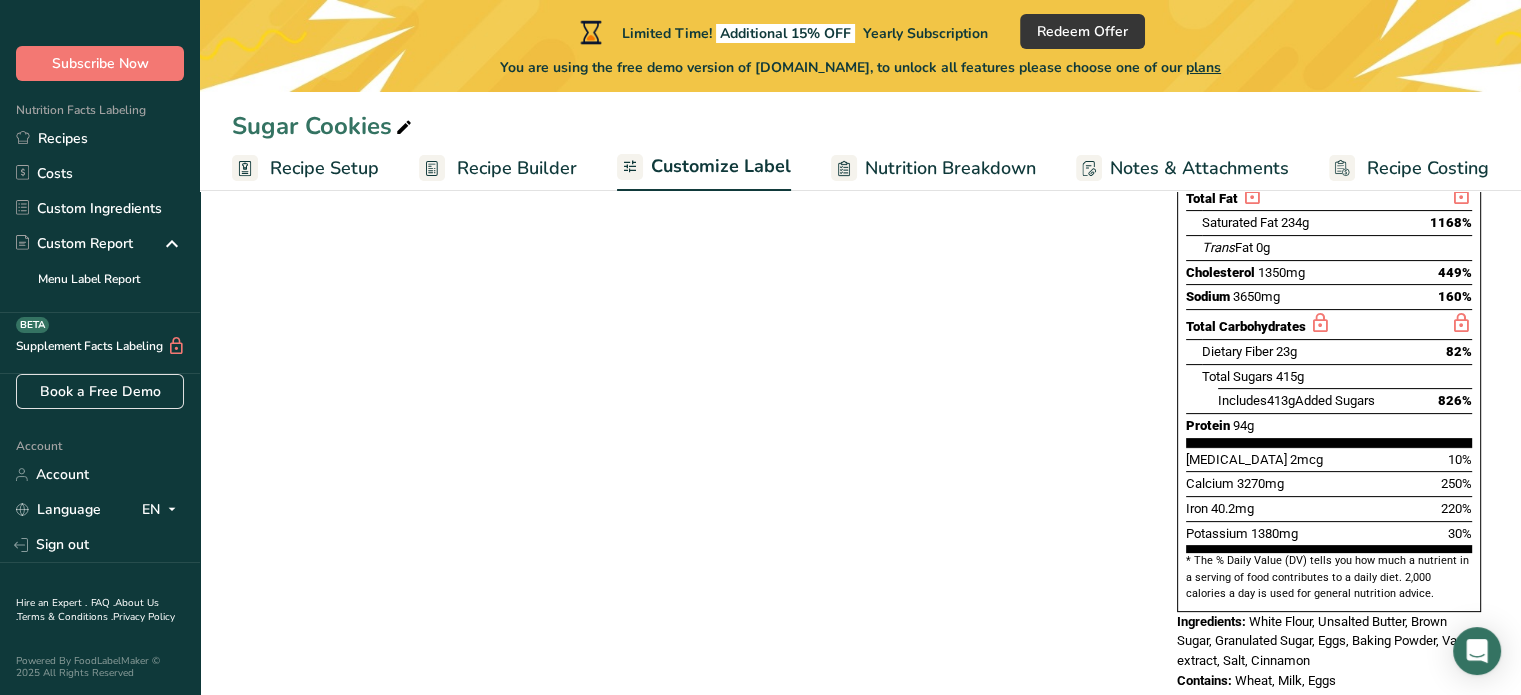 click on "White Flour, Unsalted Butter, Brown Sugar, Granulated Sugar, Eggs, Baking Powder, Vanilla extract, Salt, Cinnamon" at bounding box center (1328, 641) 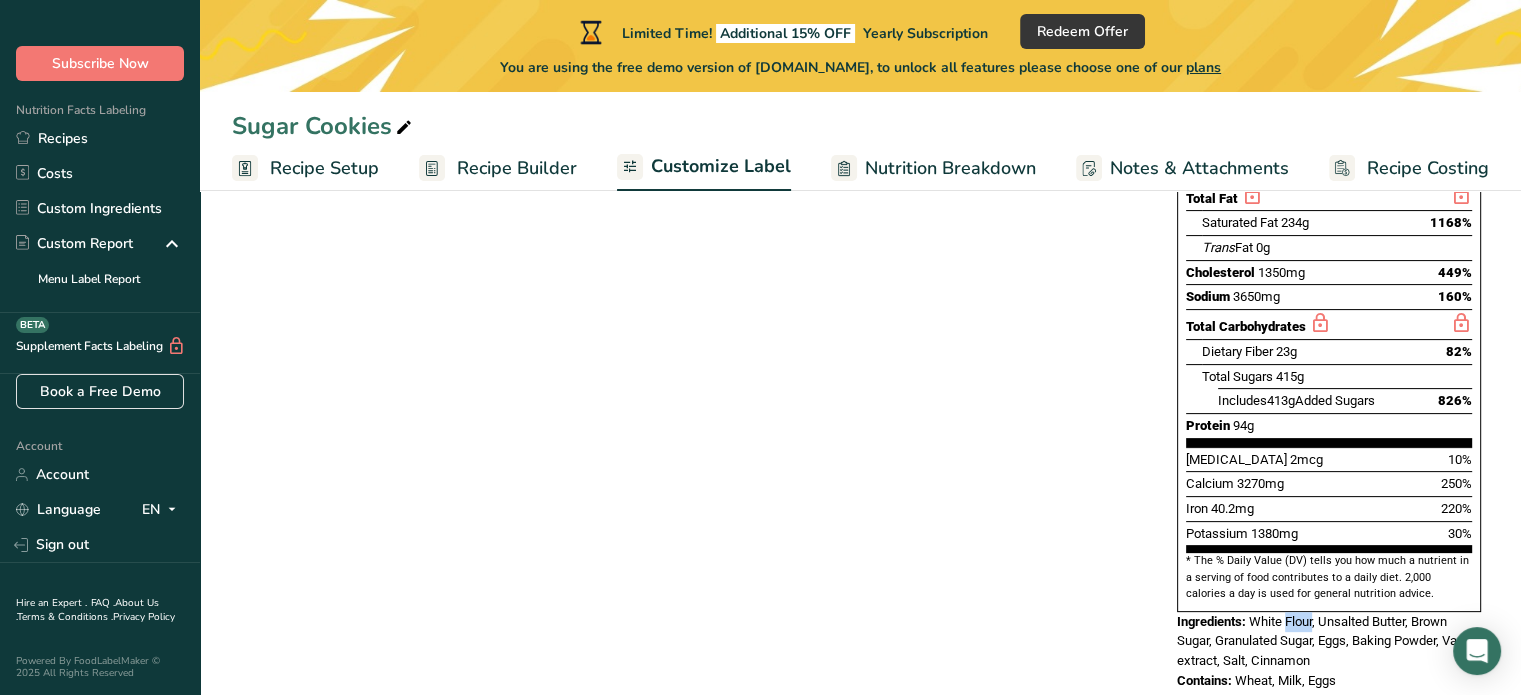 click on "White Flour, Unsalted Butter, Brown Sugar, Granulated Sugar, Eggs, Baking Powder, Vanilla extract, Salt, Cinnamon" at bounding box center (1328, 641) 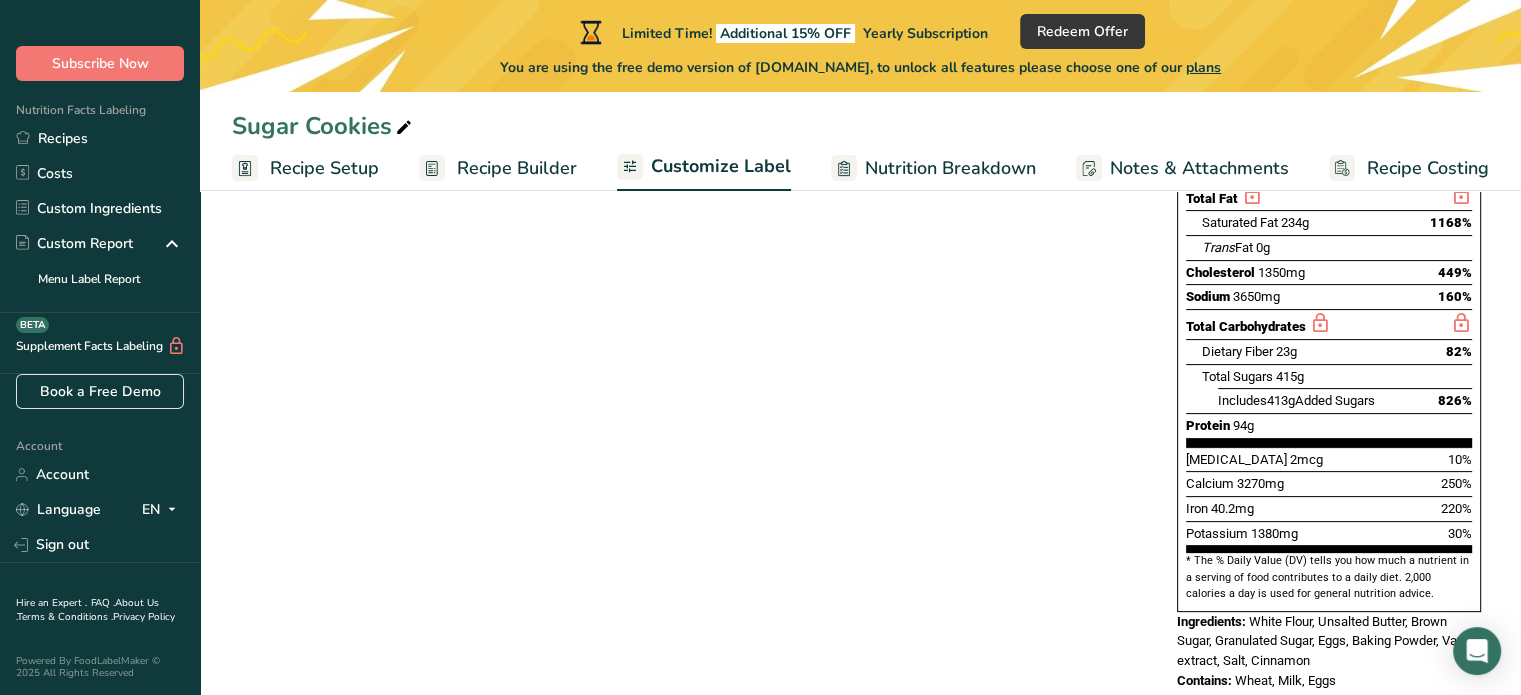 click on "Choose your label style
Standard FDA label
USA (FDA)
Standard FDA label
Tabular FDA label
Linear FDA label
Simplified FDA label
Dual Column FDA label (Per Serving/Per Container)
Dual Column FDA label (As Sold/As Prepared)
Aggregate Standard FDA label
Standard FDA label with Micronutrients listed side-by-side
[GEOGRAPHIC_DATA] (FSA)
UK Mandatory Label "Back of Pack"
UK Traffic Light Label  "Front of Pack"
Canadian (CFIA)
Canadian Standard label
Canadian Dual Column label" at bounding box center (860, 305) 